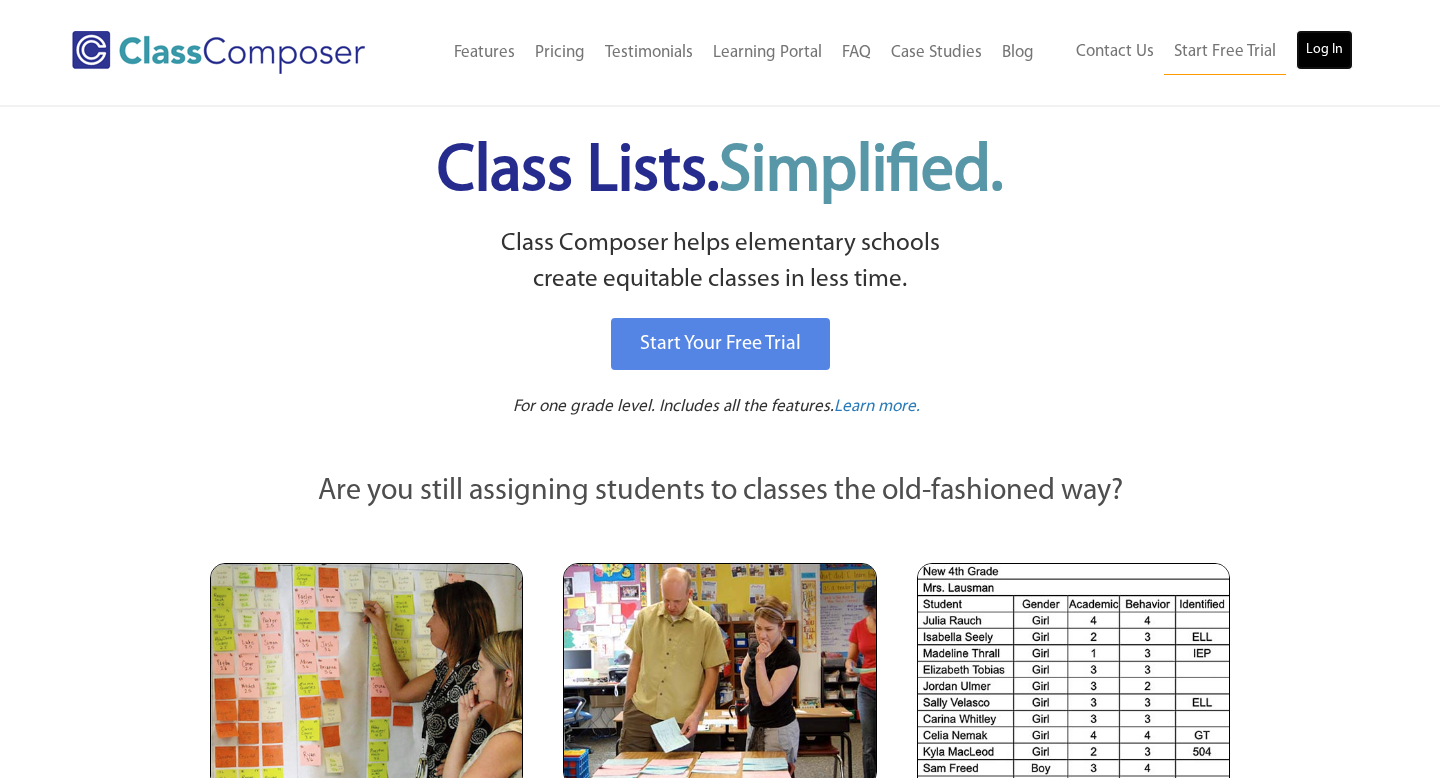 scroll, scrollTop: 0, scrollLeft: 0, axis: both 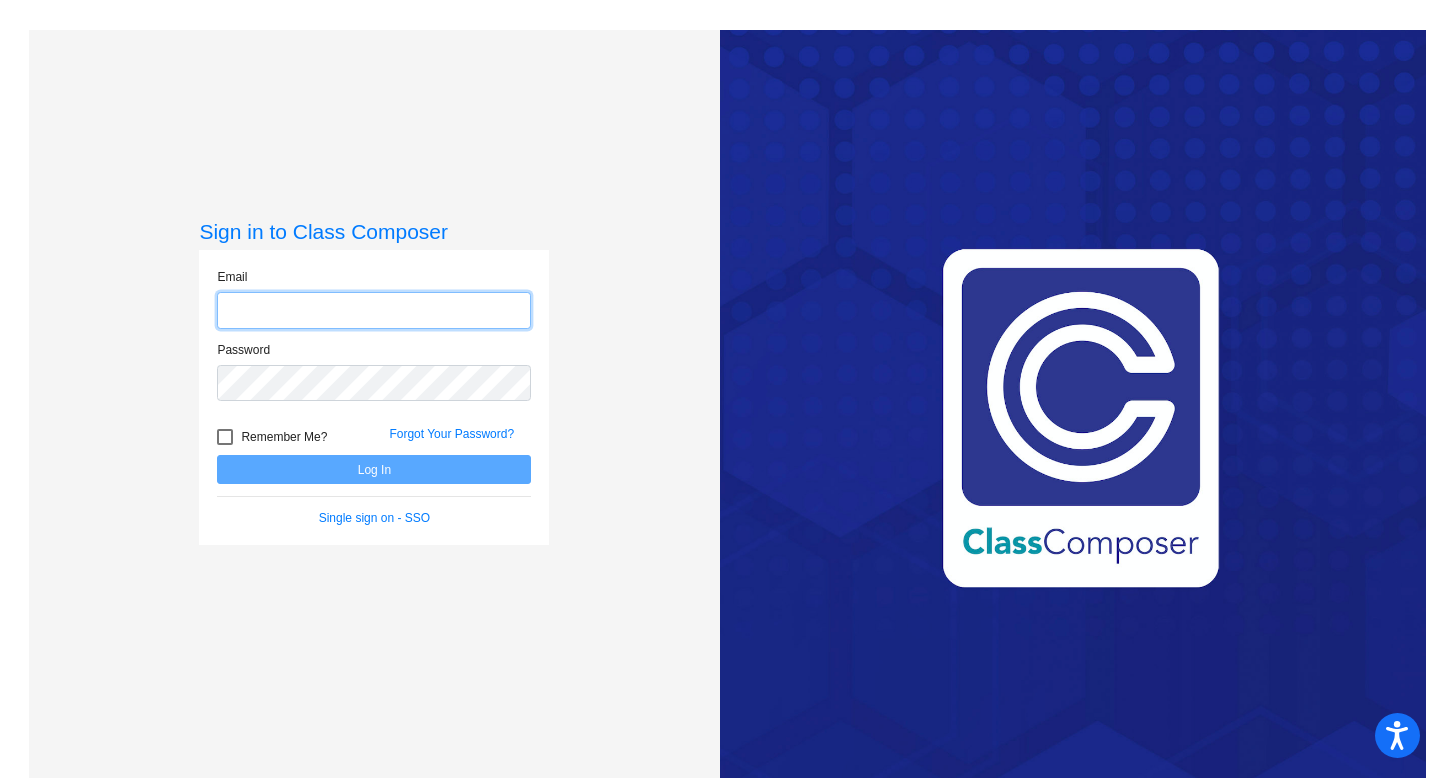 type on "[EMAIL]" 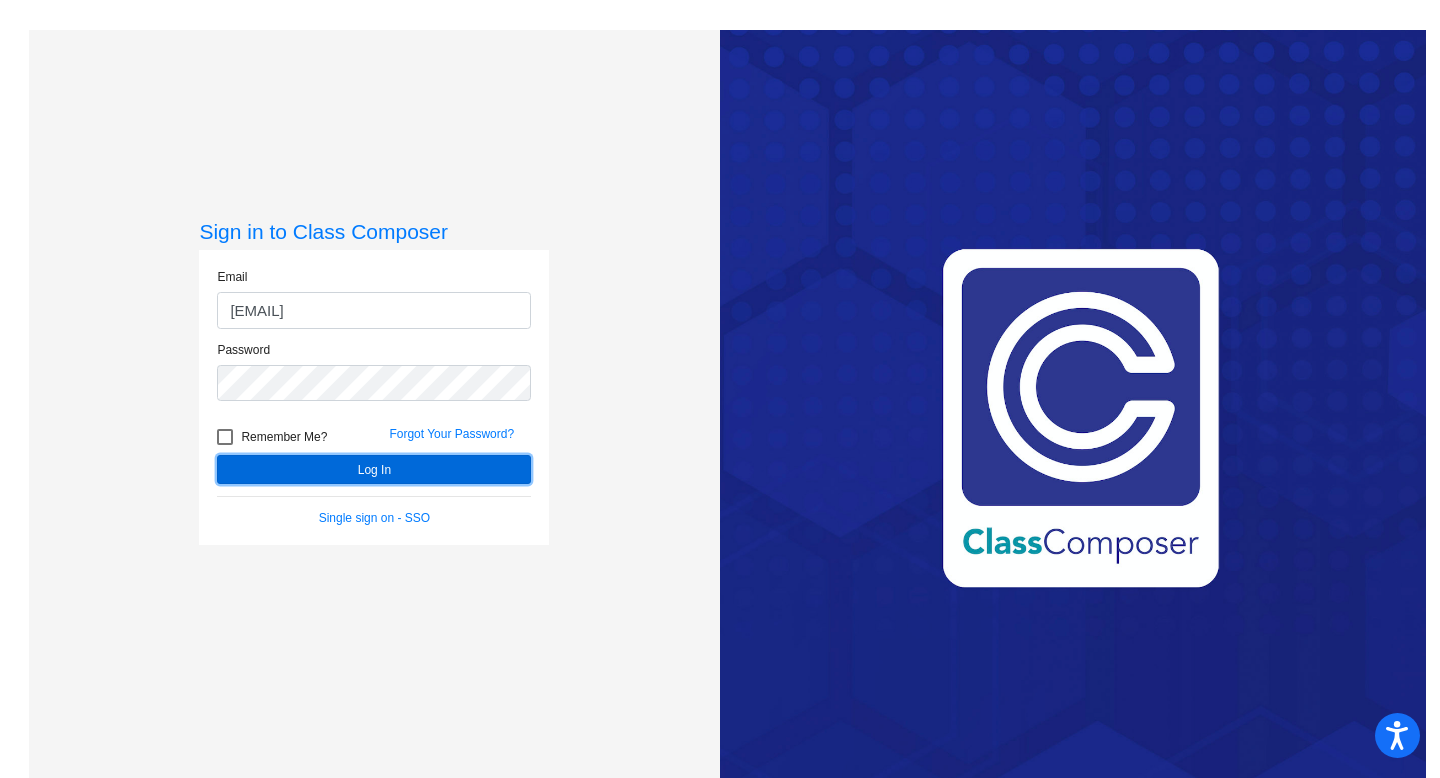 click on "Log In" 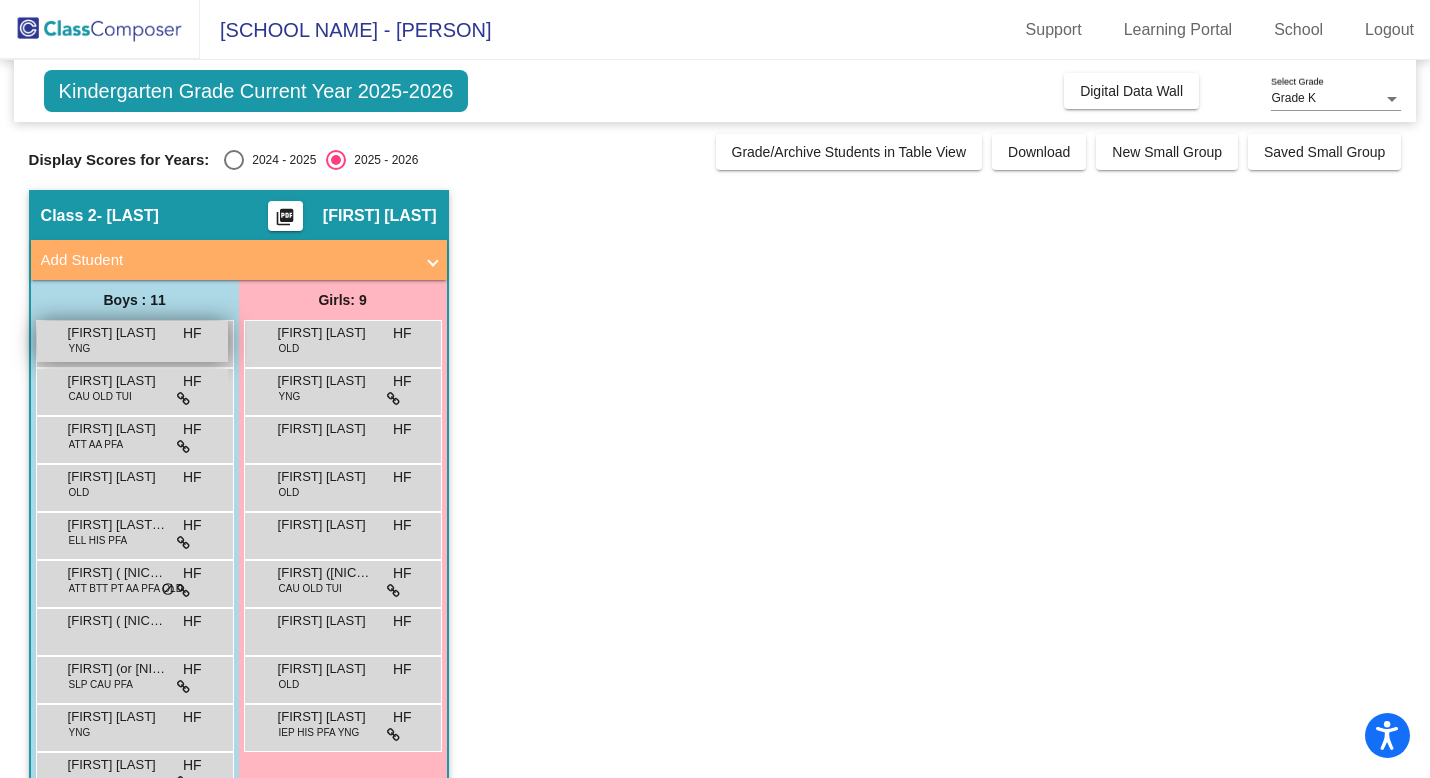 drag, startPoint x: 63, startPoint y: 331, endPoint x: 161, endPoint y: 339, distance: 98.32599 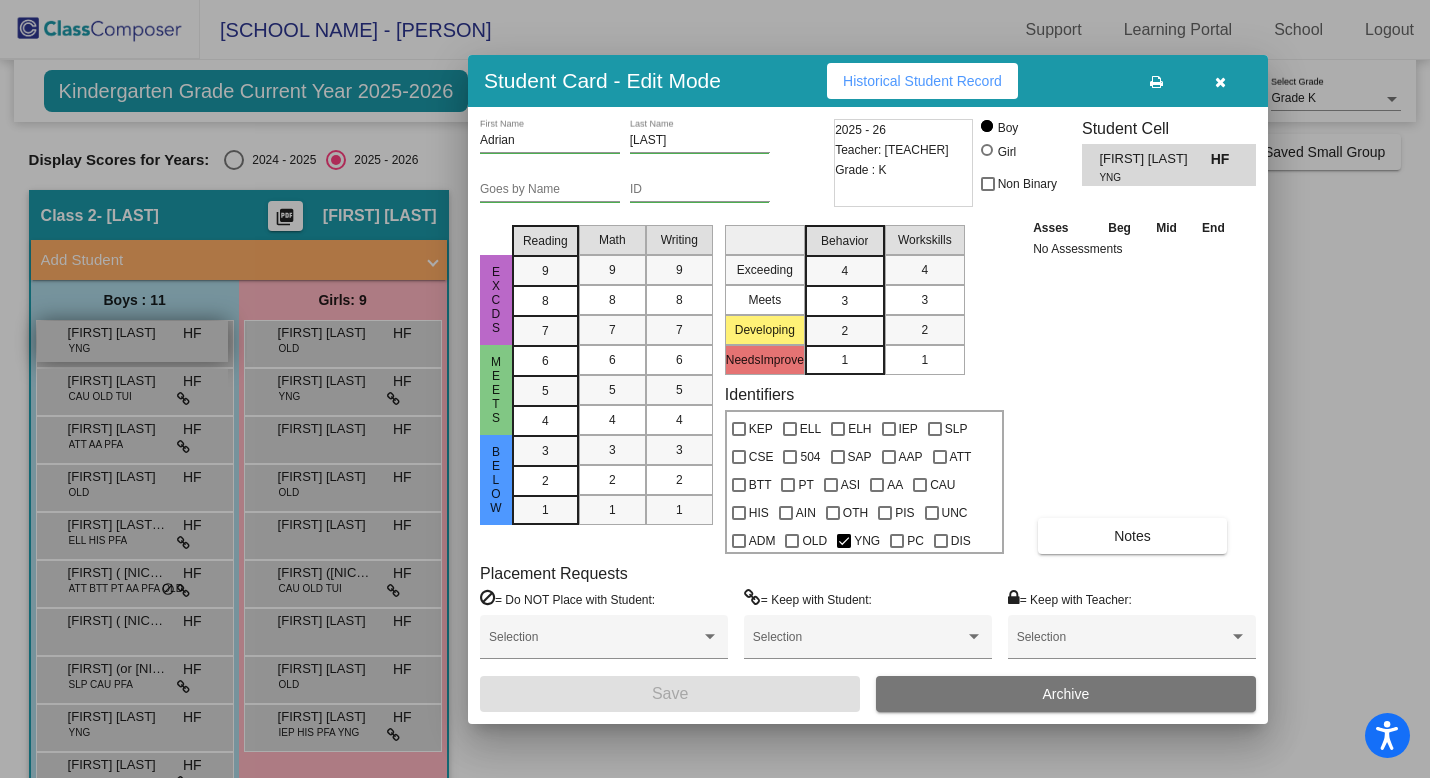 copy on "[FIRST] [LAST]" 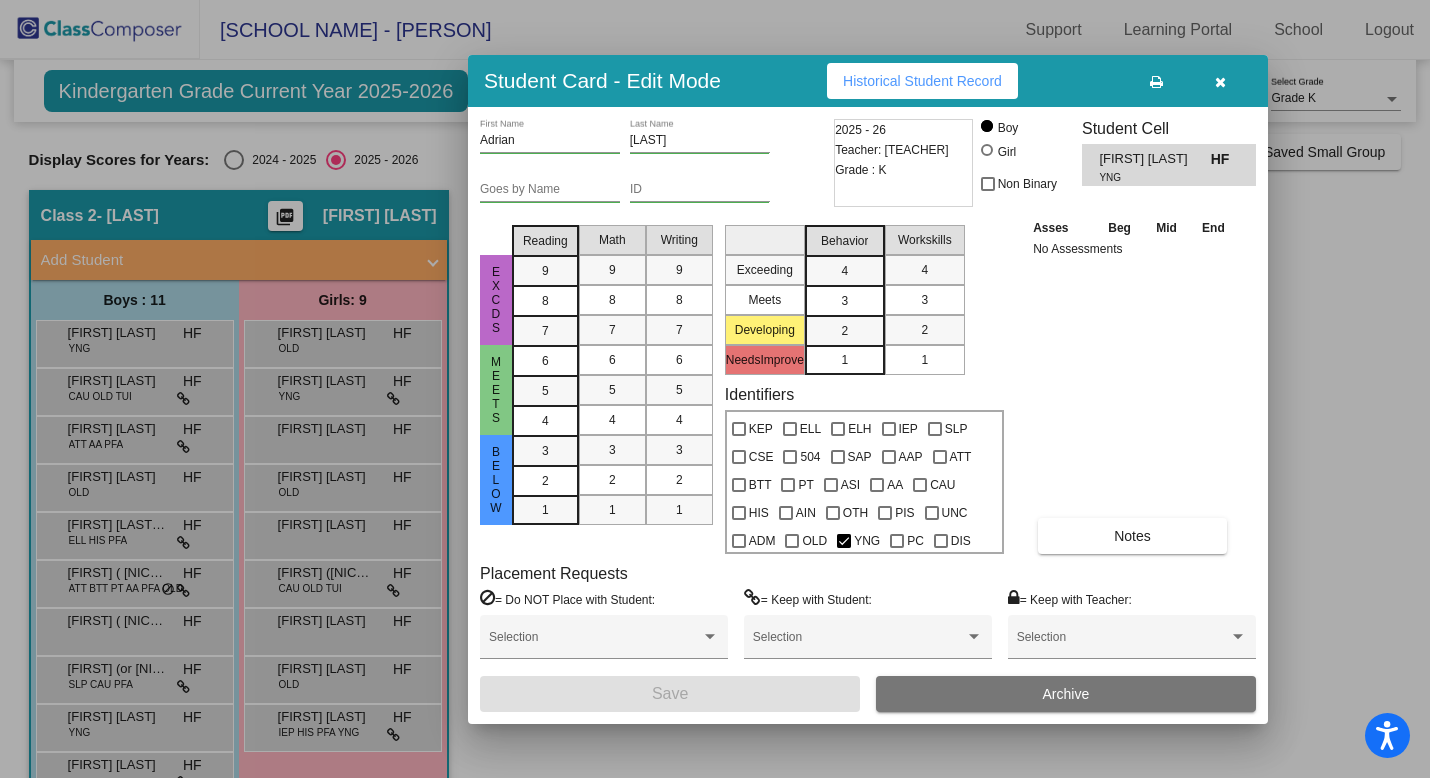 click at bounding box center [1220, 81] 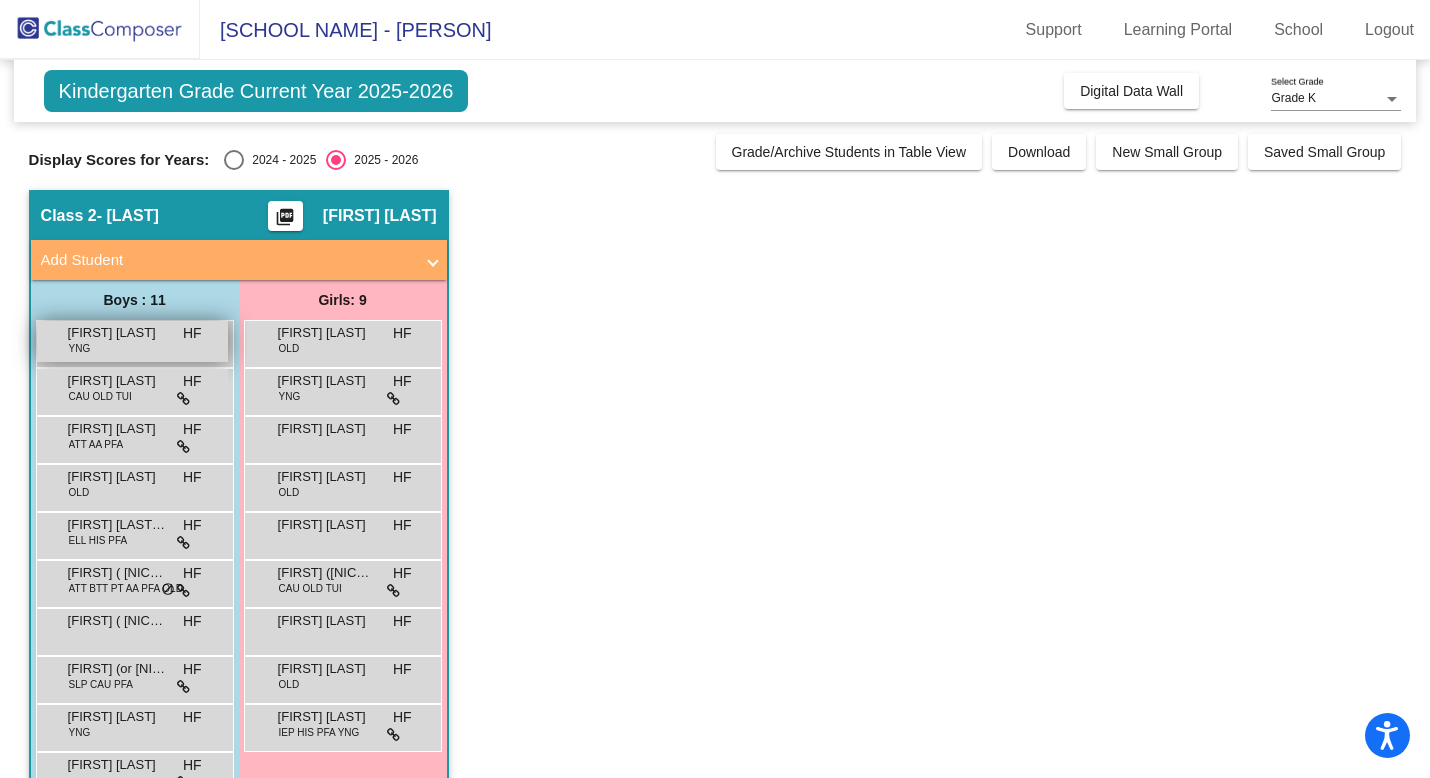 click on "[FIRST] [LAST] HF lock do_not_disturb_alt" at bounding box center (132, 341) 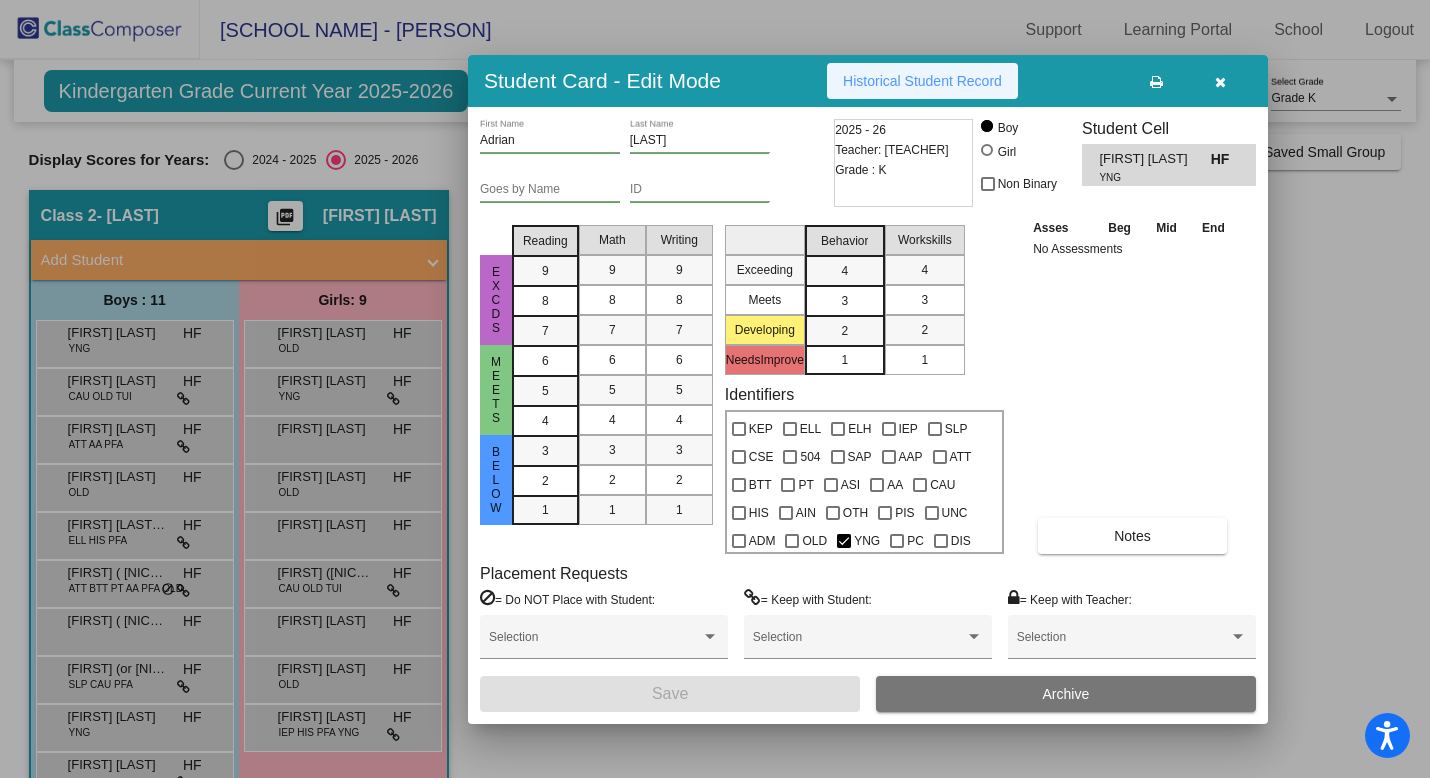 click on "Historical Student Record" at bounding box center [922, 81] 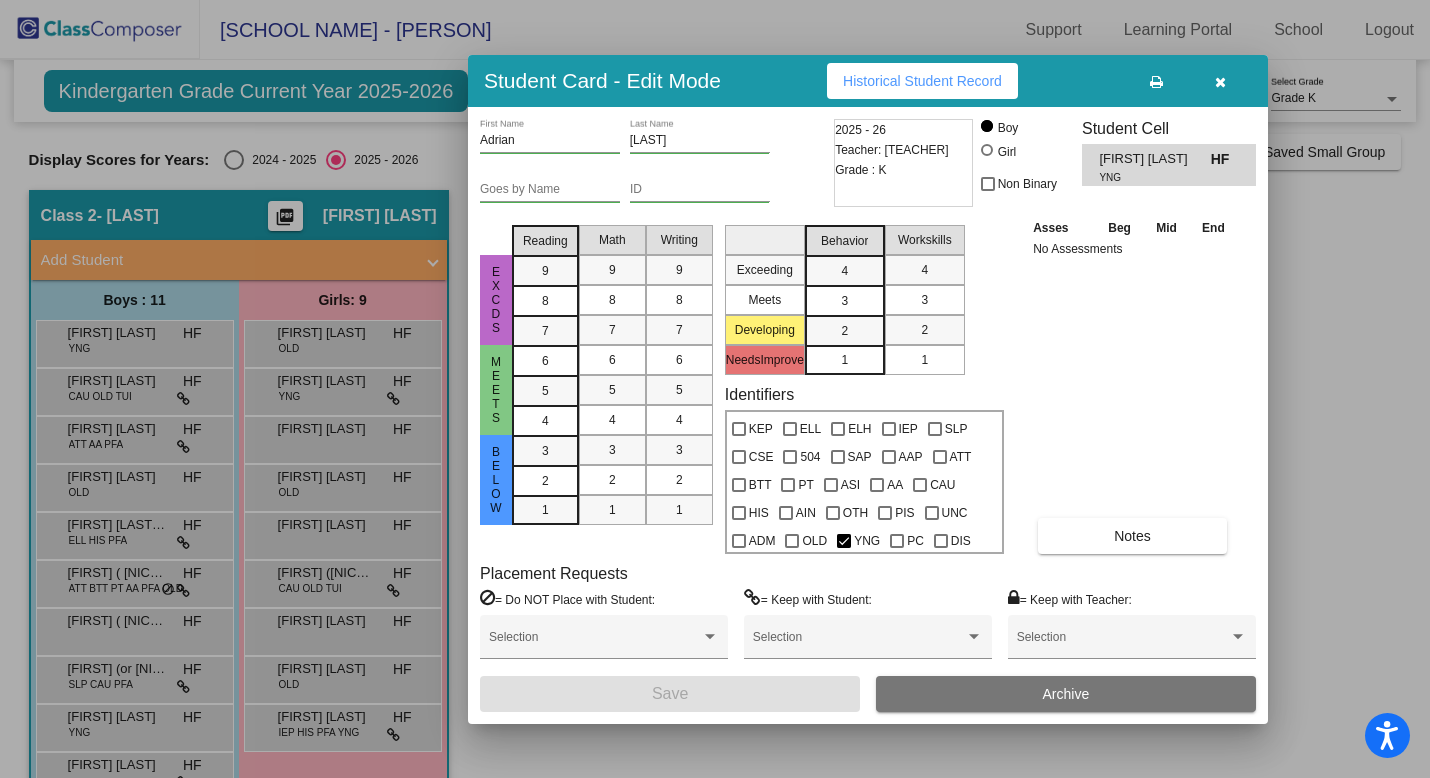 click at bounding box center [1220, 82] 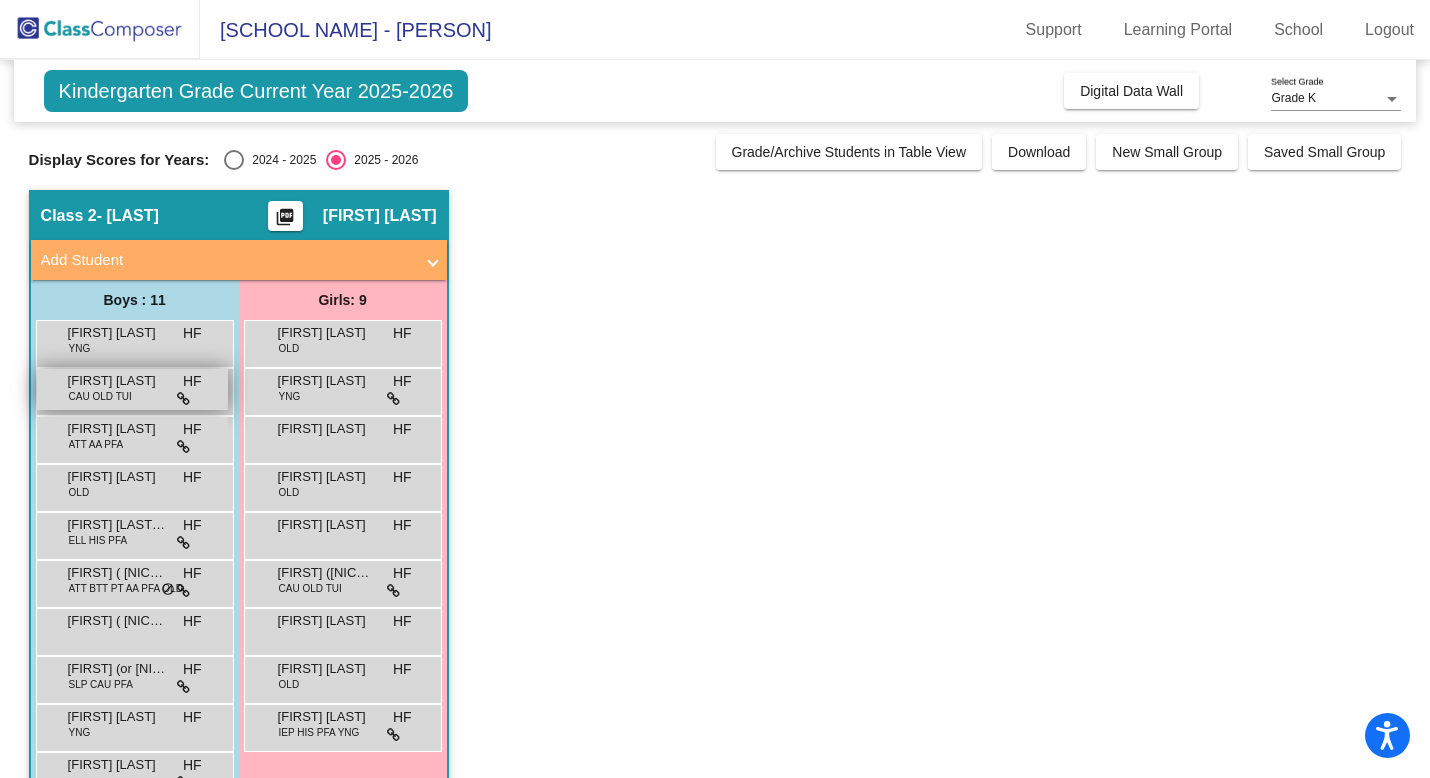 click on "[FIRST] [LAST] CAU OLD TUI HF lock do_not_disturb_alt" at bounding box center [132, 389] 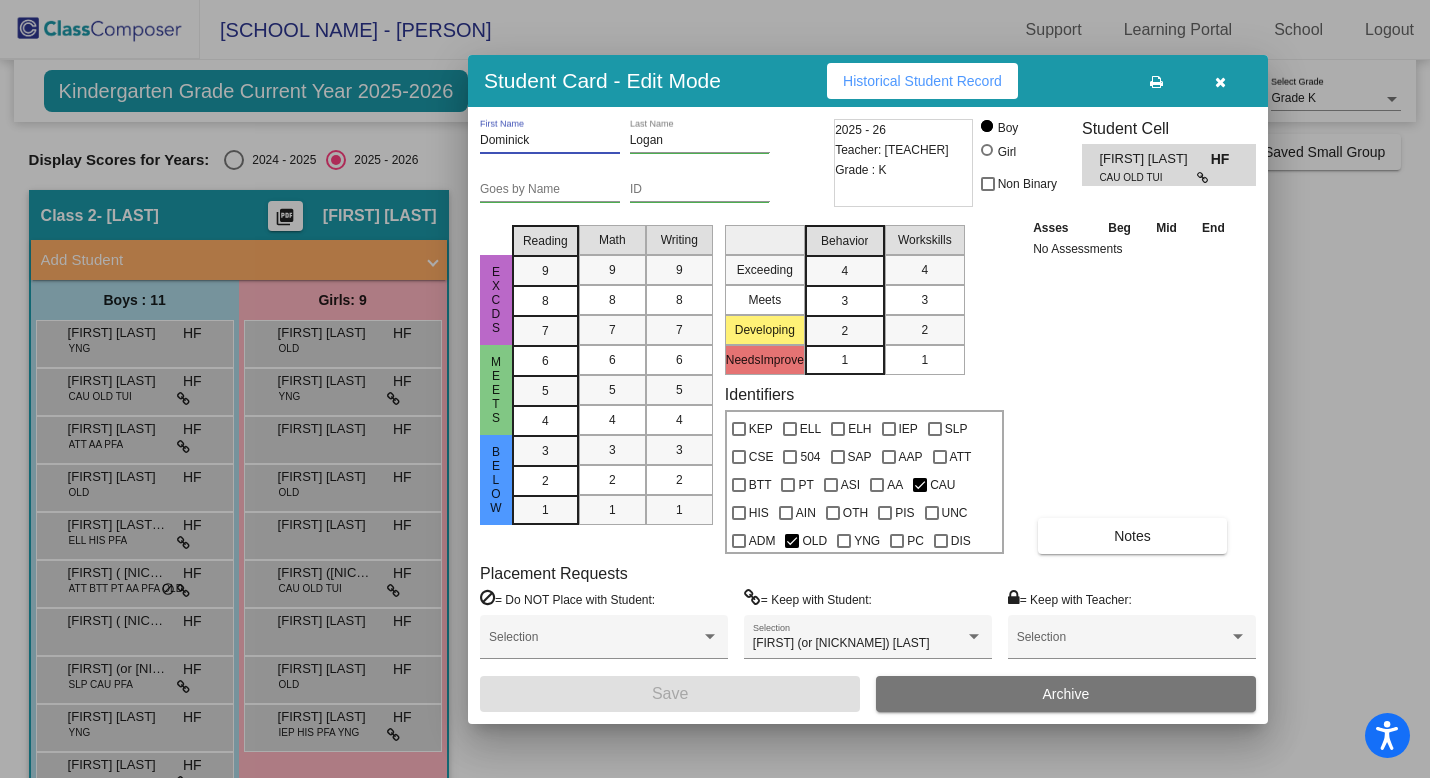drag, startPoint x: 483, startPoint y: 138, endPoint x: 666, endPoint y: 140, distance: 183.01093 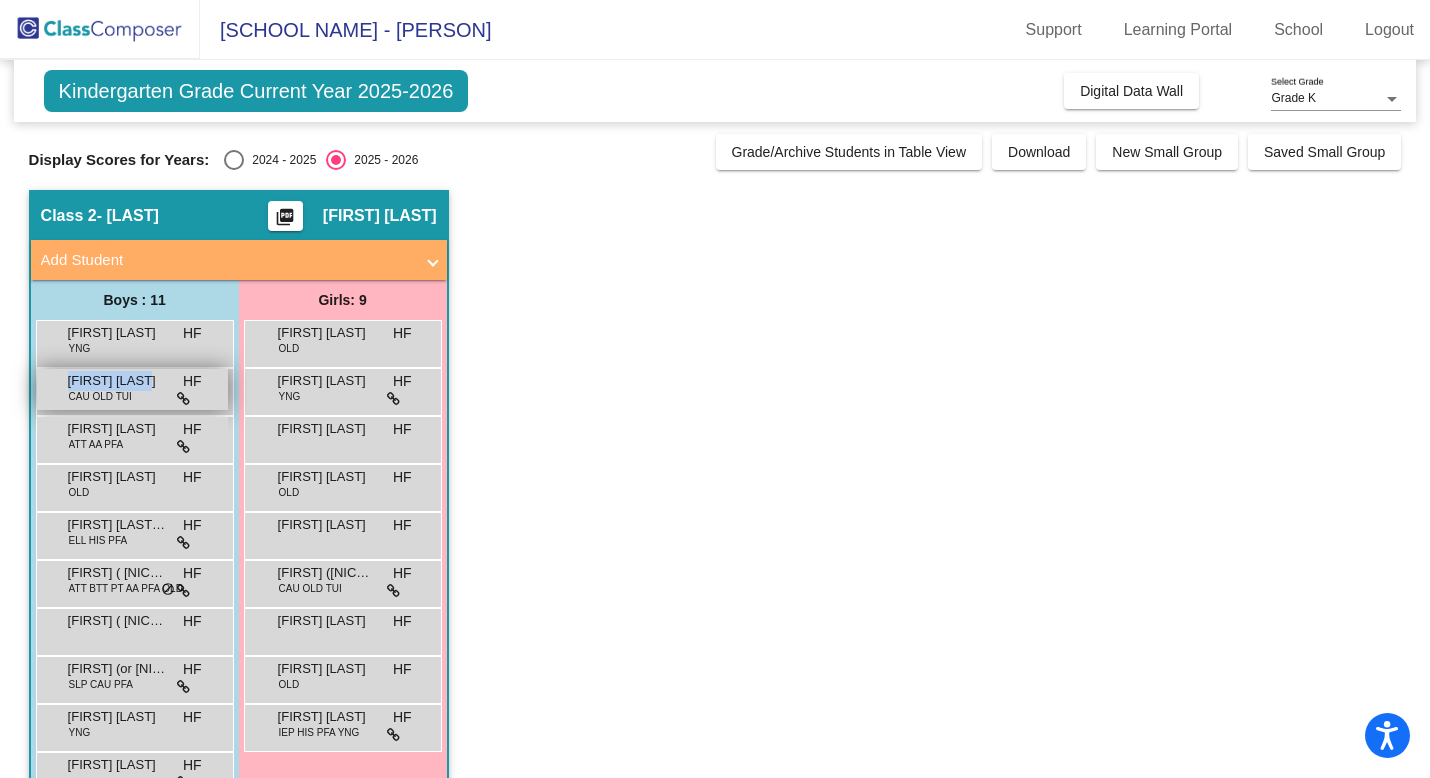 drag, startPoint x: 156, startPoint y: 380, endPoint x: 53, endPoint y: 380, distance: 103 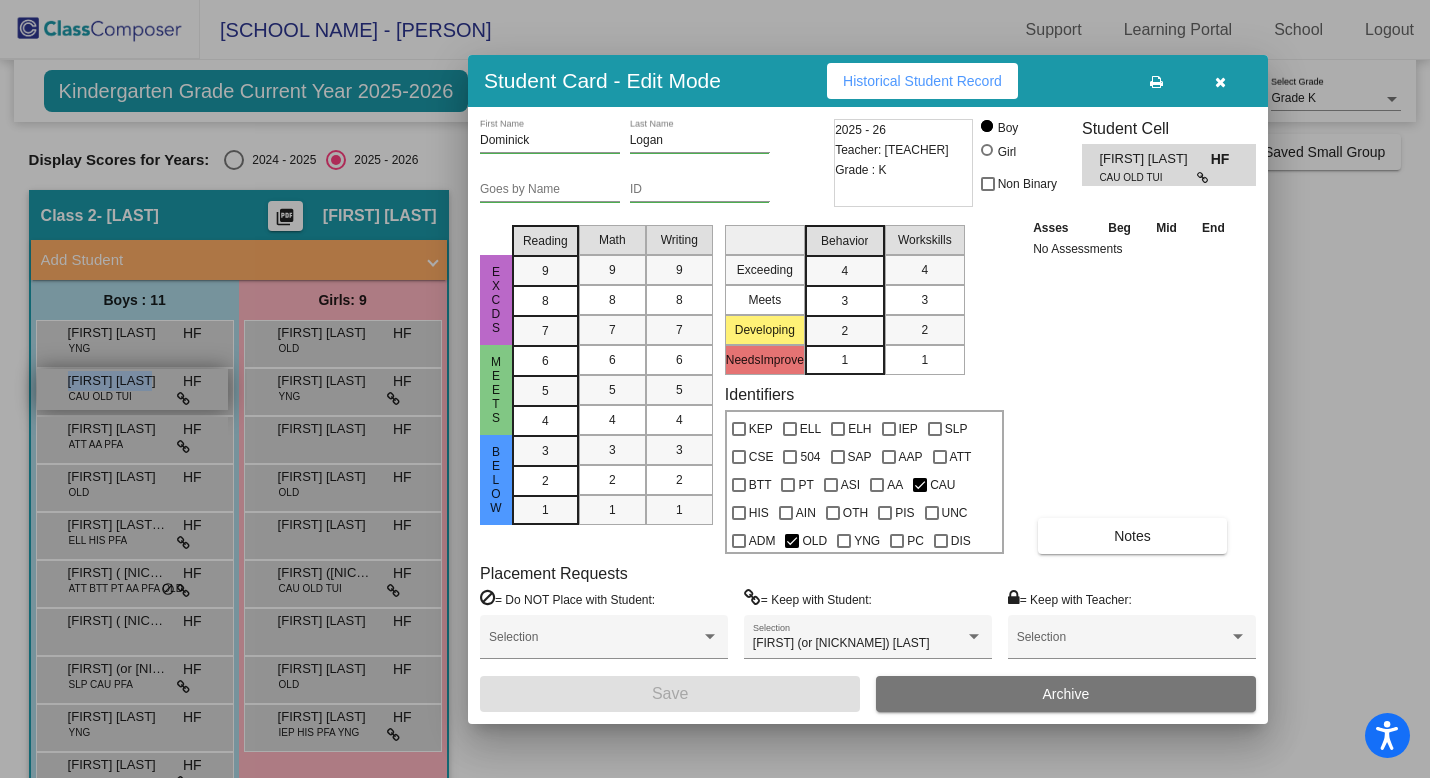 click at bounding box center (715, 389) 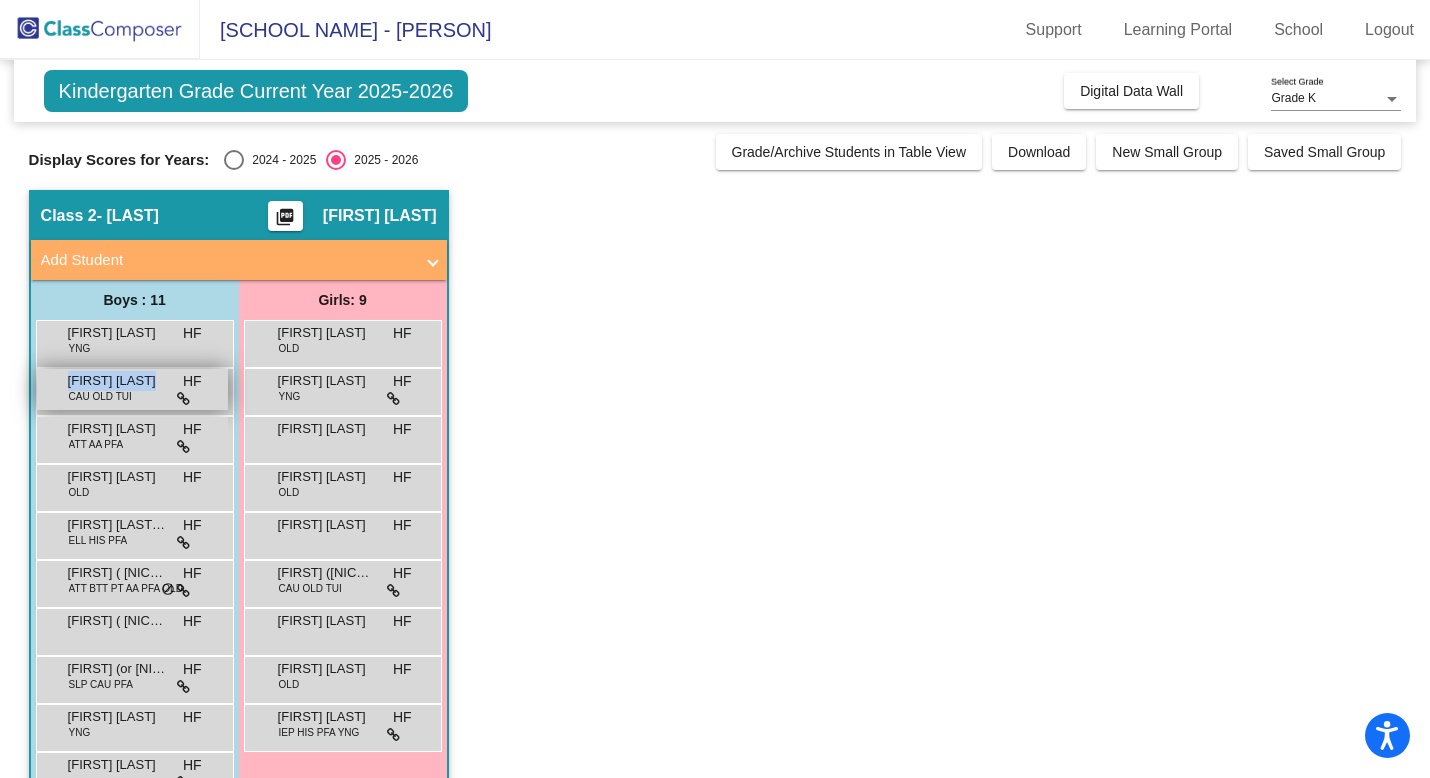 drag, startPoint x: 61, startPoint y: 381, endPoint x: 165, endPoint y: 383, distance: 104.019226 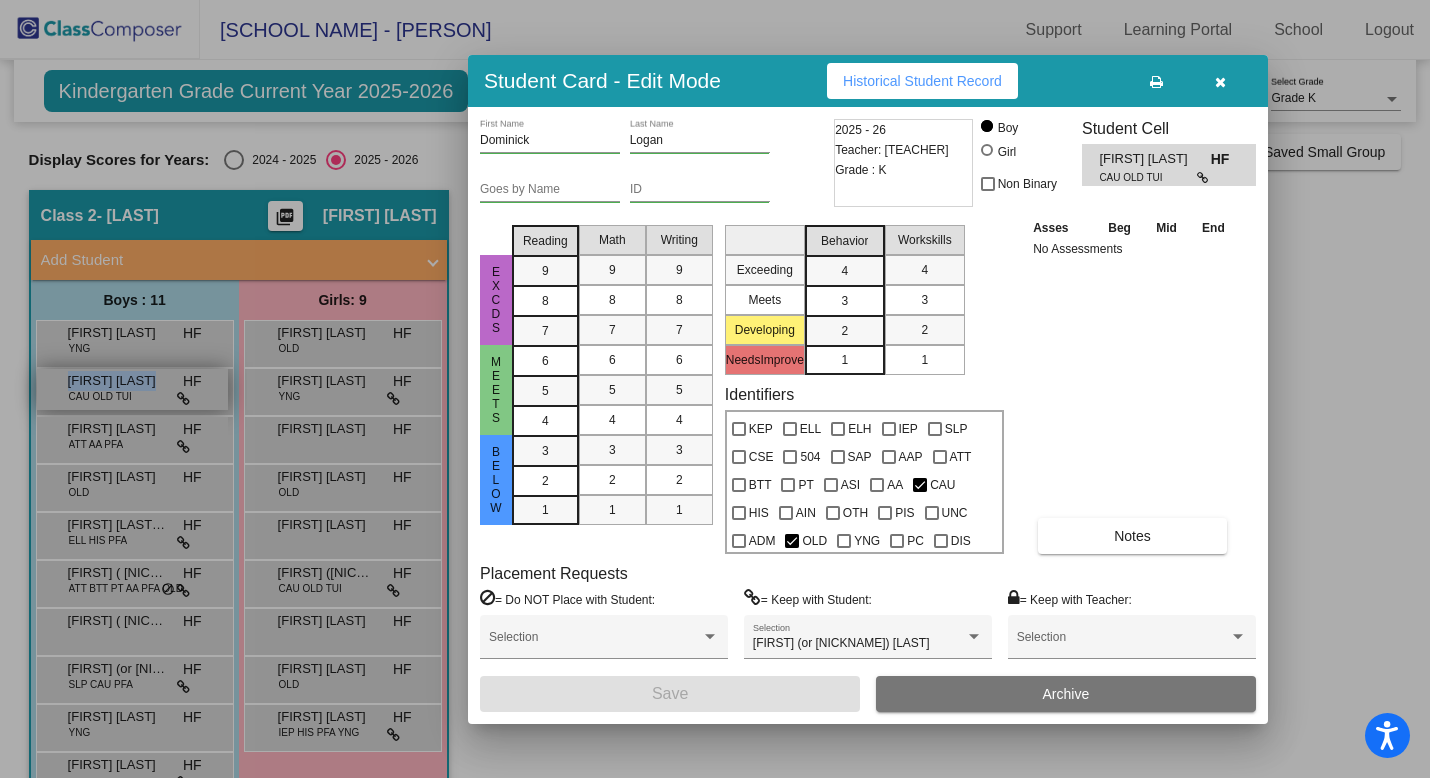 copy on "[FIRST] [LAST]" 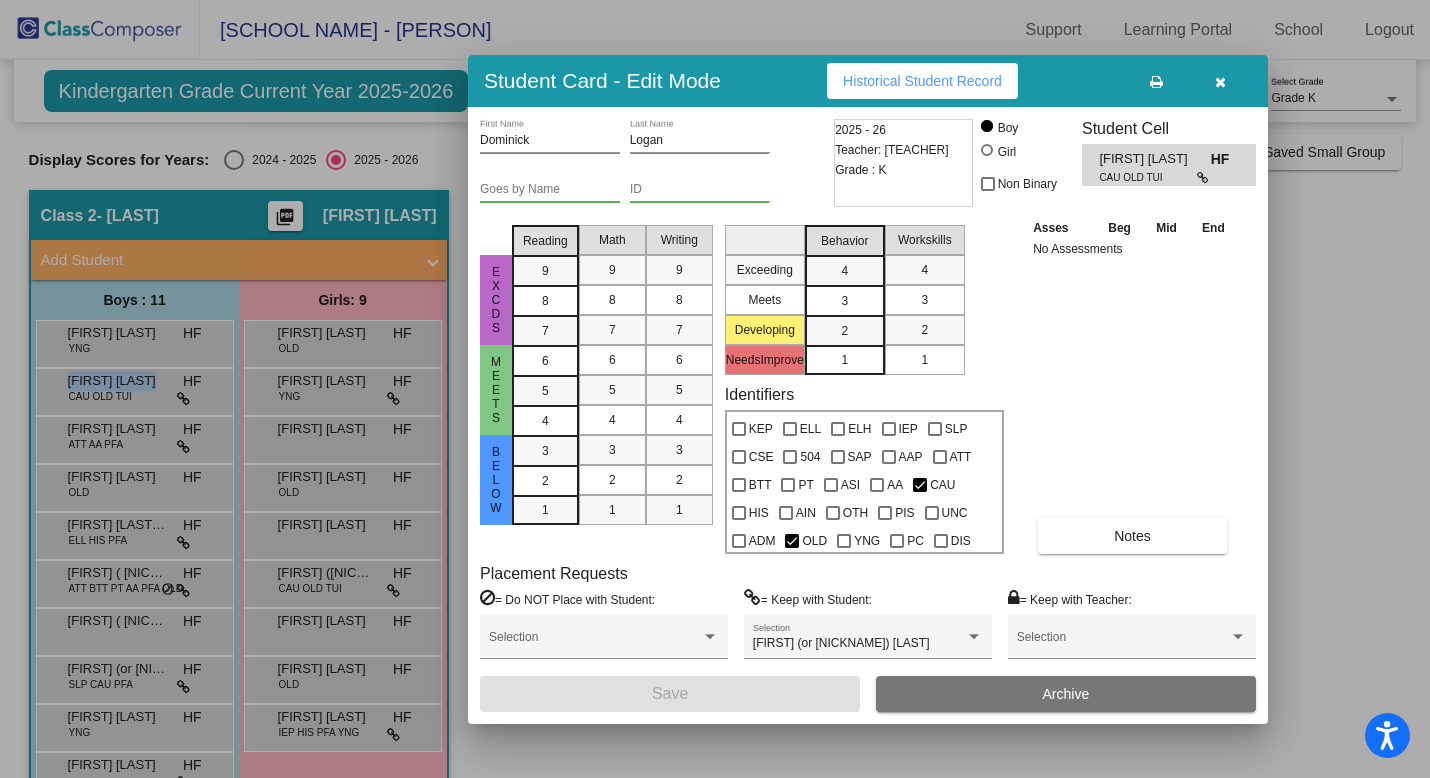 click at bounding box center (1220, 81) 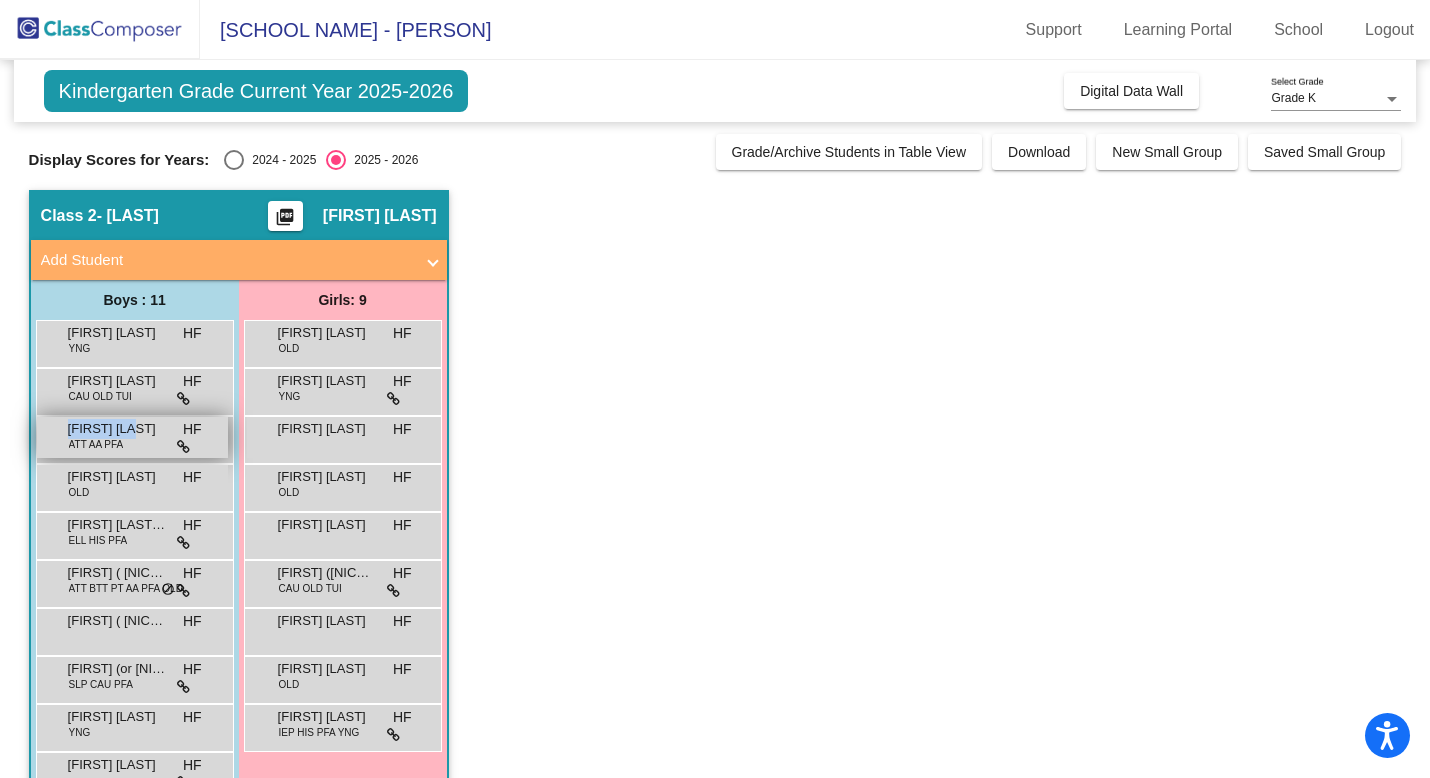 drag, startPoint x: 69, startPoint y: 425, endPoint x: 153, endPoint y: 427, distance: 84.0238 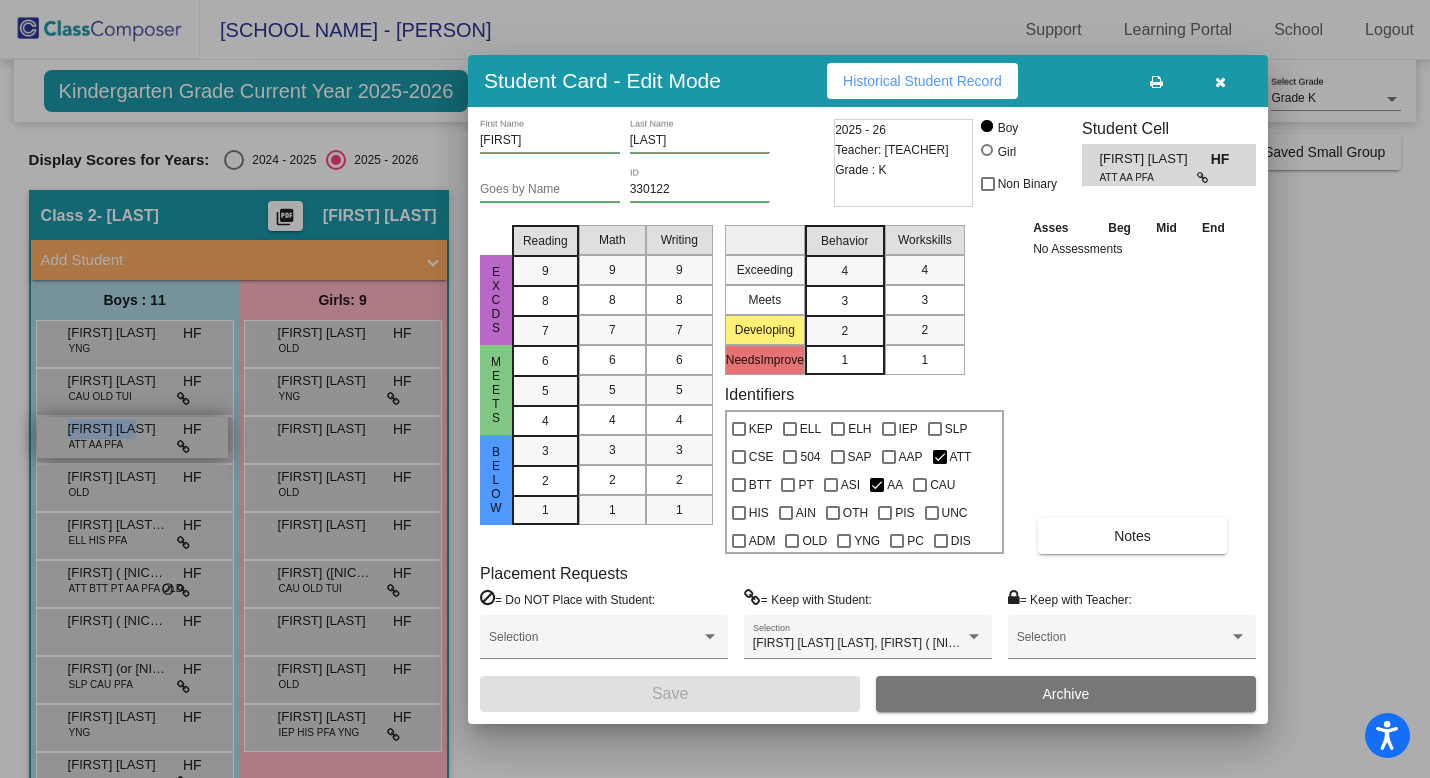 copy on "[FIRST] [LAST]" 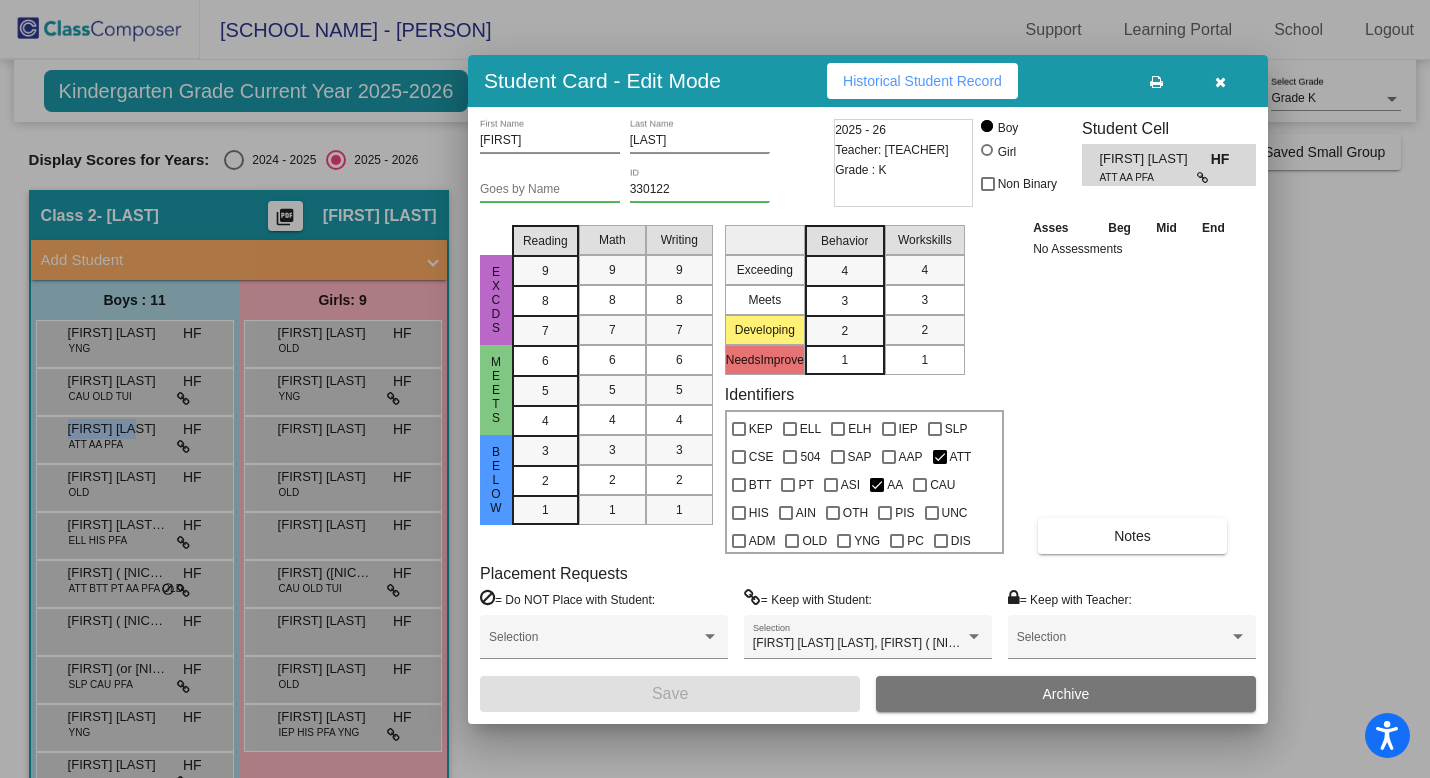 click at bounding box center [1220, 82] 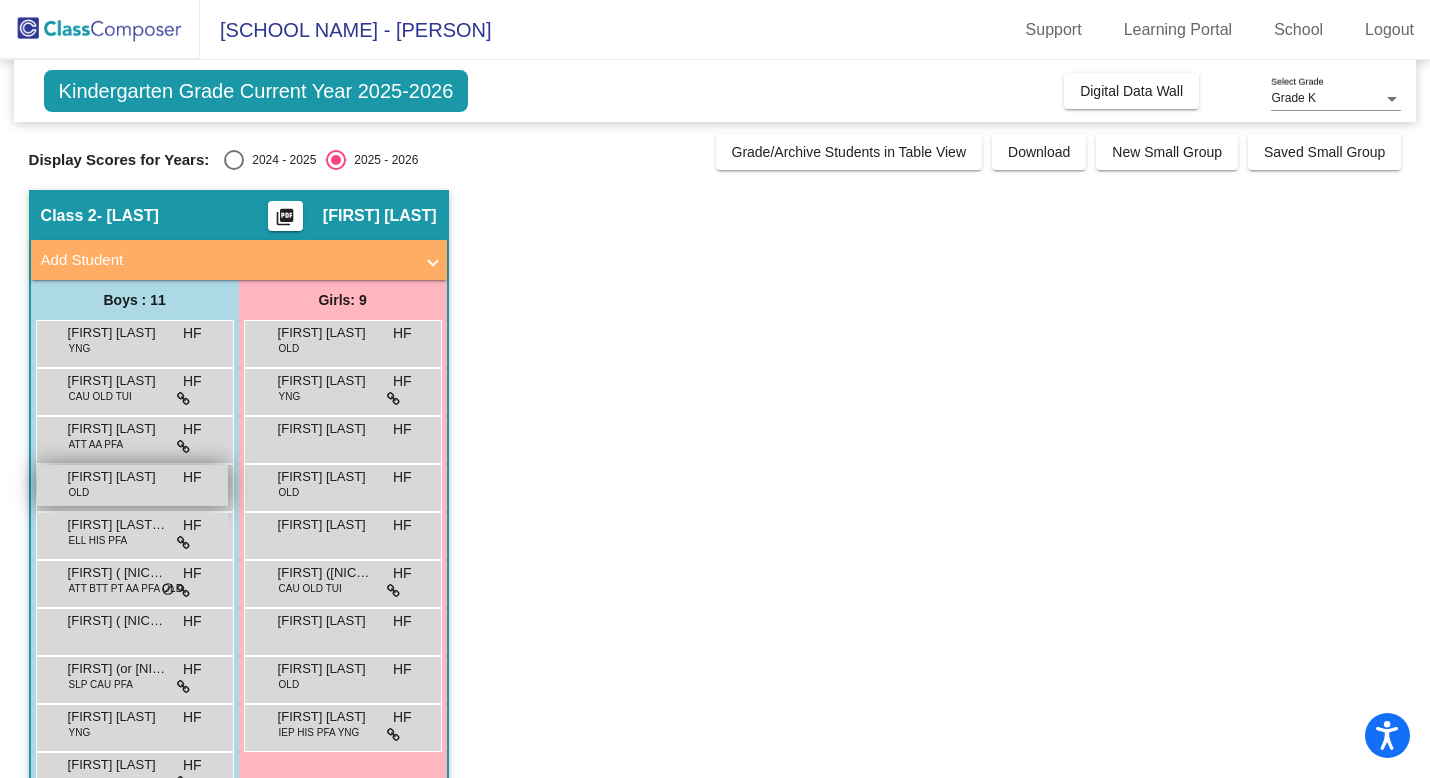 click on "[FIRST] [LAST]" at bounding box center [118, 477] 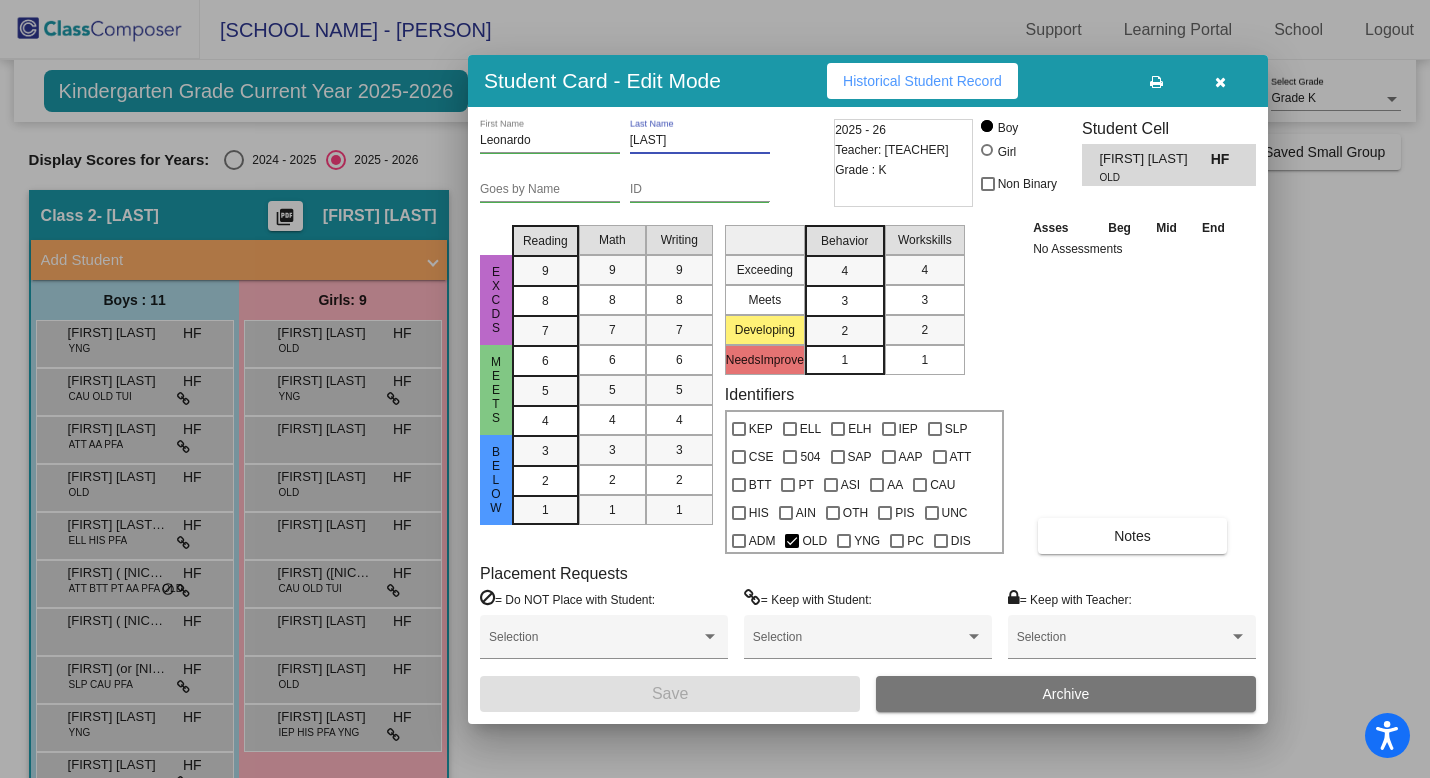 drag, startPoint x: 683, startPoint y: 140, endPoint x: 483, endPoint y: 141, distance: 200.0025 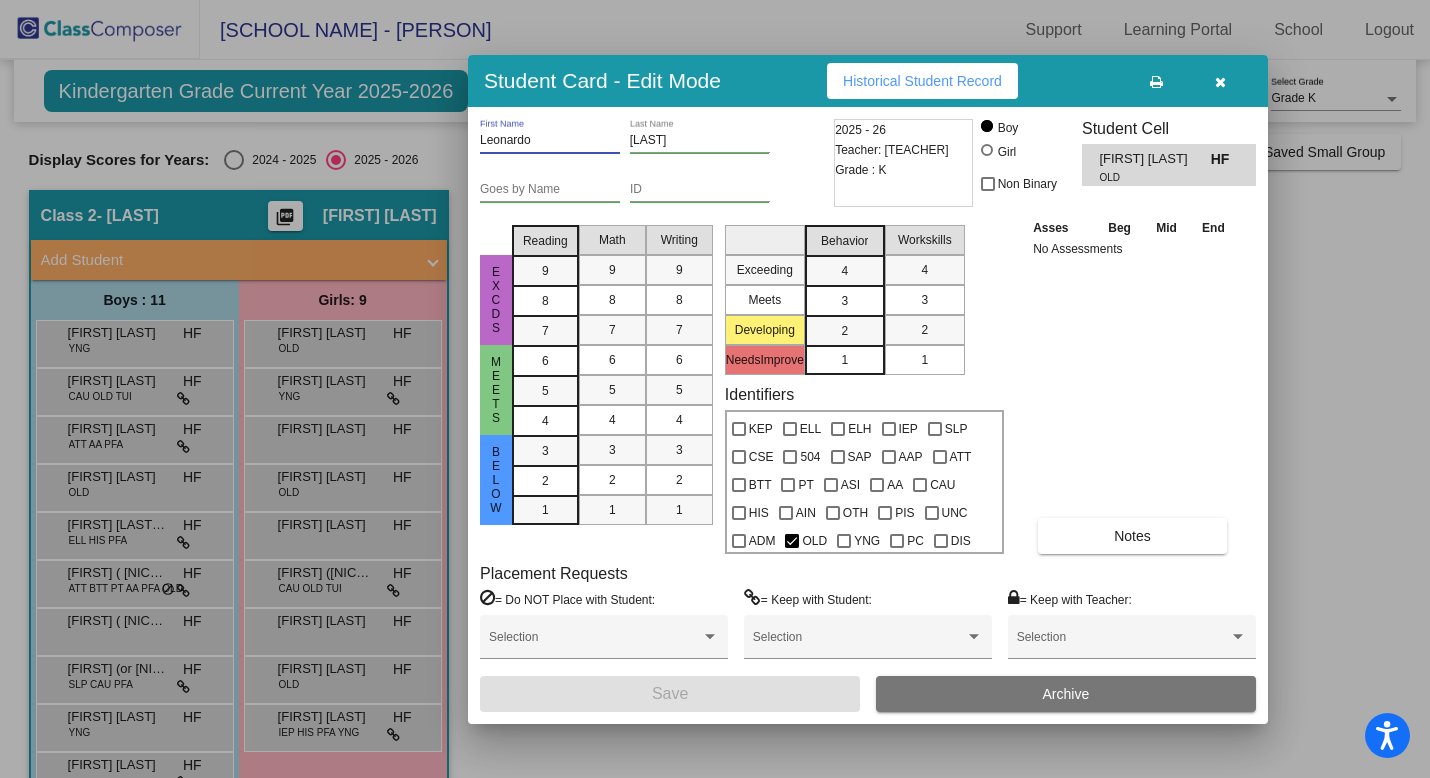 click on "Leonardo" at bounding box center [550, 141] 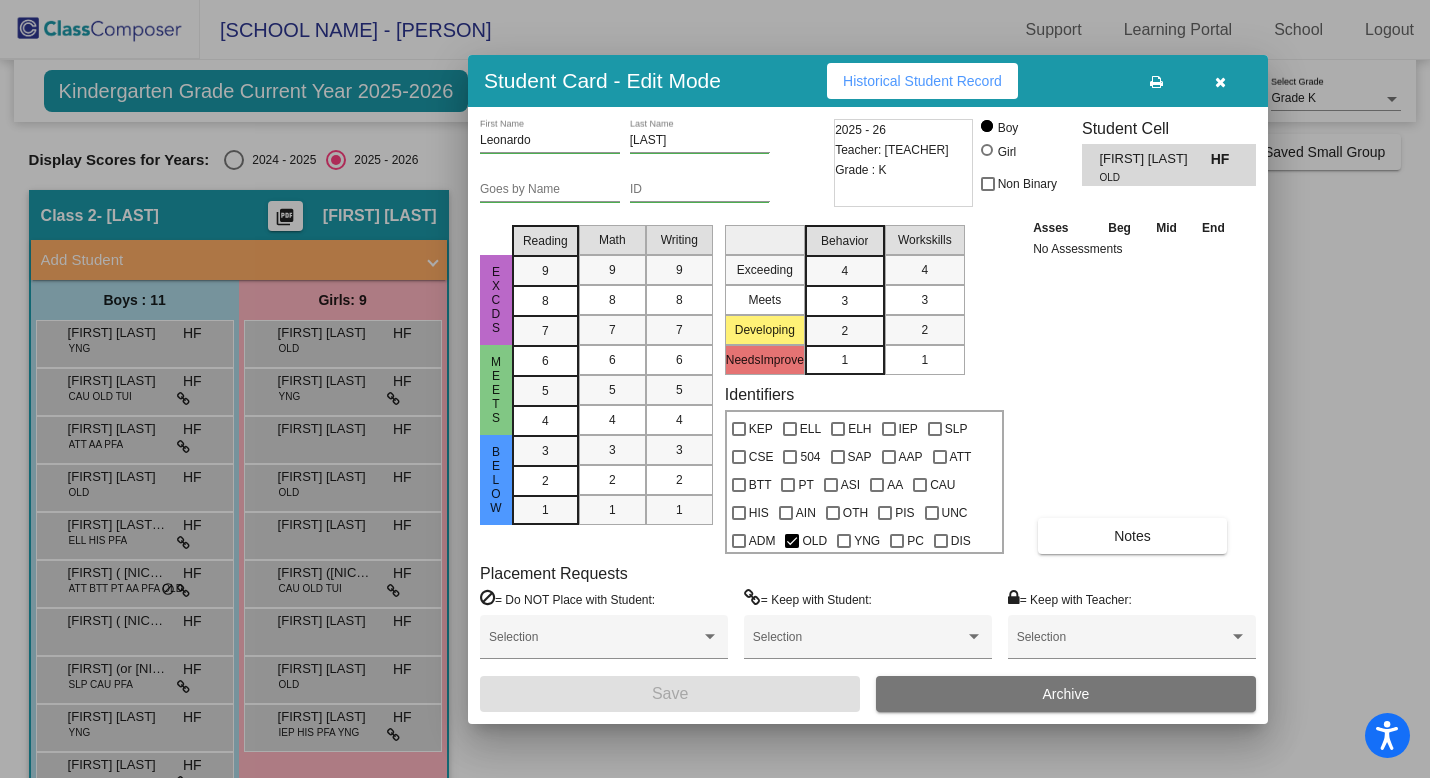 click at bounding box center [715, 389] 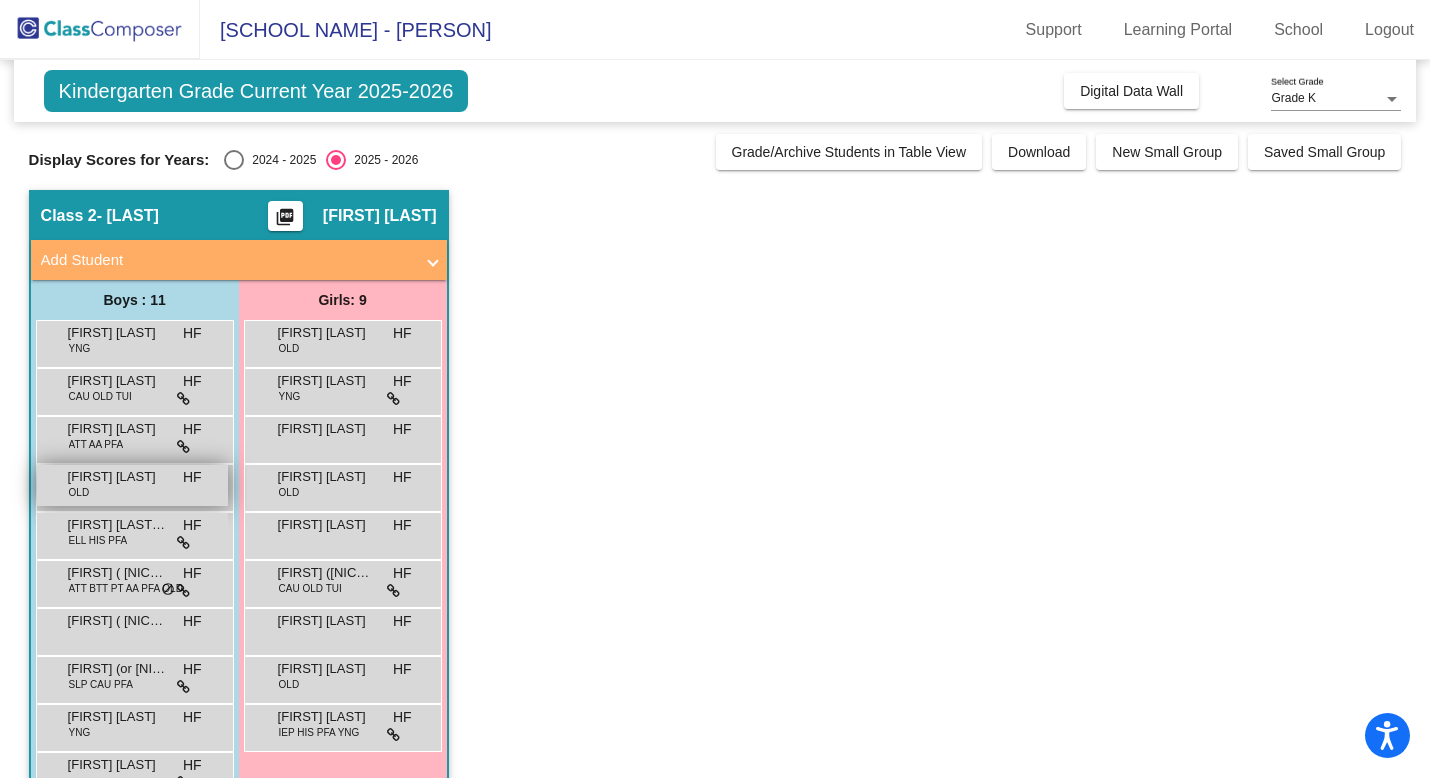 drag, startPoint x: 67, startPoint y: 478, endPoint x: 161, endPoint y: 475, distance: 94.04786 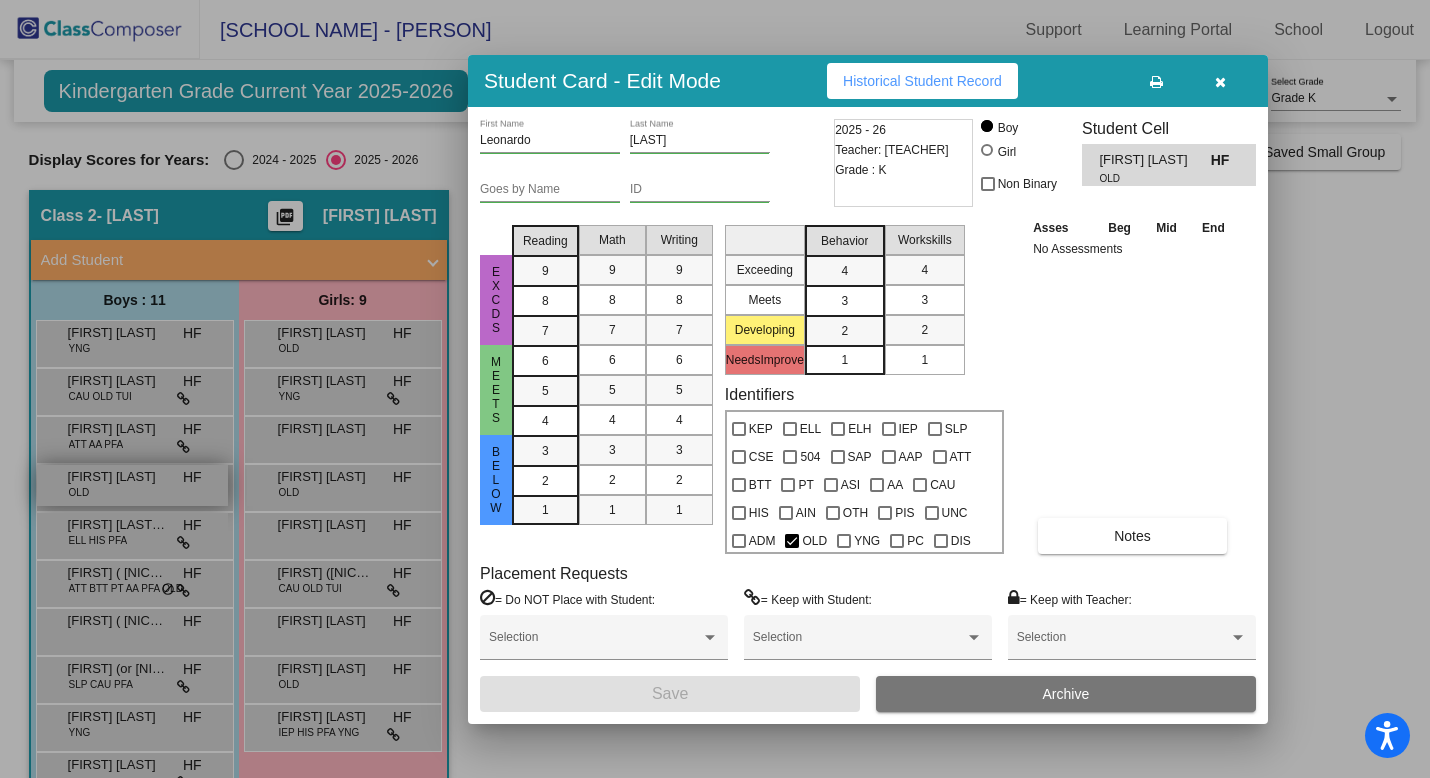 copy on "[FIRST] [LAST]" 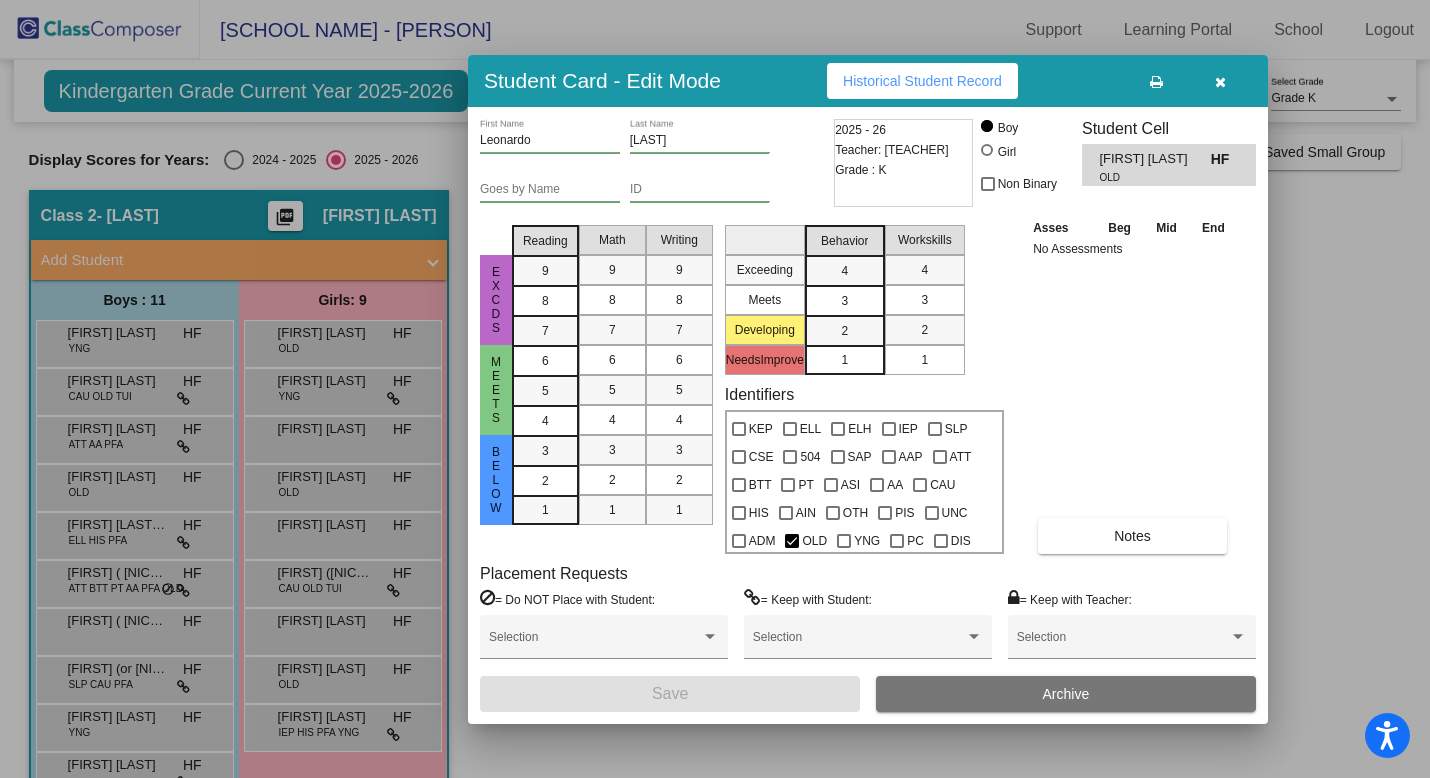 click at bounding box center (1220, 82) 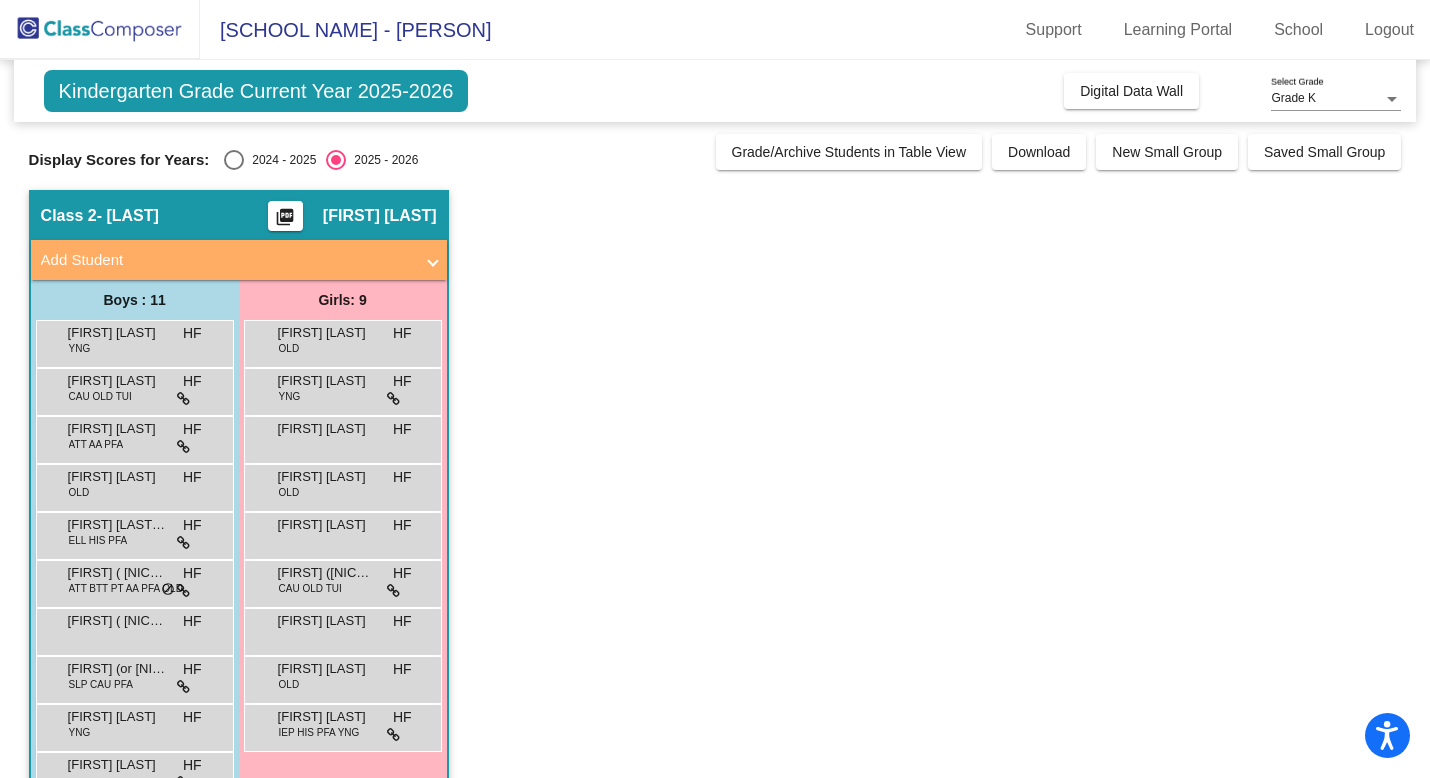 click on "[FIRST] [LAST] OLD HF lock do_not_disturb_alt" at bounding box center (135, 488) 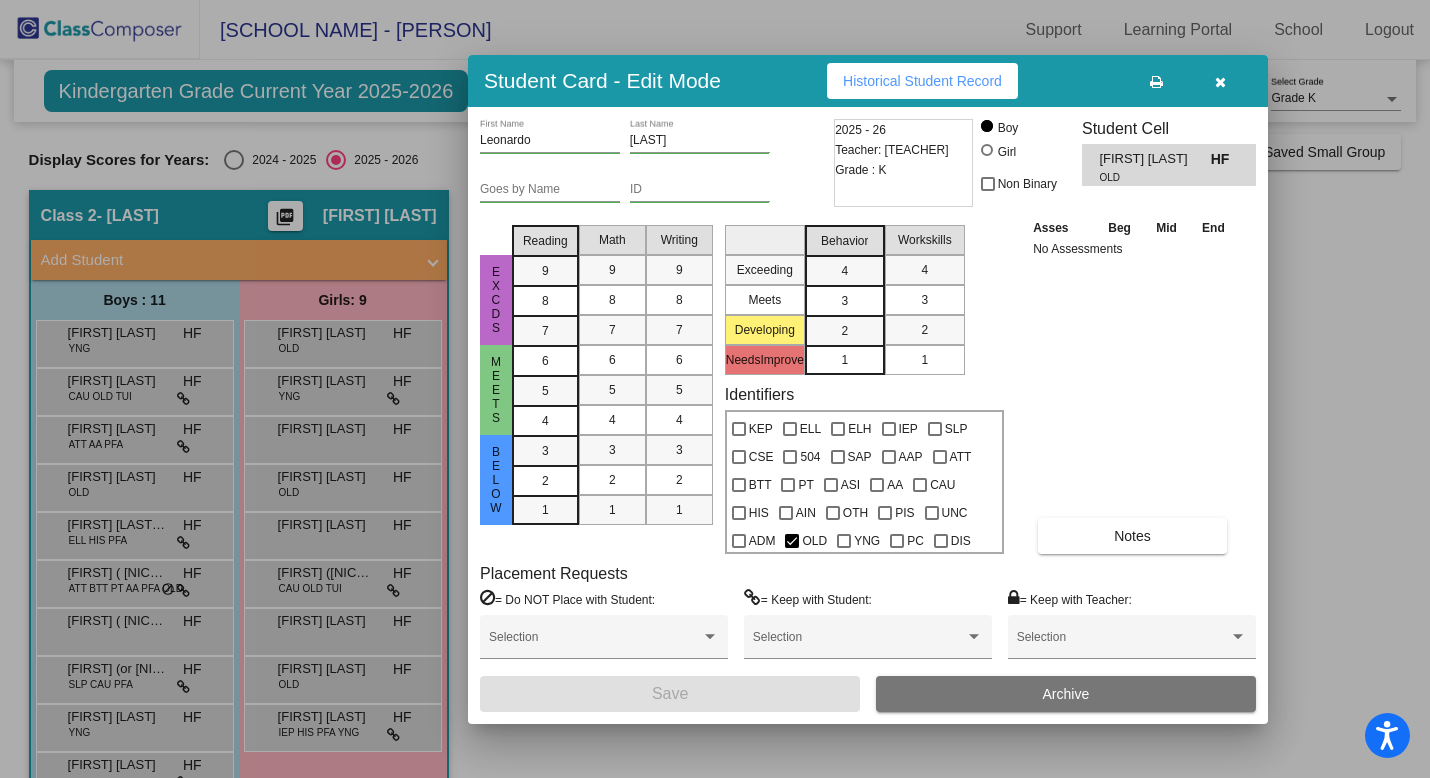 click at bounding box center [715, 389] 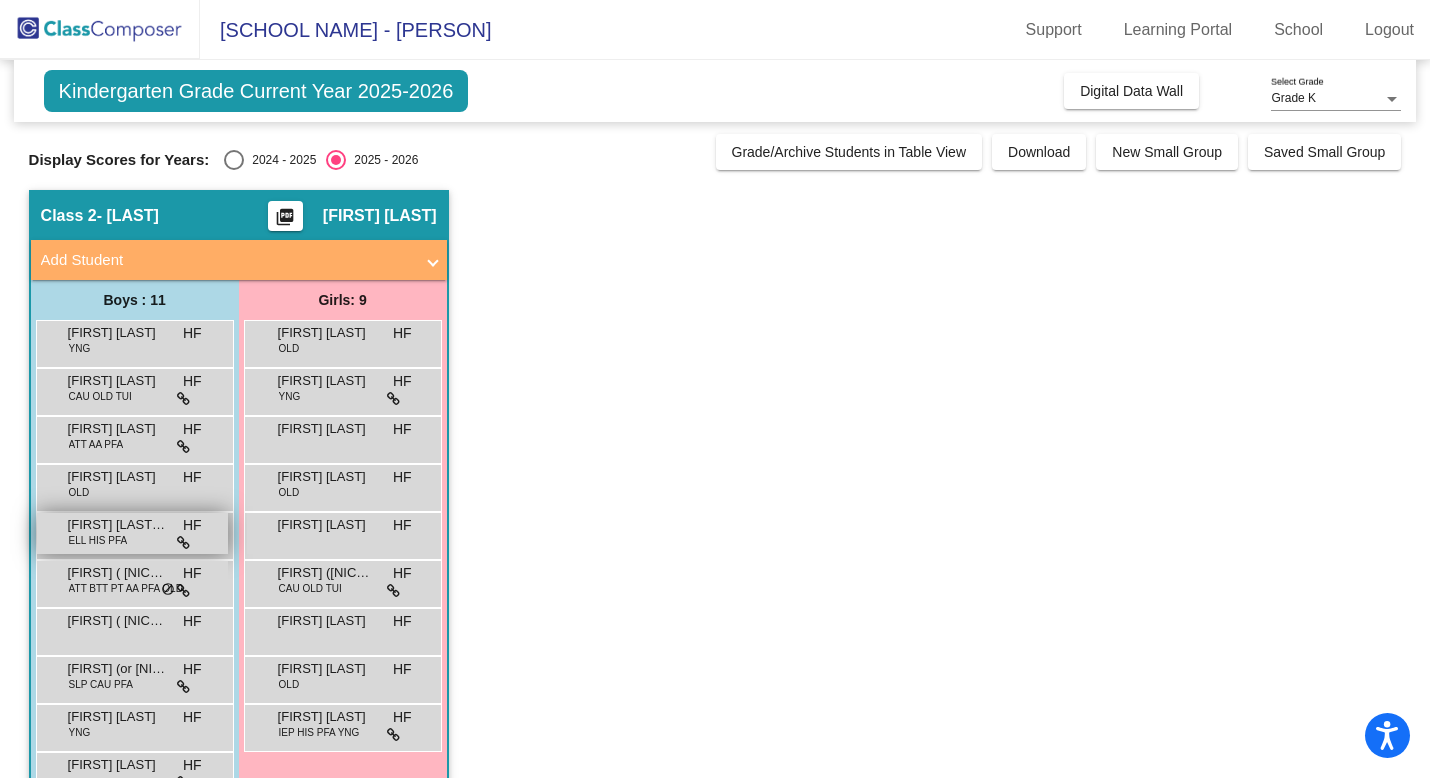 click on "[NAME] [LAST] ELL HIS PFA HF lock do_not_disturb_alt" at bounding box center [132, 533] 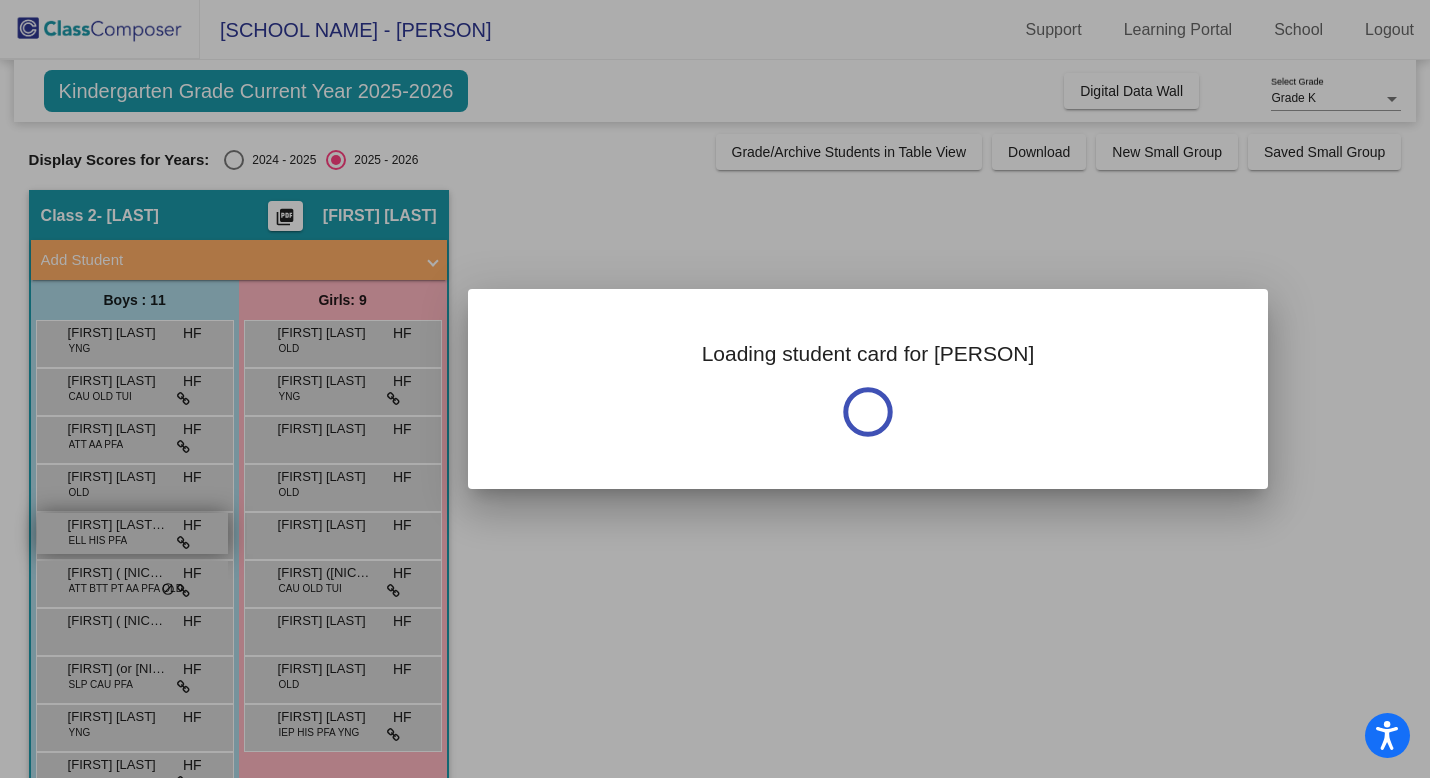 click at bounding box center (715, 389) 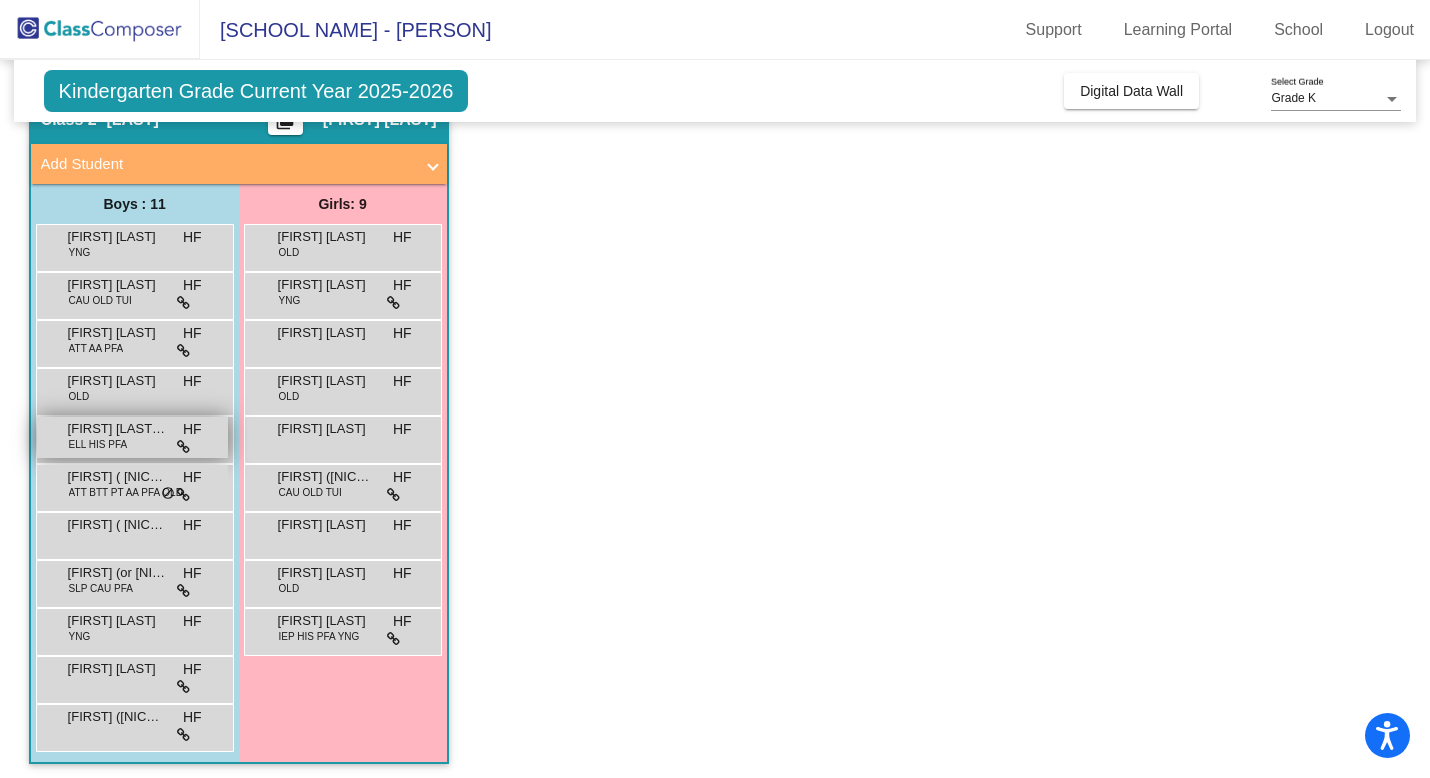 scroll, scrollTop: 102, scrollLeft: 0, axis: vertical 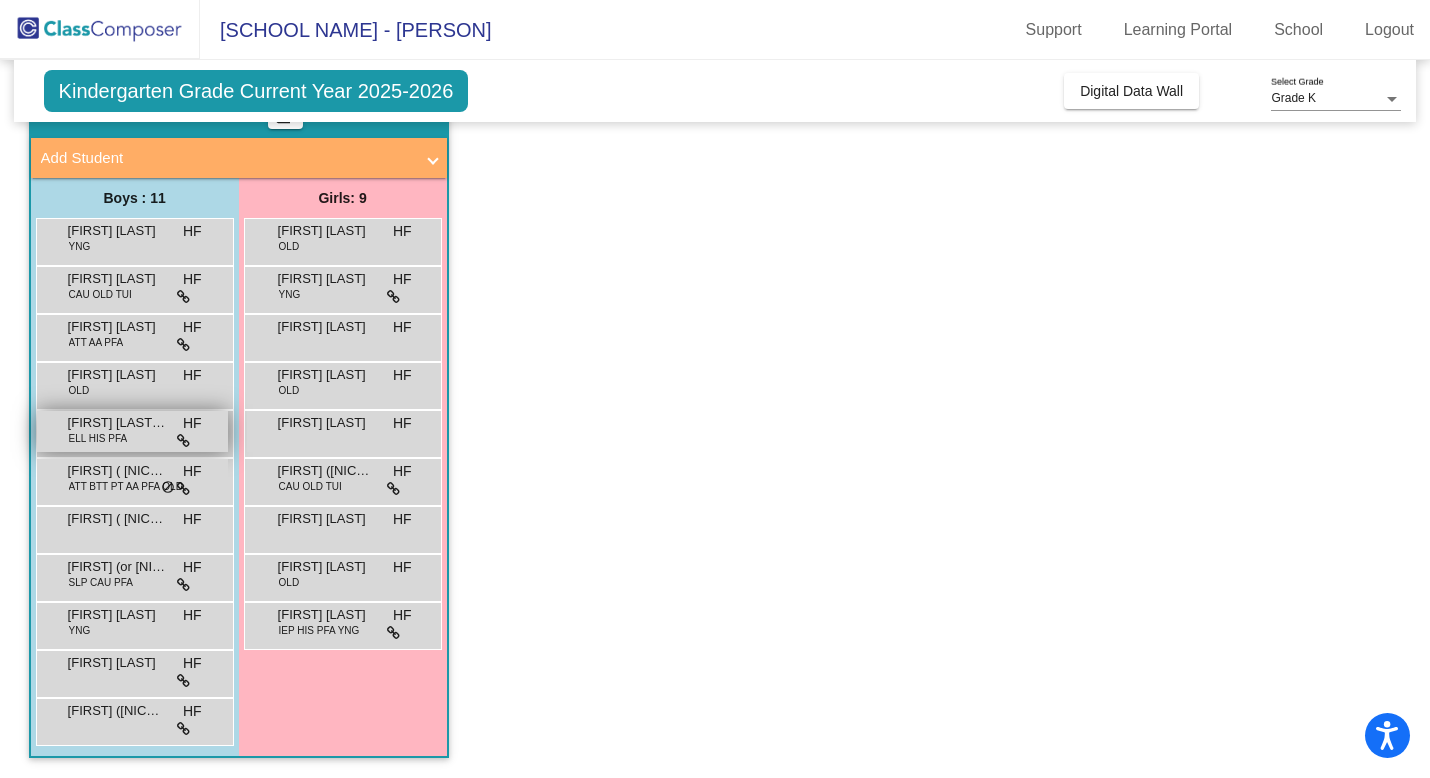 click on "ELL HIS PFA" at bounding box center (98, 438) 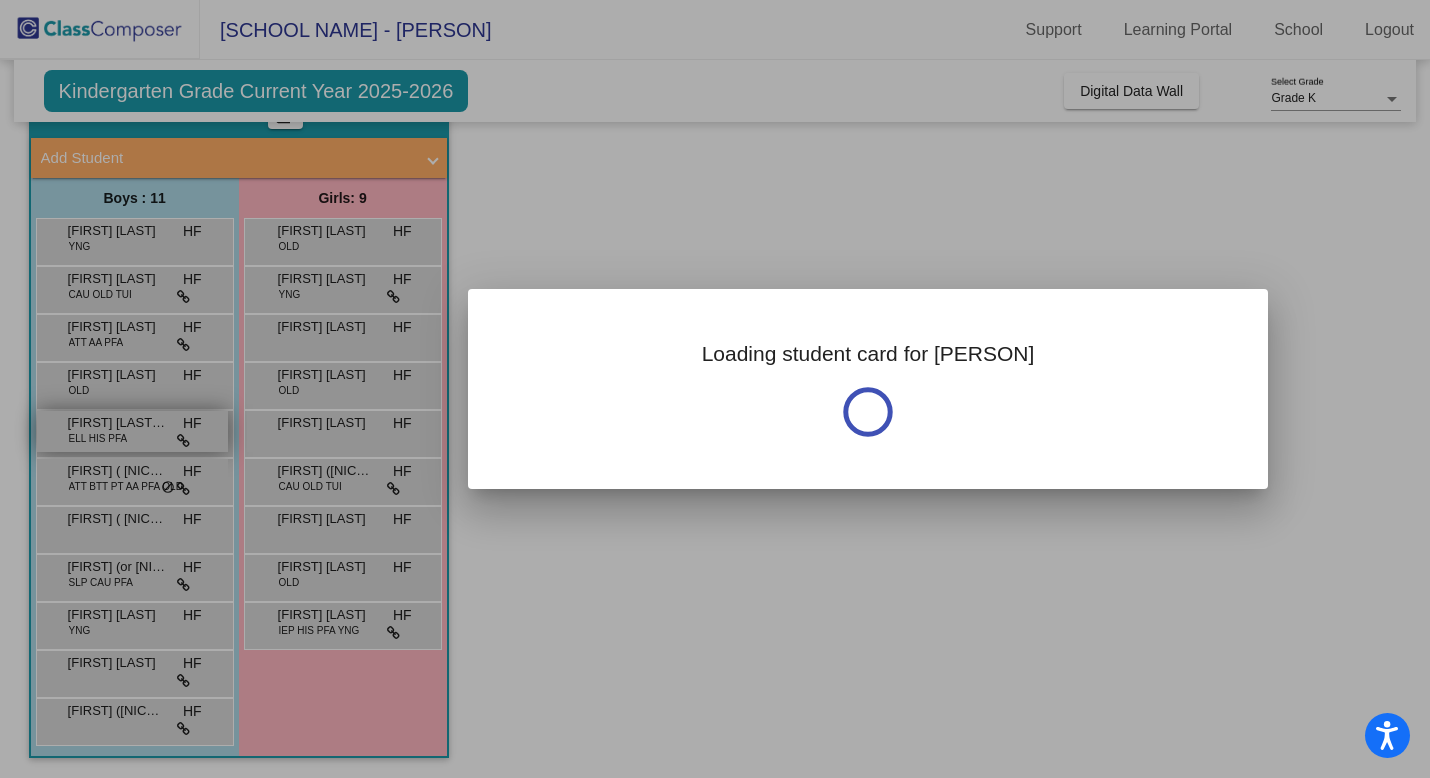 click at bounding box center (715, 389) 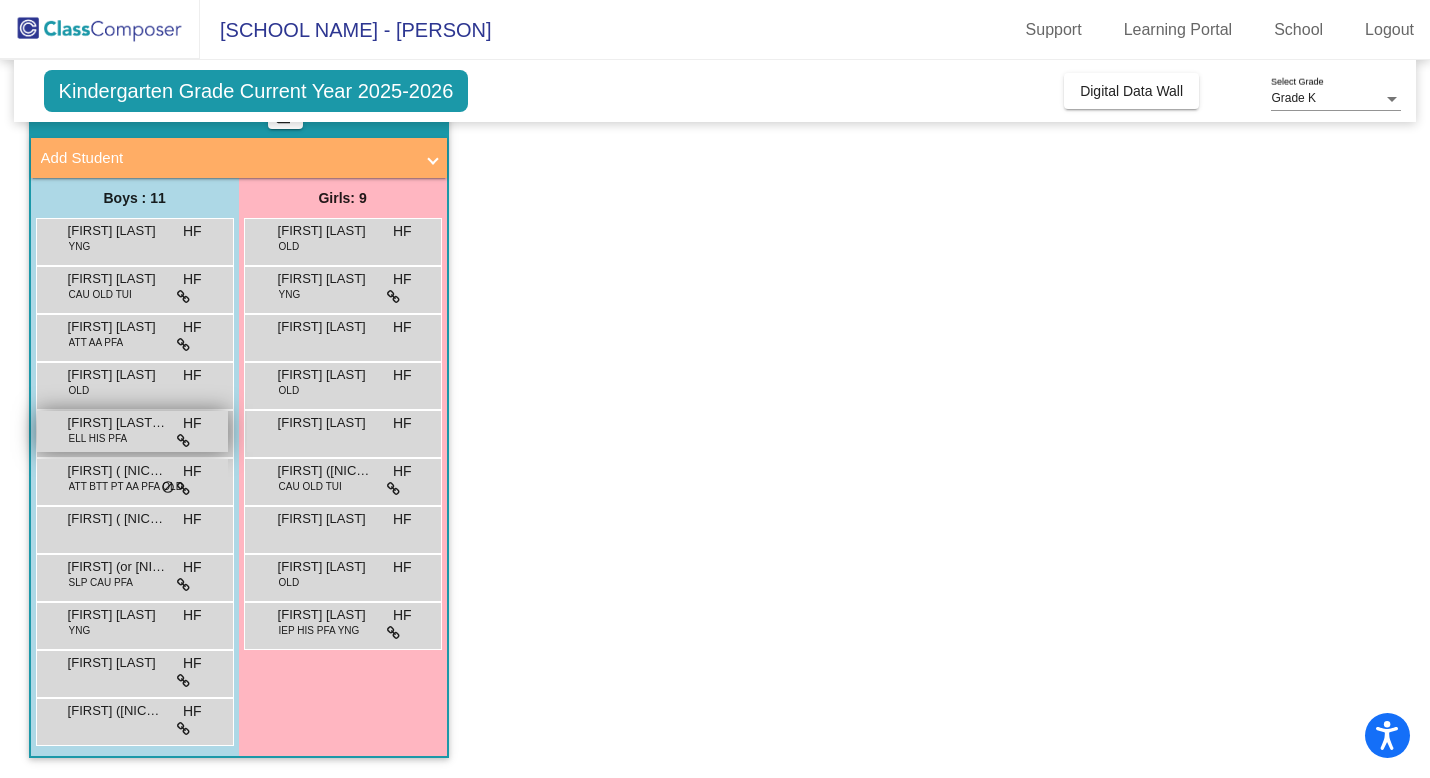 click on "ELL HIS PFA" at bounding box center (98, 438) 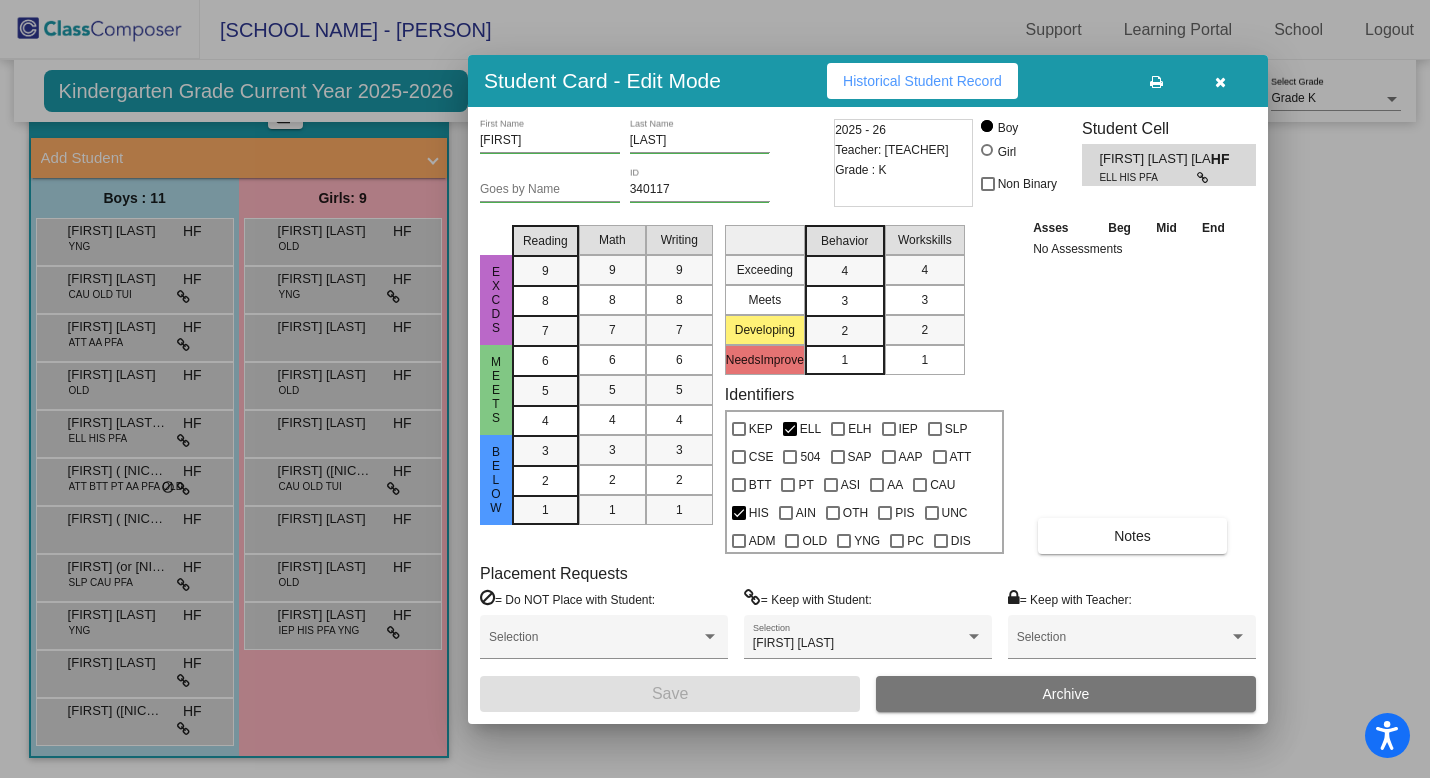 drag, startPoint x: 71, startPoint y: 421, endPoint x: 119, endPoint y: 421, distance: 48 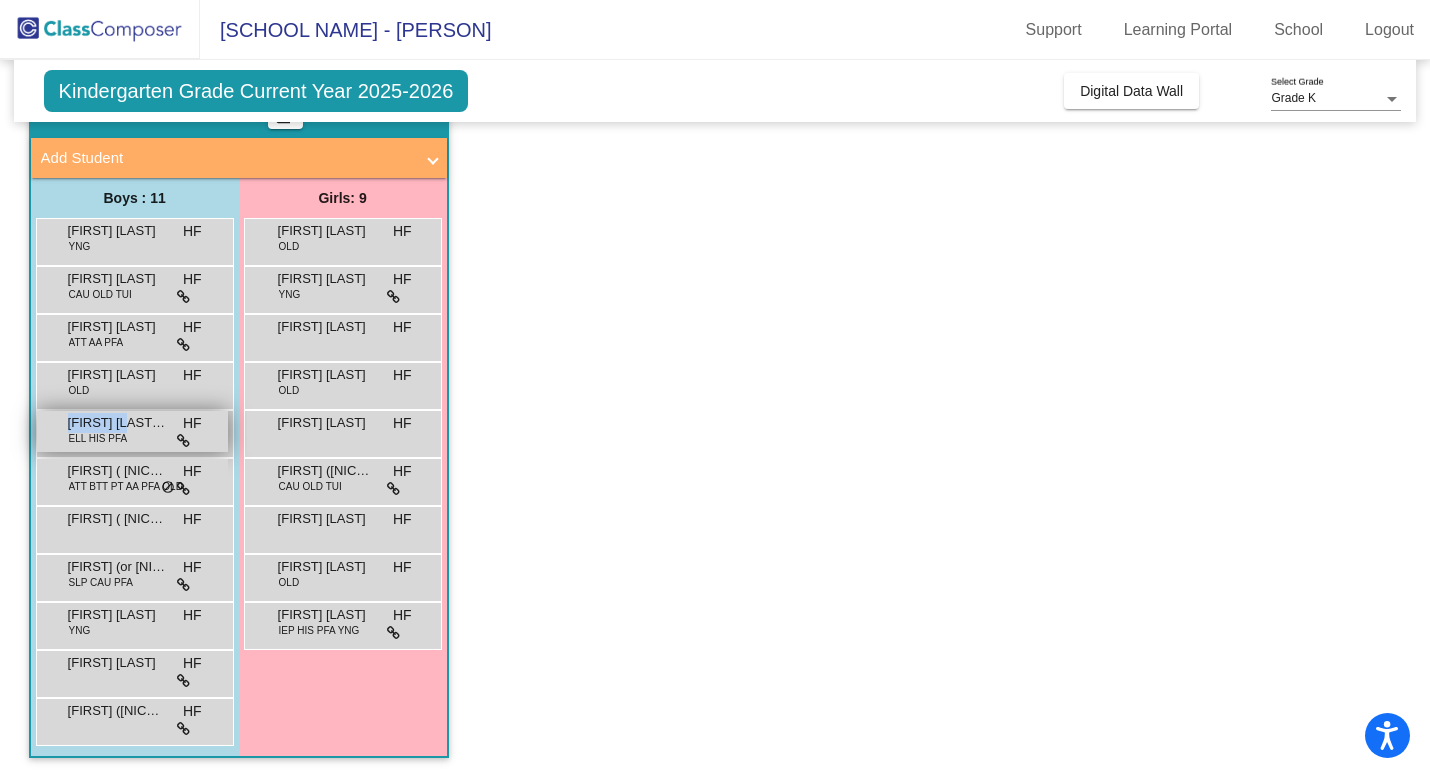 drag, startPoint x: 64, startPoint y: 422, endPoint x: 152, endPoint y: 424, distance: 88.02273 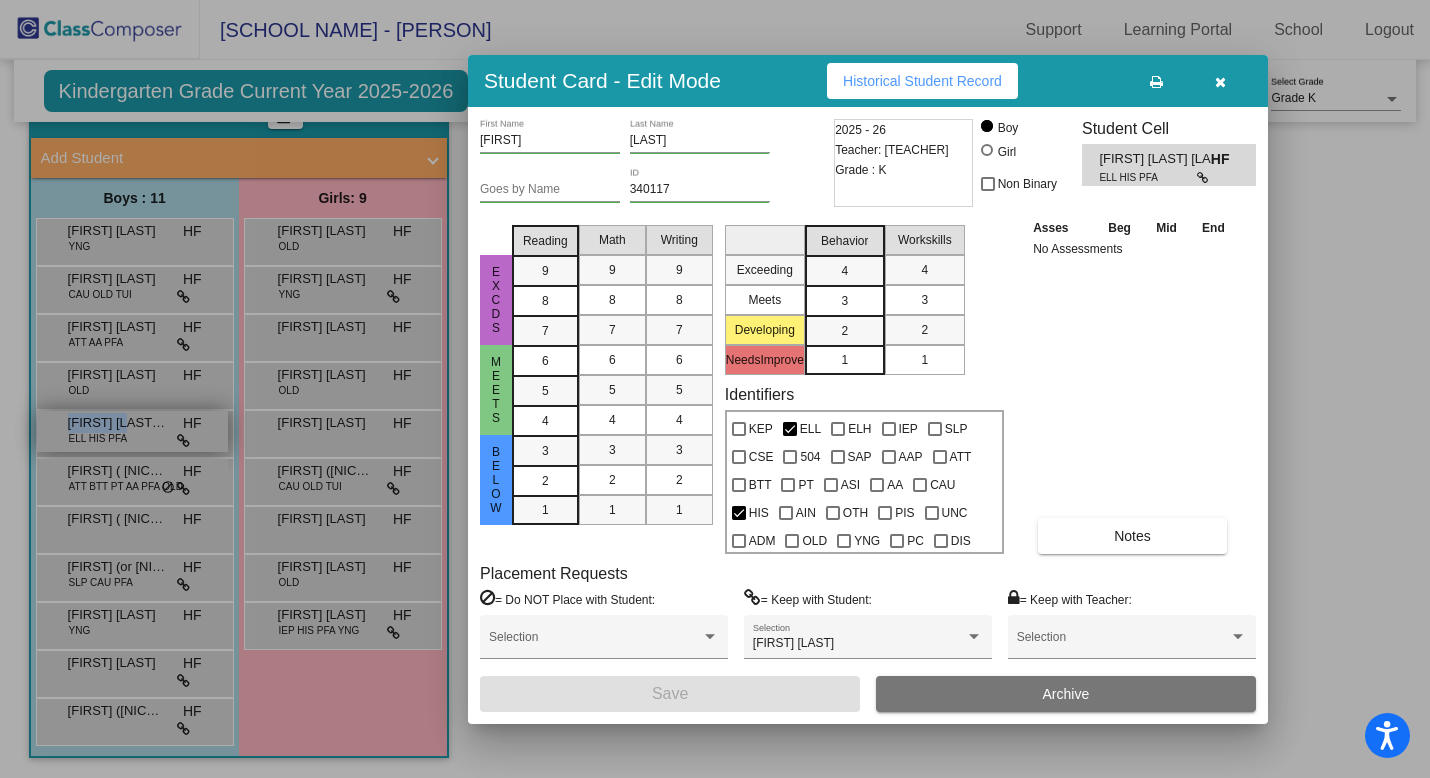 copy on "[NAME] [LAST]" 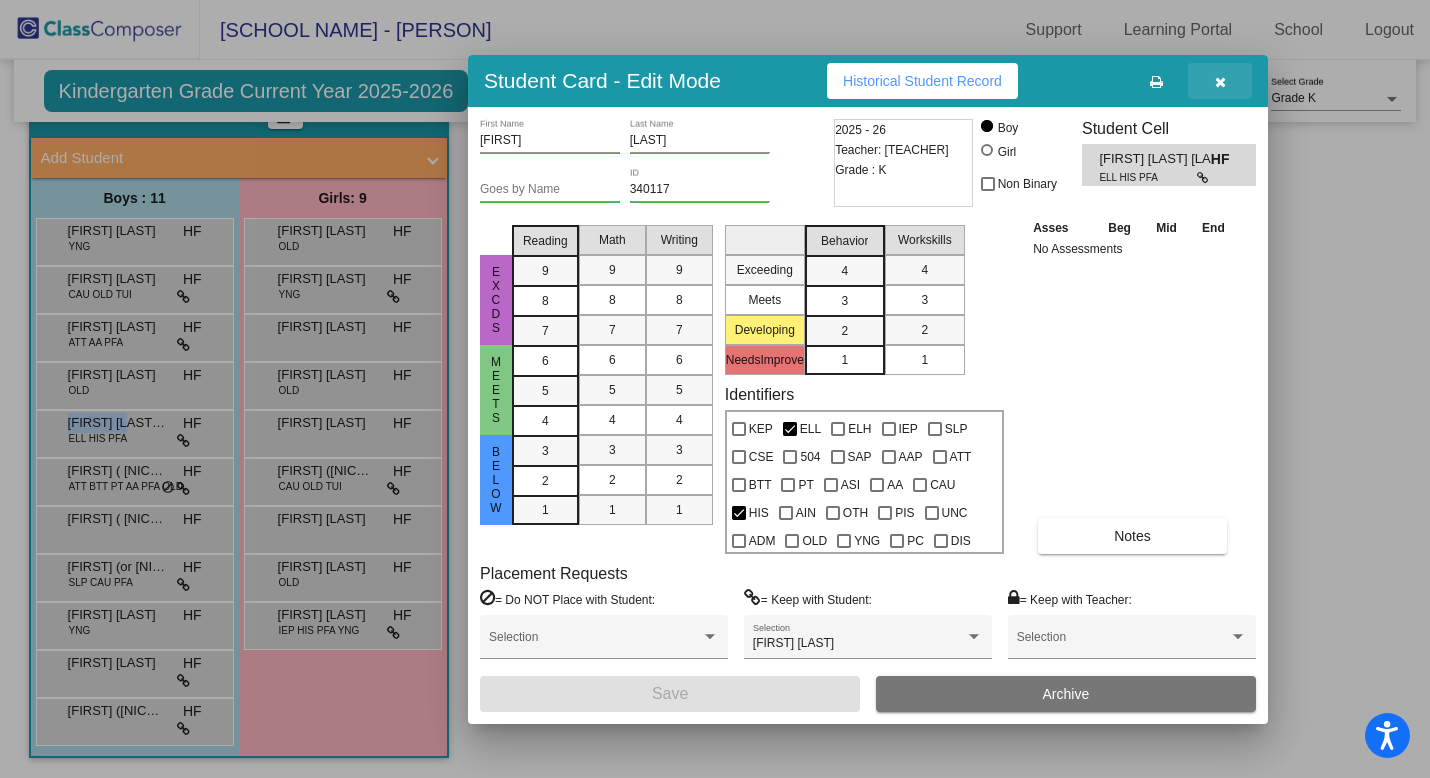 click at bounding box center [1220, 81] 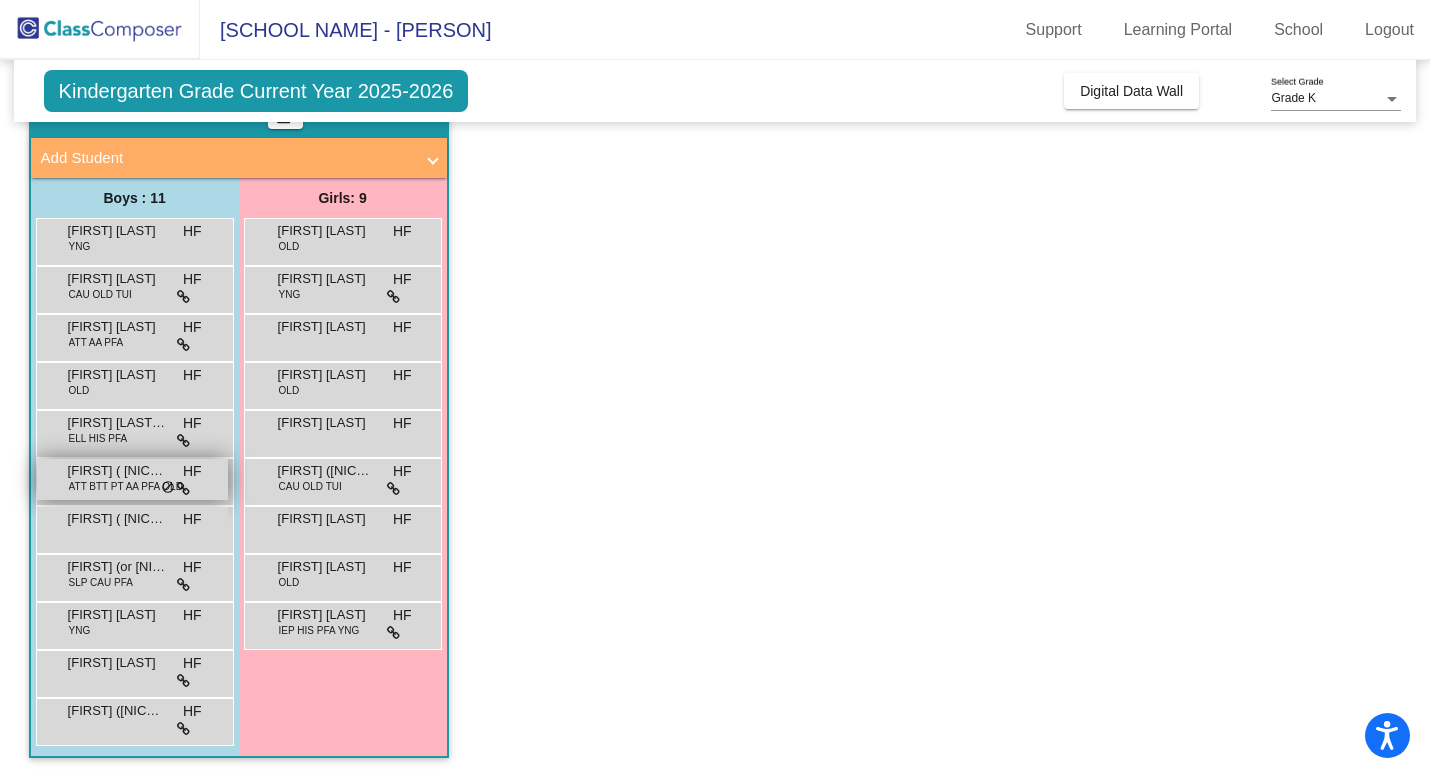 click on "ATT BTT PT AA PFA OLD" at bounding box center (126, 486) 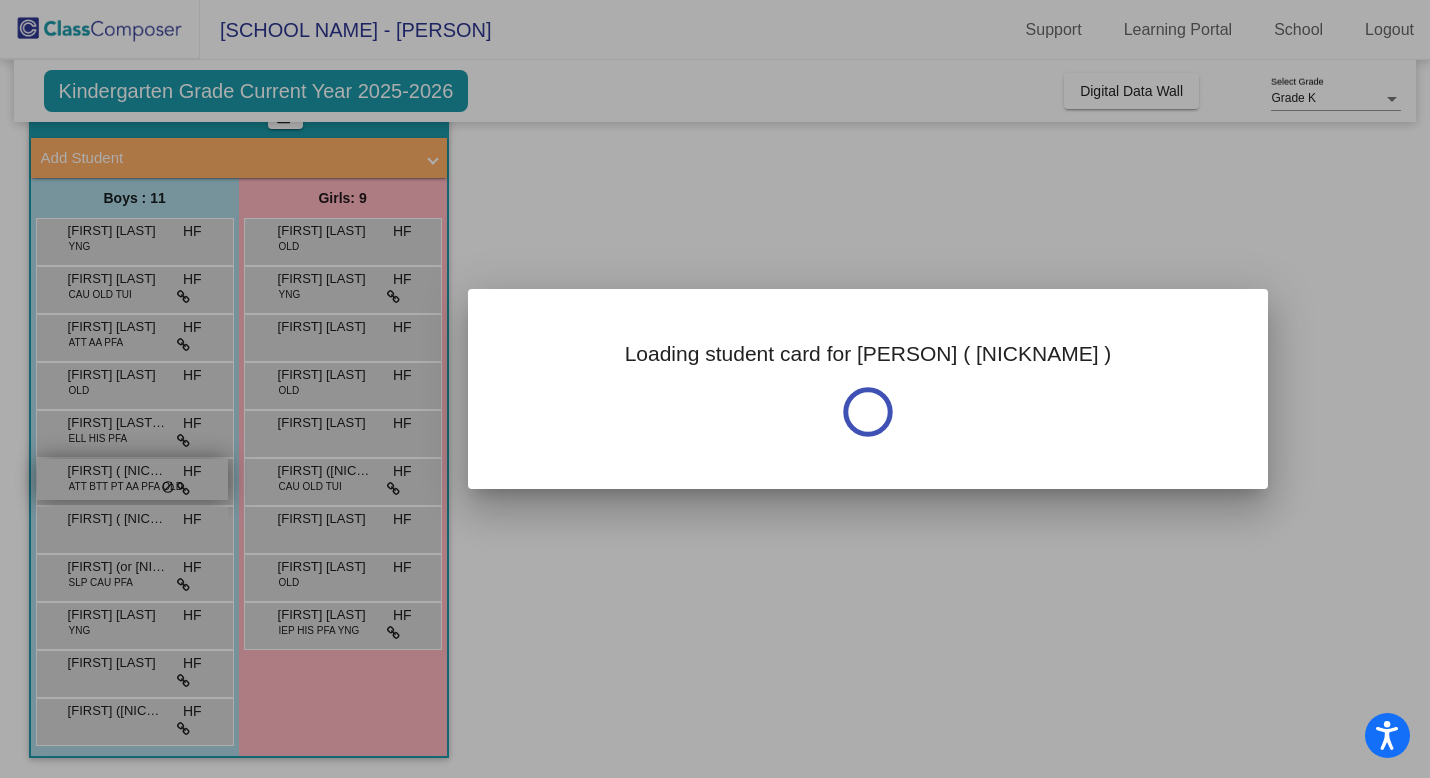 click at bounding box center [715, 389] 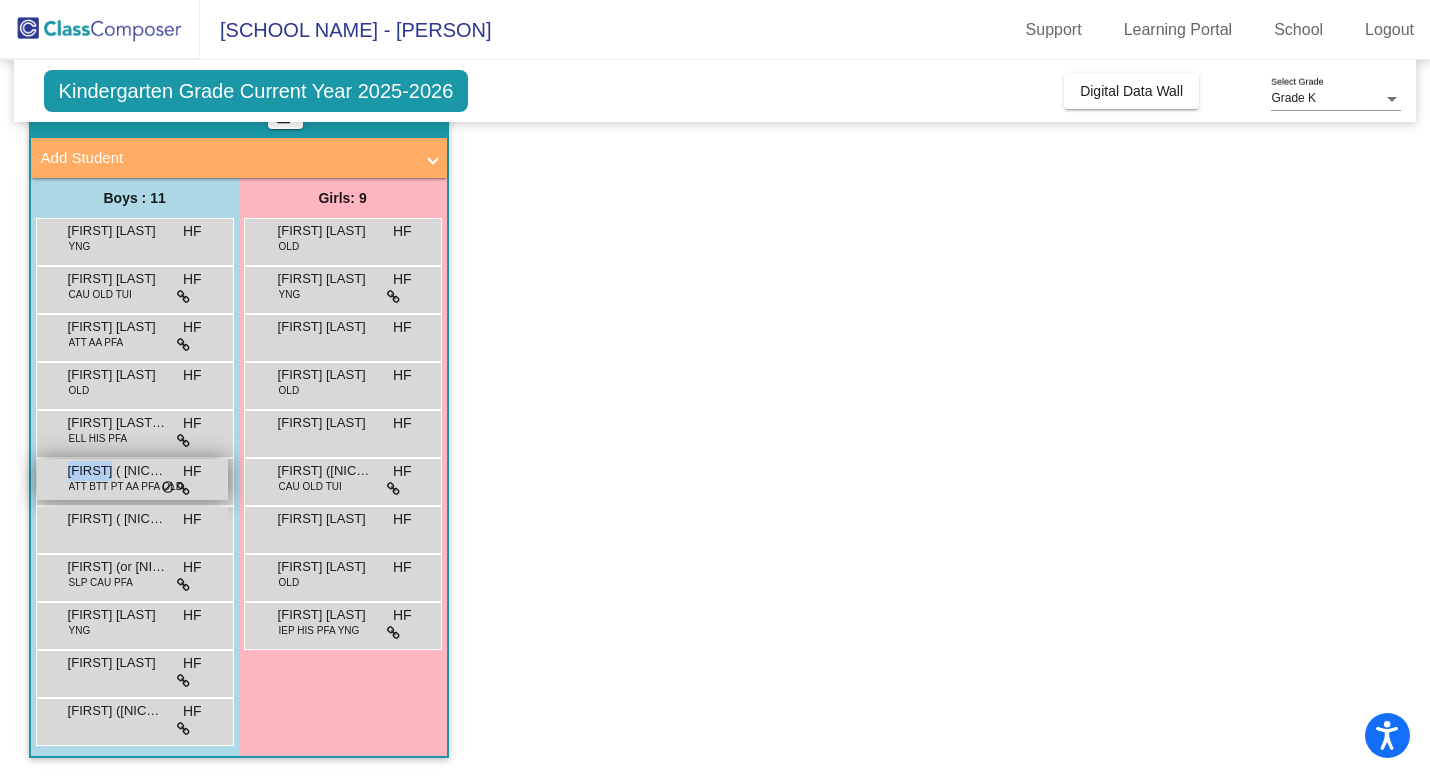 drag, startPoint x: 63, startPoint y: 469, endPoint x: 117, endPoint y: 470, distance: 54.00926 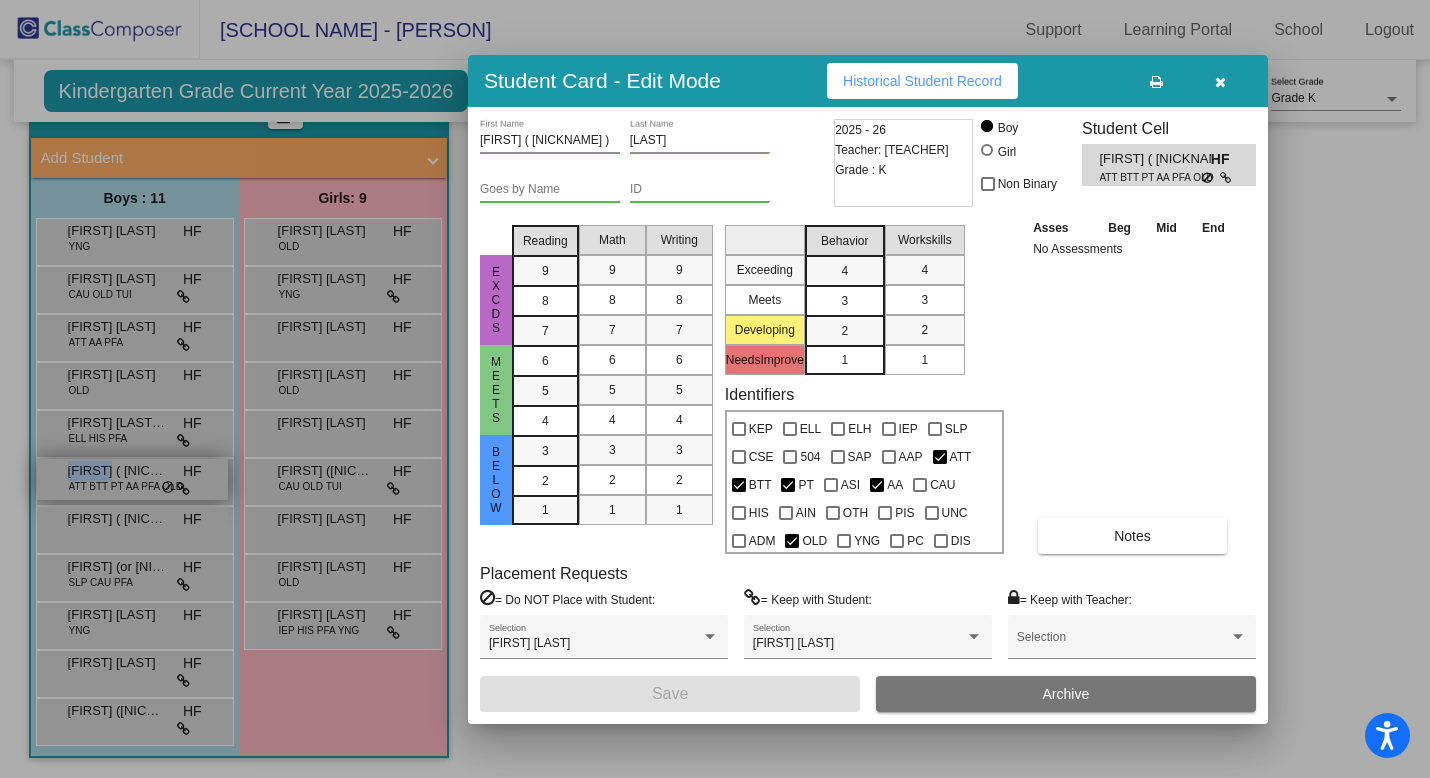 copy on "[FIRST]" 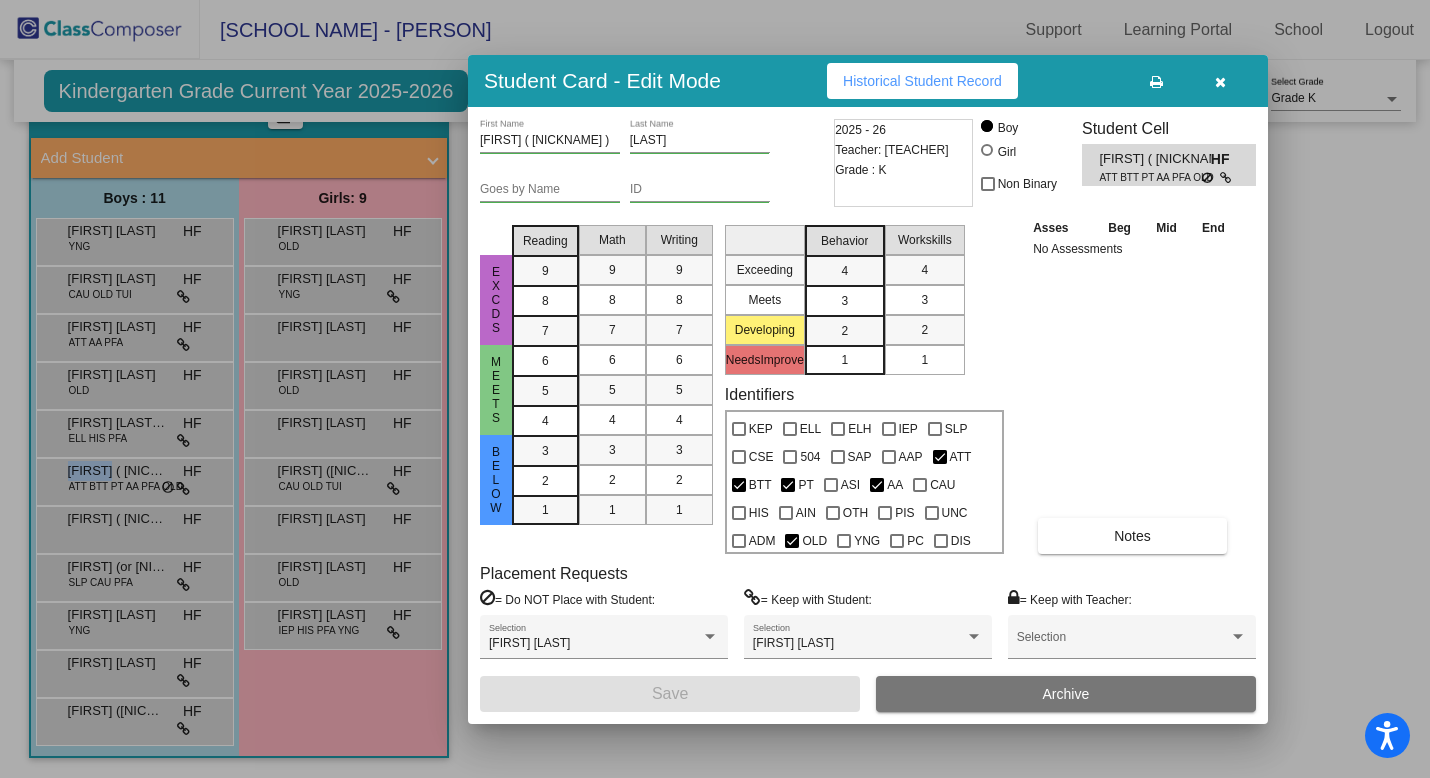 click at bounding box center (1220, 82) 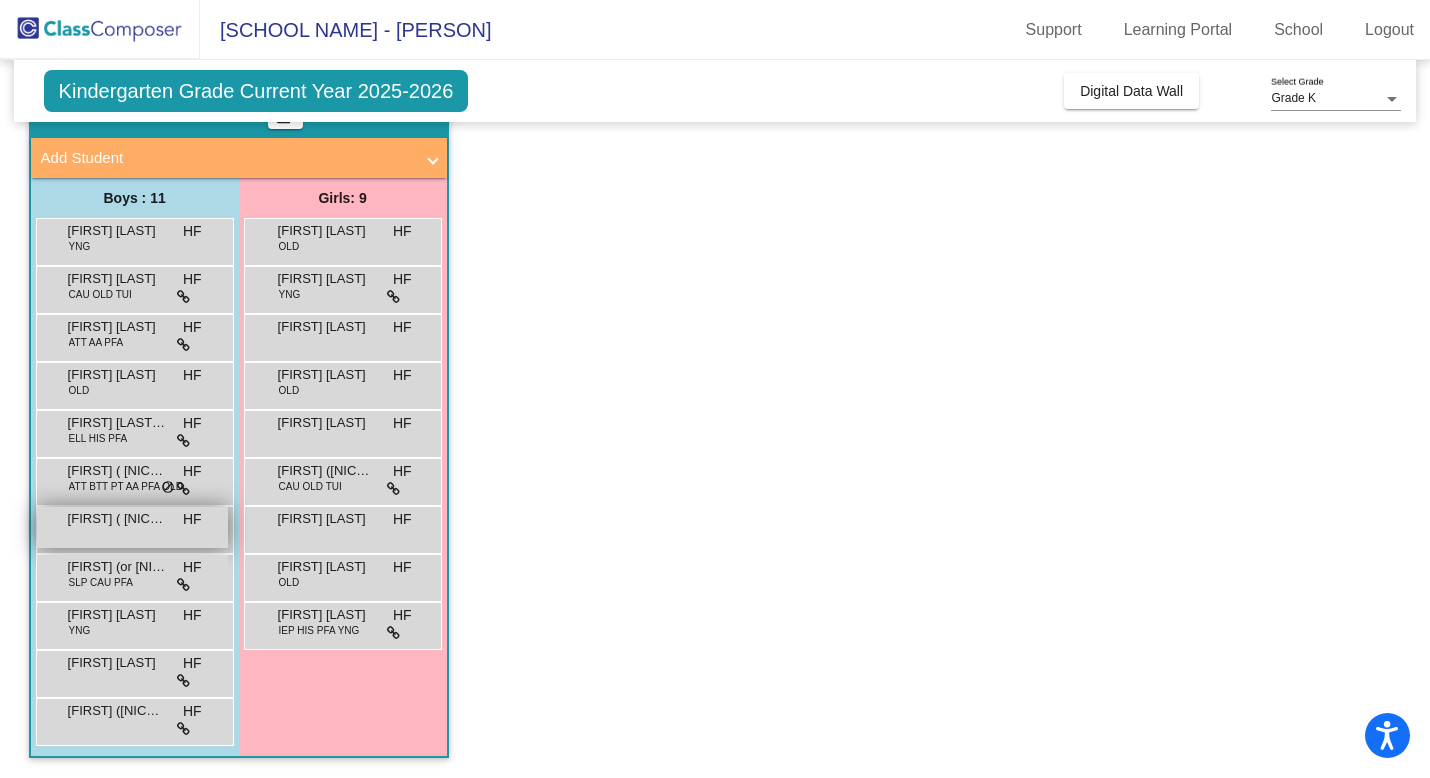 click on "[FIRST] ( [NICKNAME] ) [LAST]" at bounding box center [118, 519] 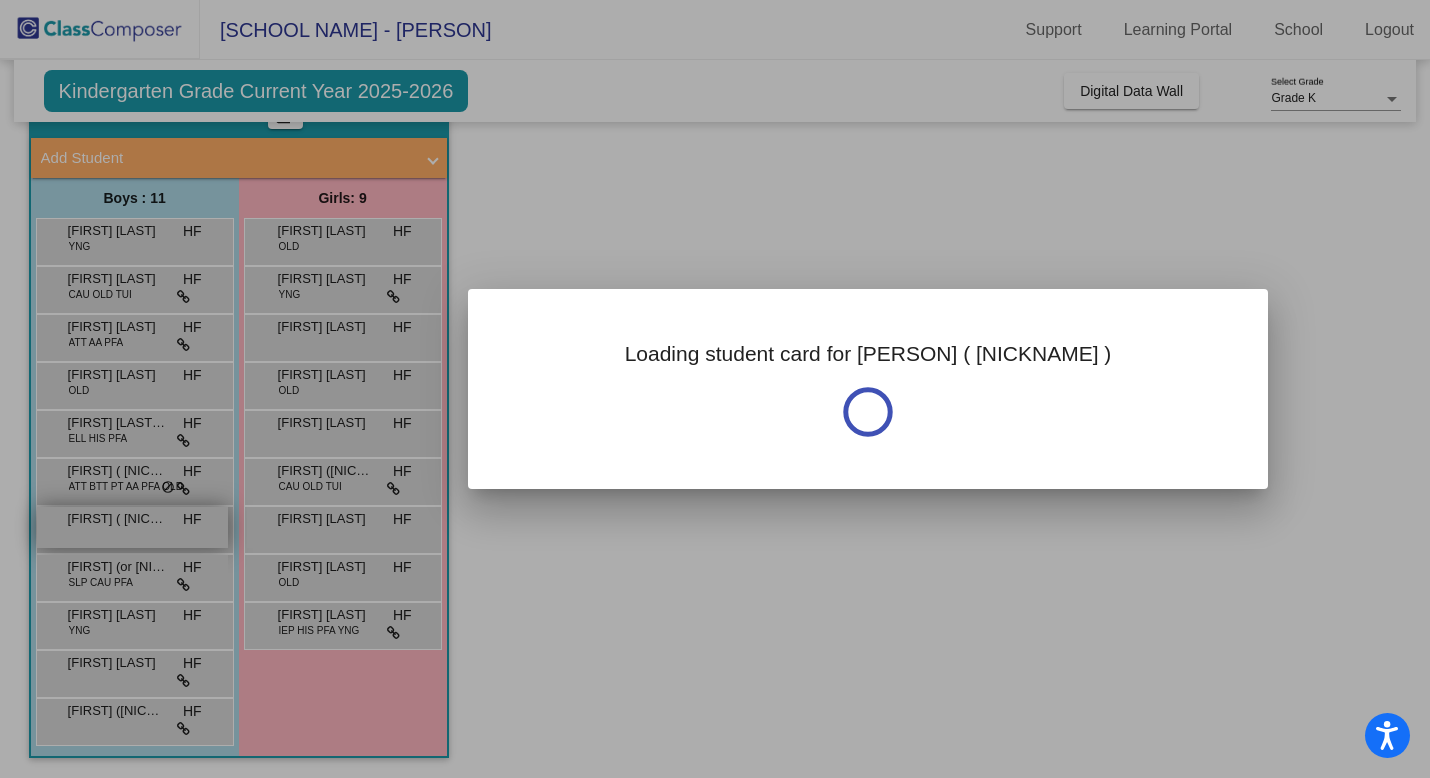click at bounding box center [715, 389] 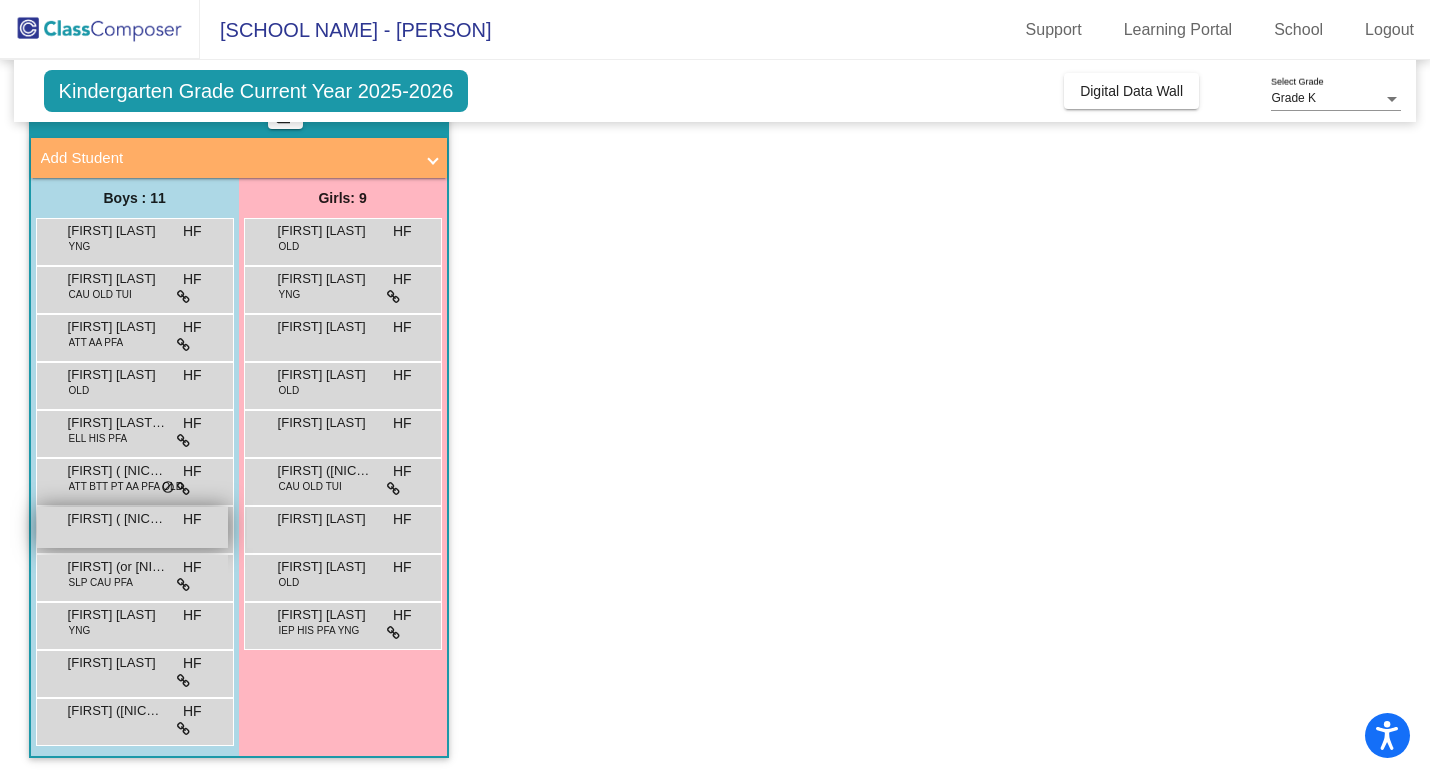 click on "[FIRST] ( [NICKNAME] ) [LAST]" at bounding box center [118, 519] 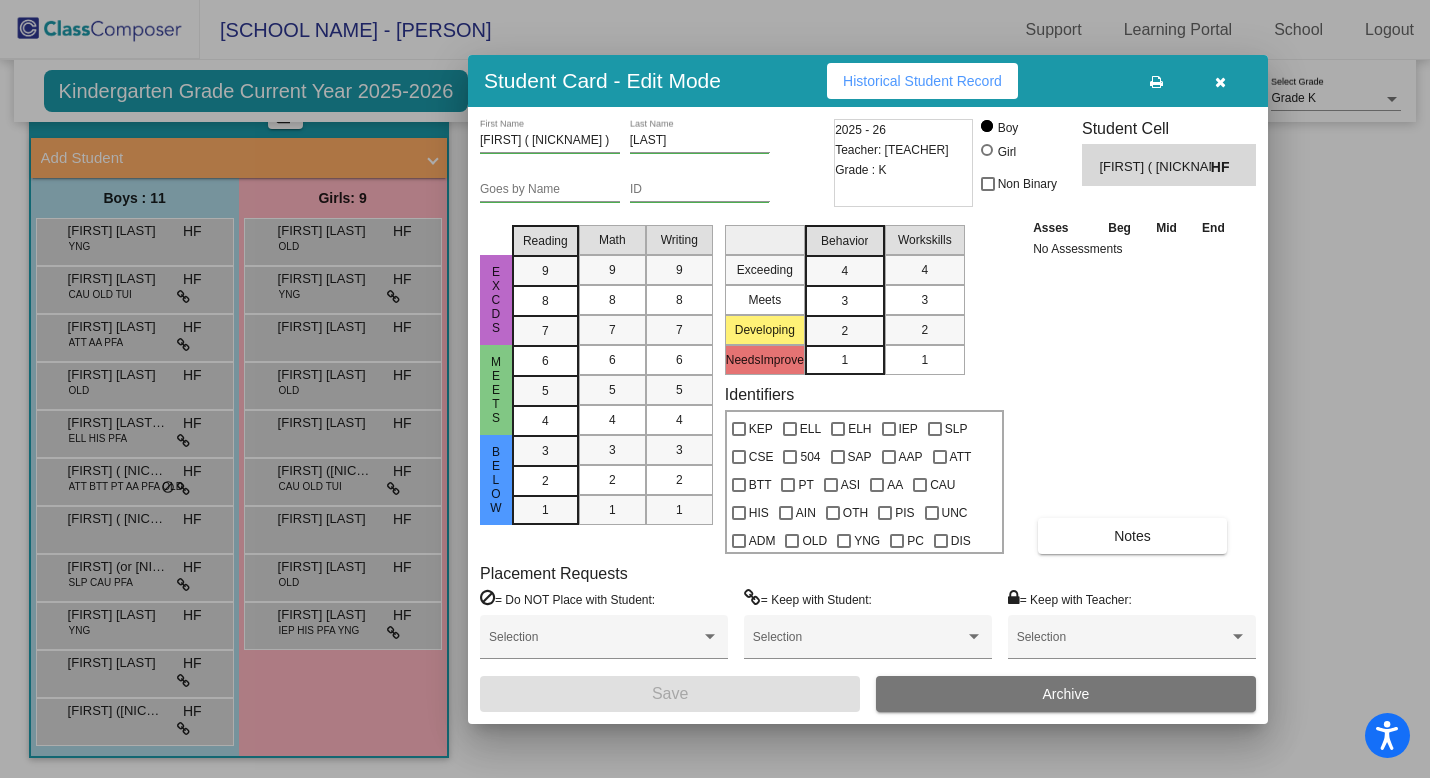 click at bounding box center (715, 389) 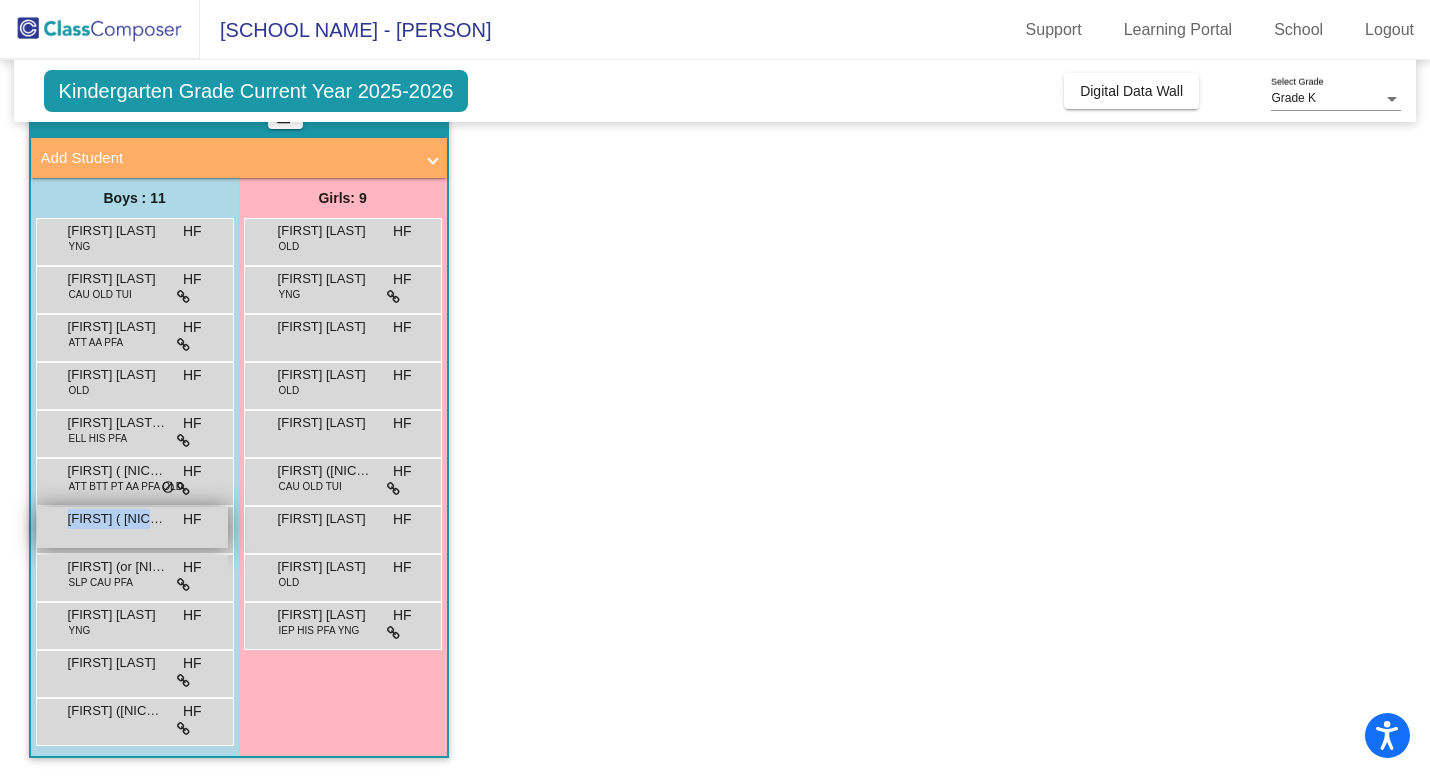 drag, startPoint x: 61, startPoint y: 521, endPoint x: 161, endPoint y: 521, distance: 100 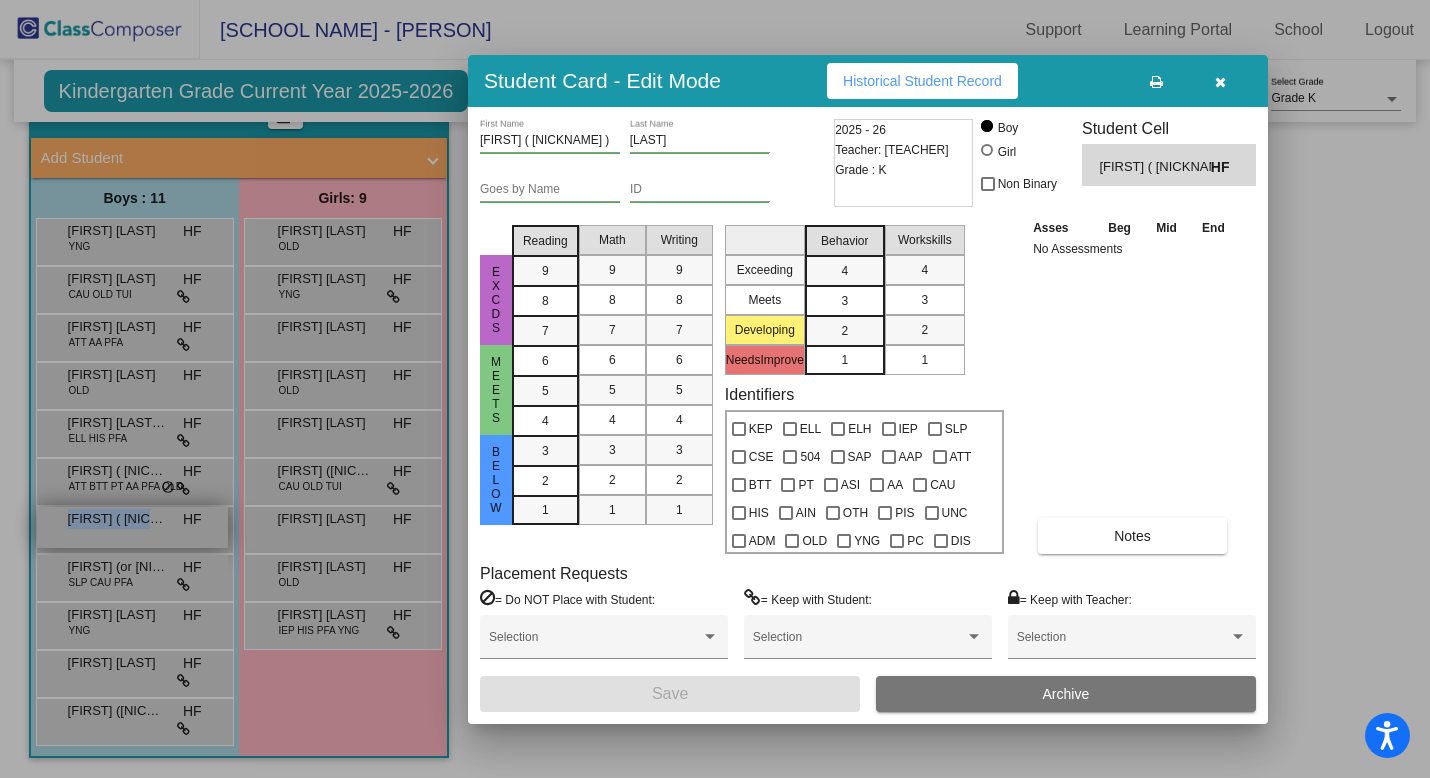 copy on "[FIRST] ( [NICKNAME] )" 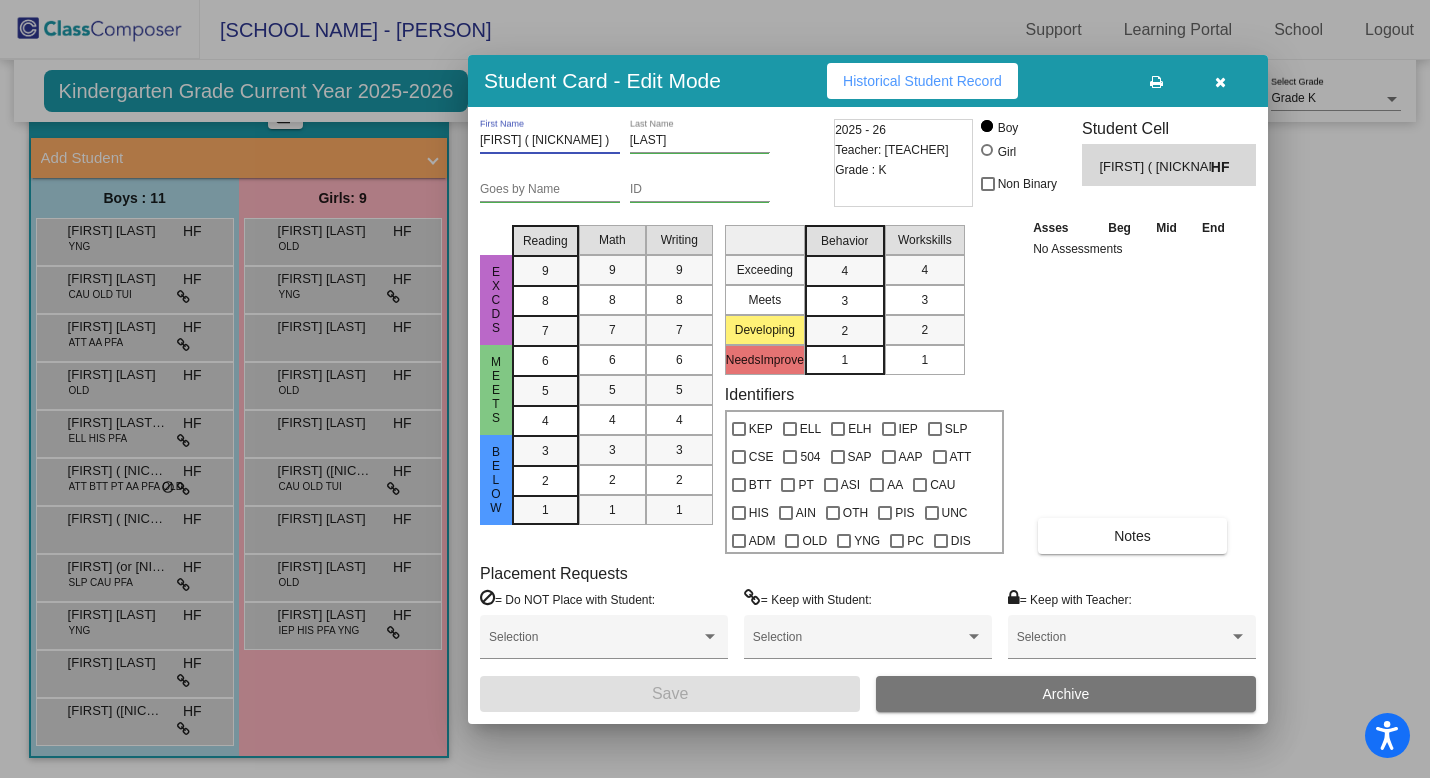 drag, startPoint x: 525, startPoint y: 141, endPoint x: 472, endPoint y: 141, distance: 53 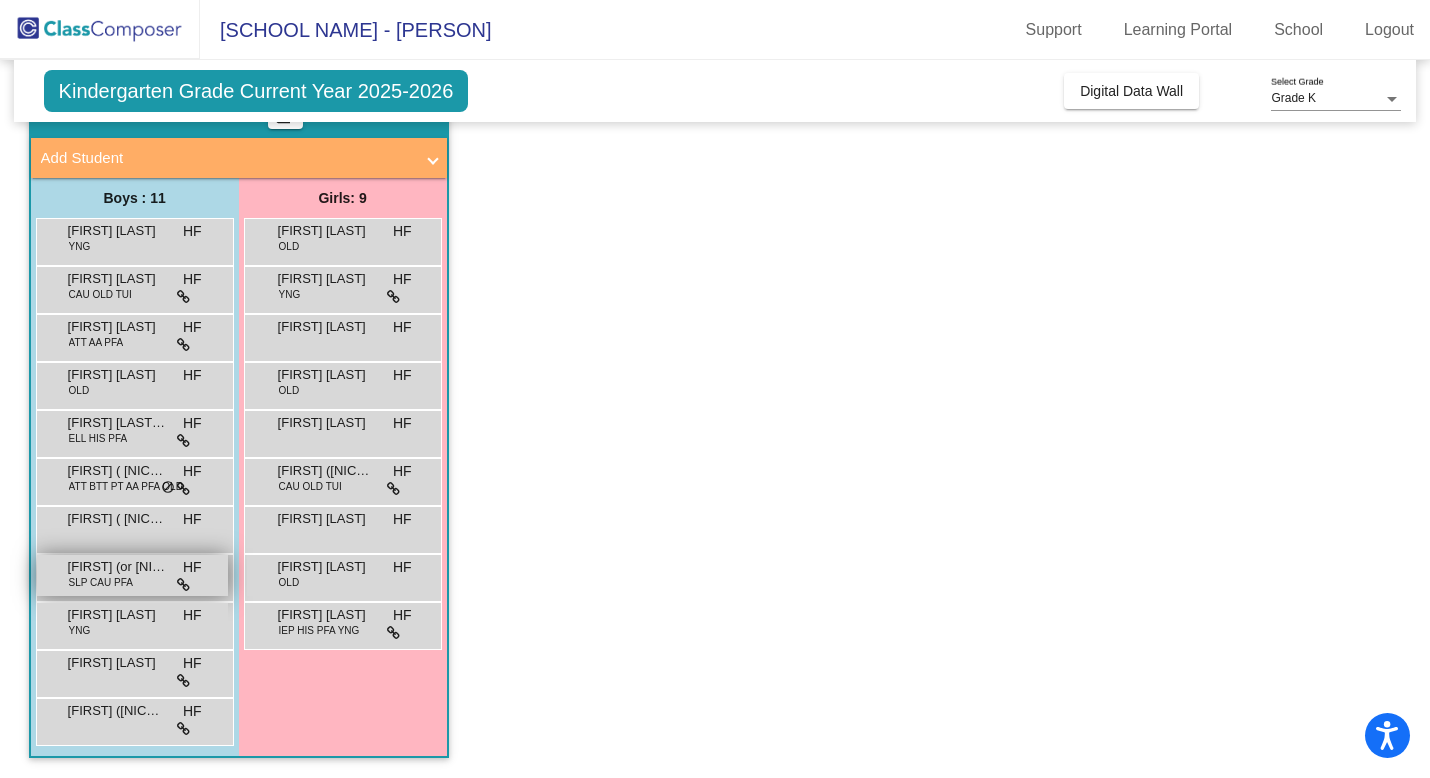 click on "[FIRST] (or [NICKNAME]) [LAST]" at bounding box center [118, 567] 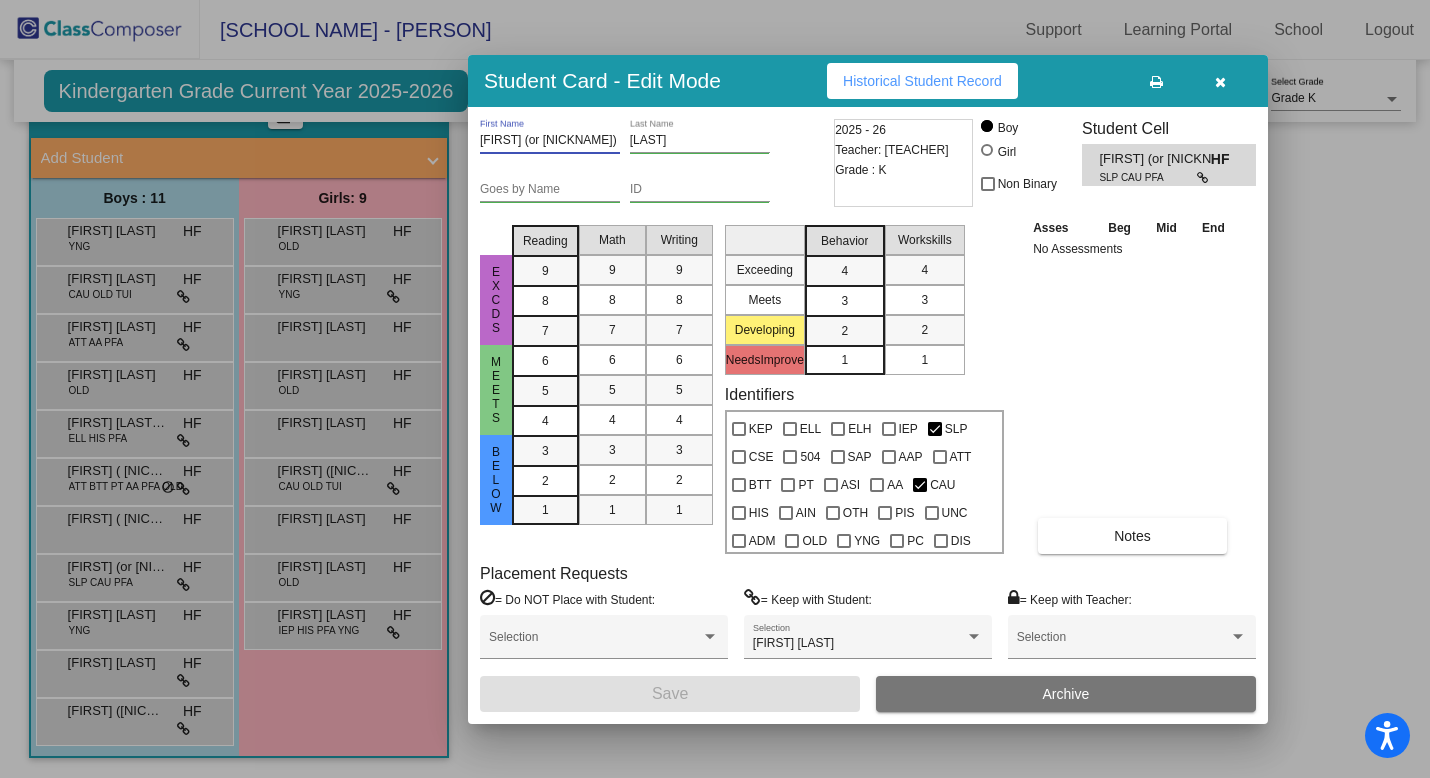 drag, startPoint x: 563, startPoint y: 138, endPoint x: 476, endPoint y: 137, distance: 87.005745 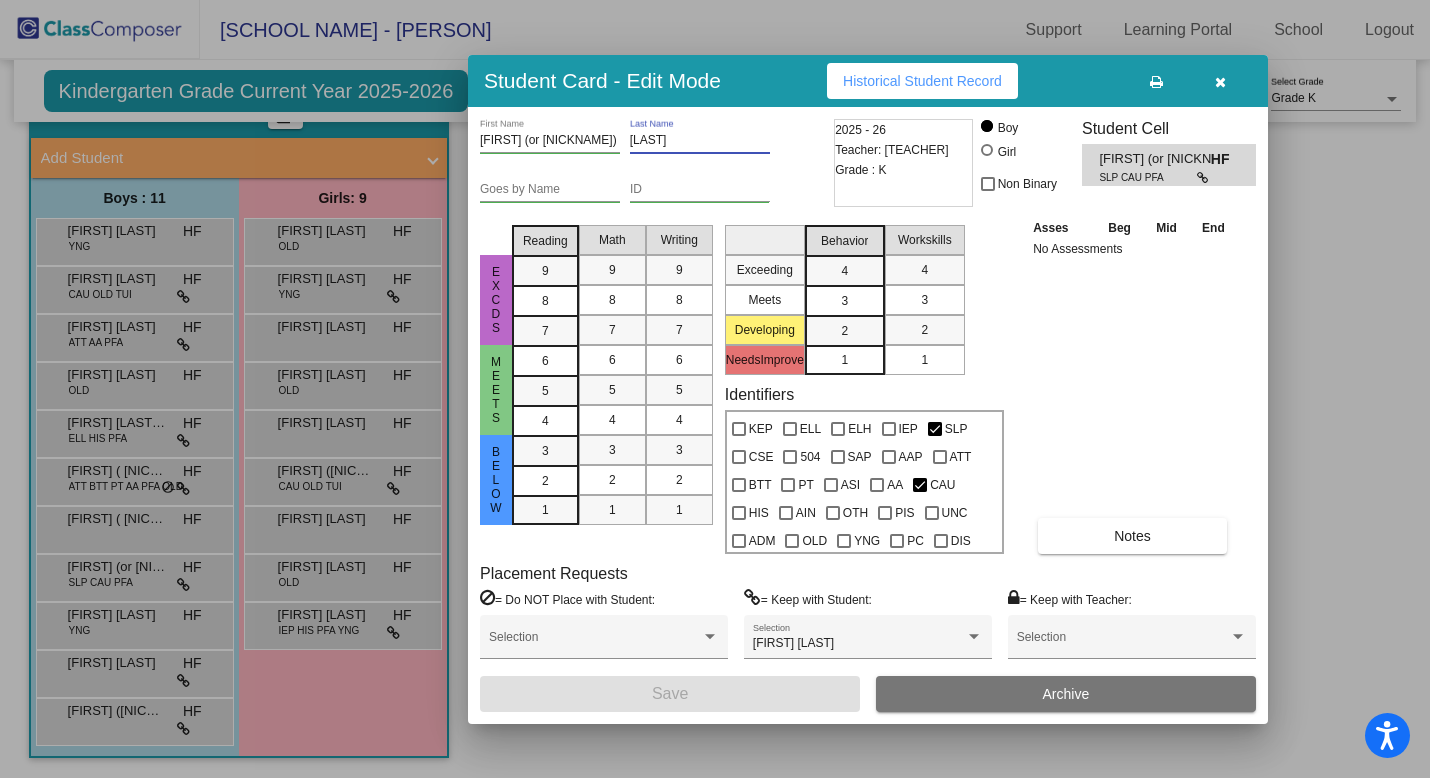 drag, startPoint x: 672, startPoint y: 143, endPoint x: 616, endPoint y: 143, distance: 56 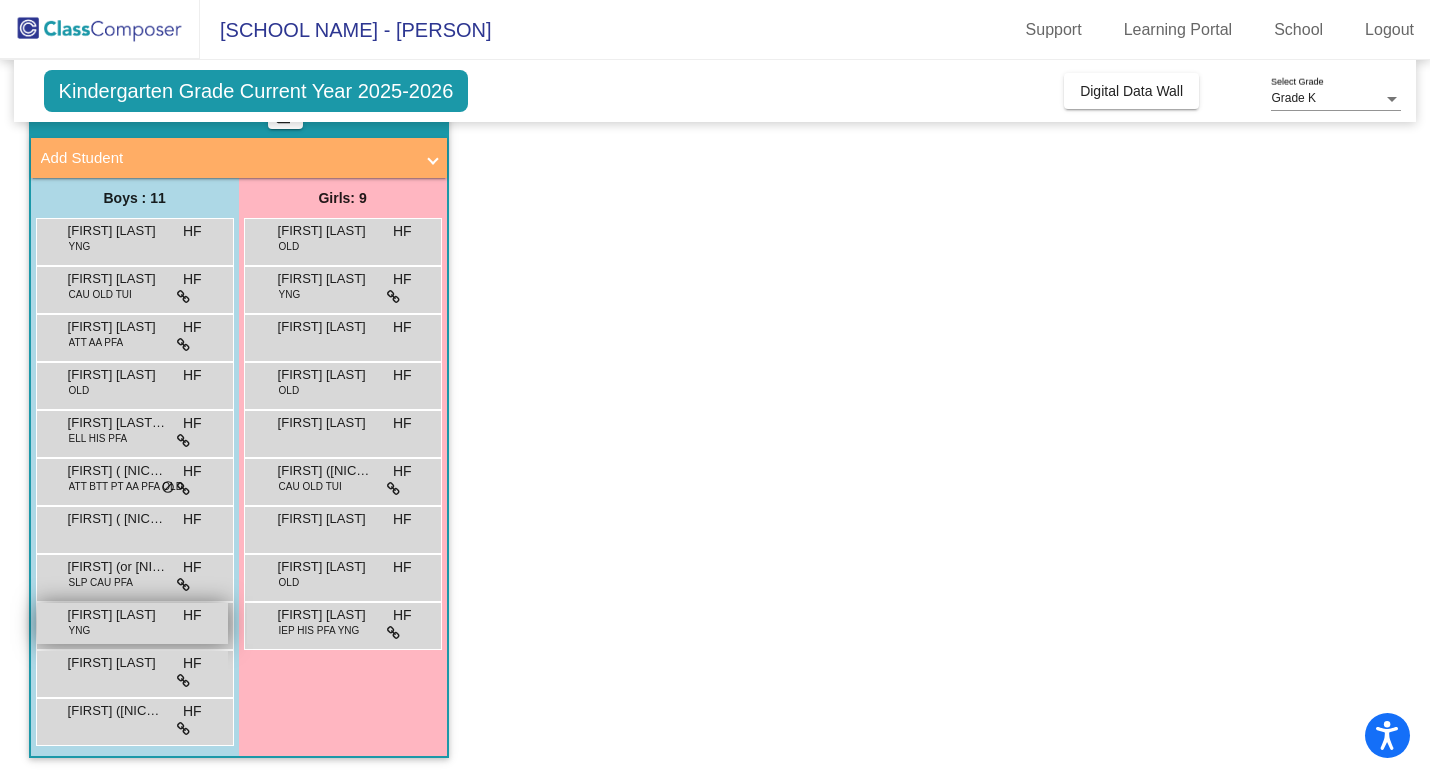 click on "[FIRST] [LAST]" at bounding box center [118, 615] 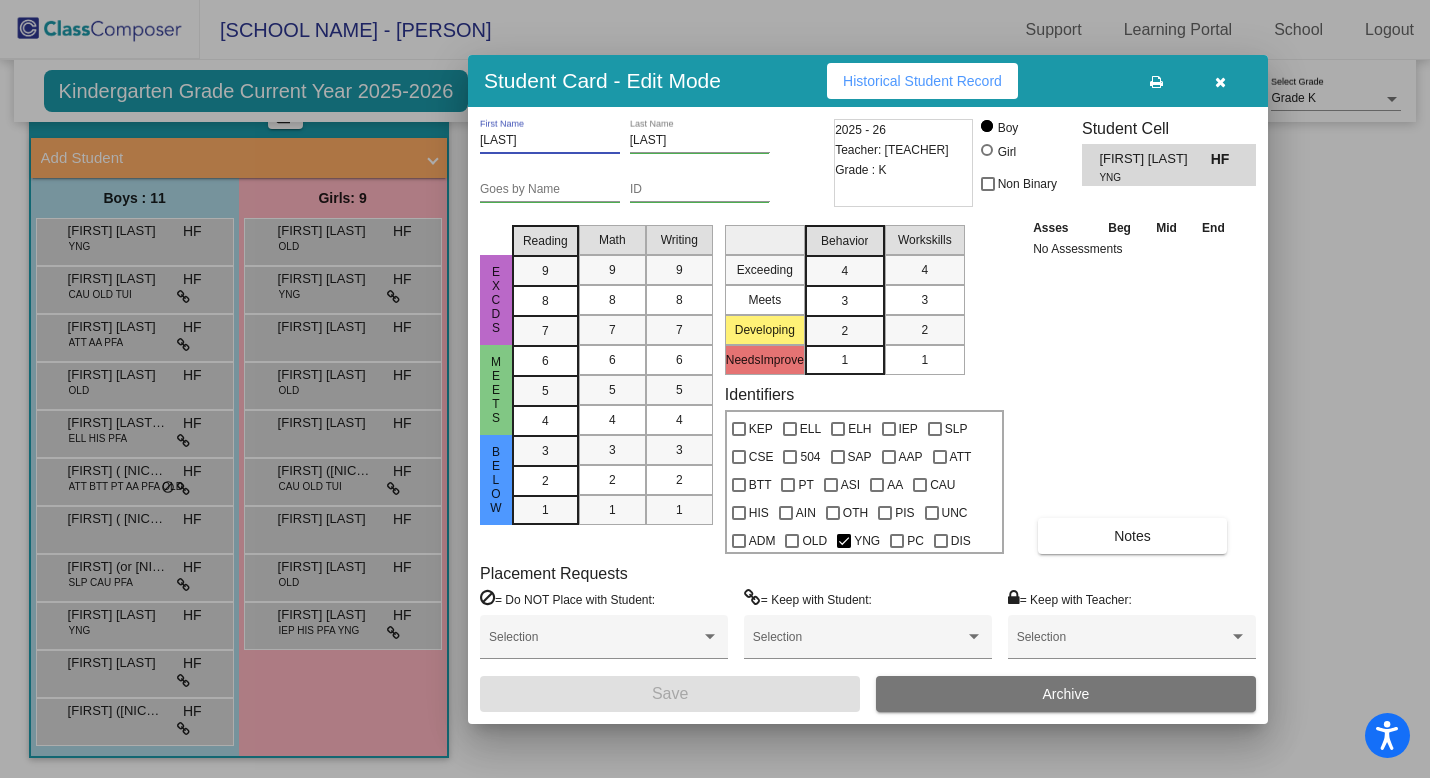 drag, startPoint x: 502, startPoint y: 138, endPoint x: 470, endPoint y: 137, distance: 32.01562 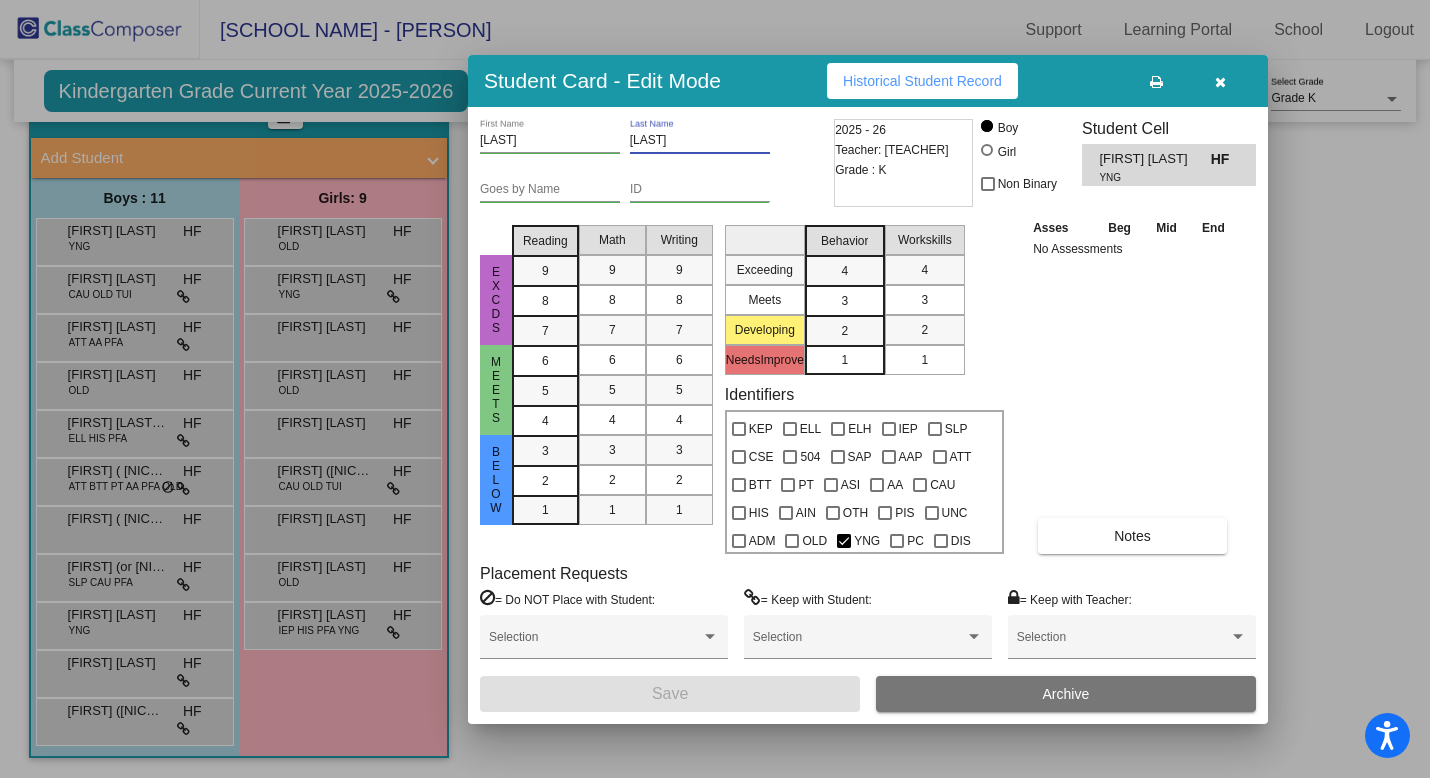drag, startPoint x: 667, startPoint y: 138, endPoint x: 624, endPoint y: 138, distance: 43 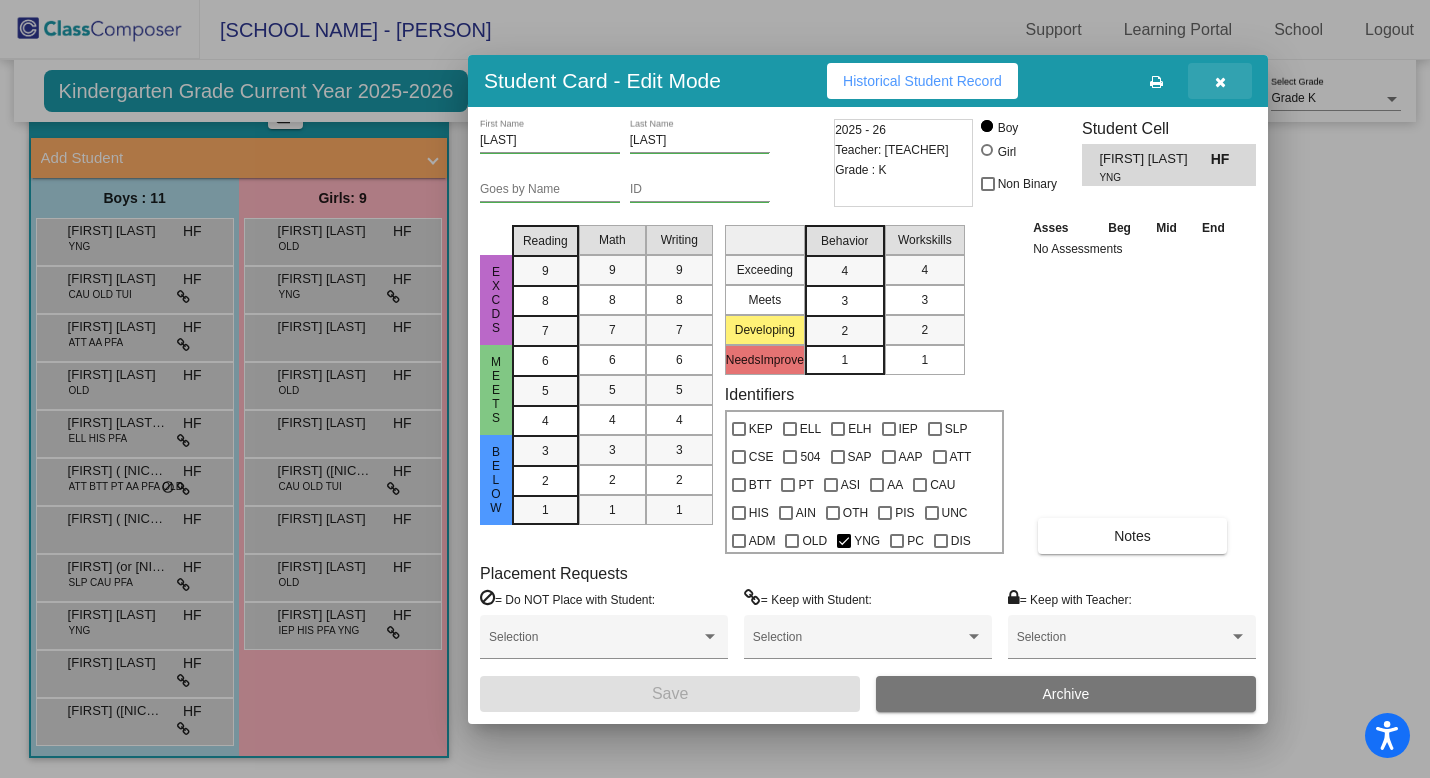 click at bounding box center (1220, 81) 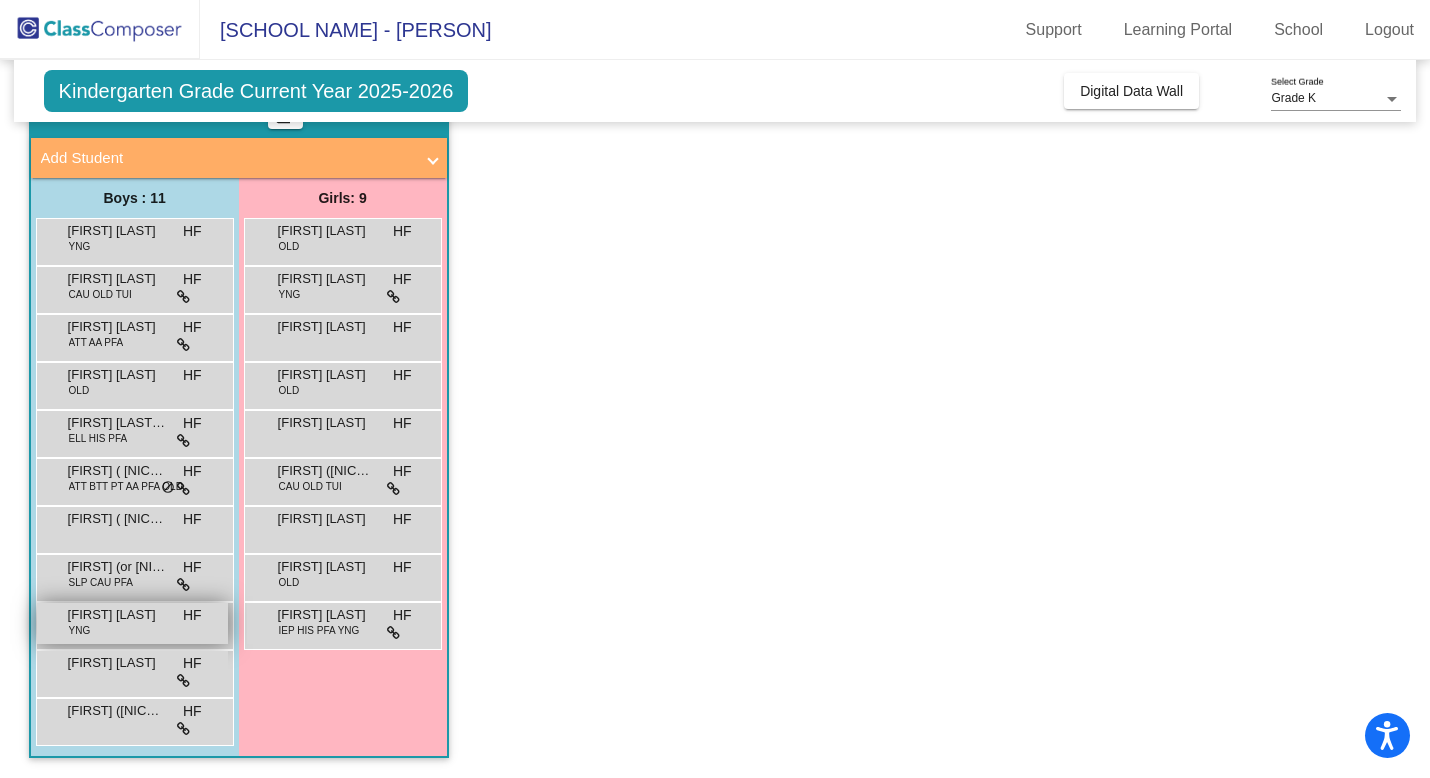 scroll, scrollTop: 0, scrollLeft: 0, axis: both 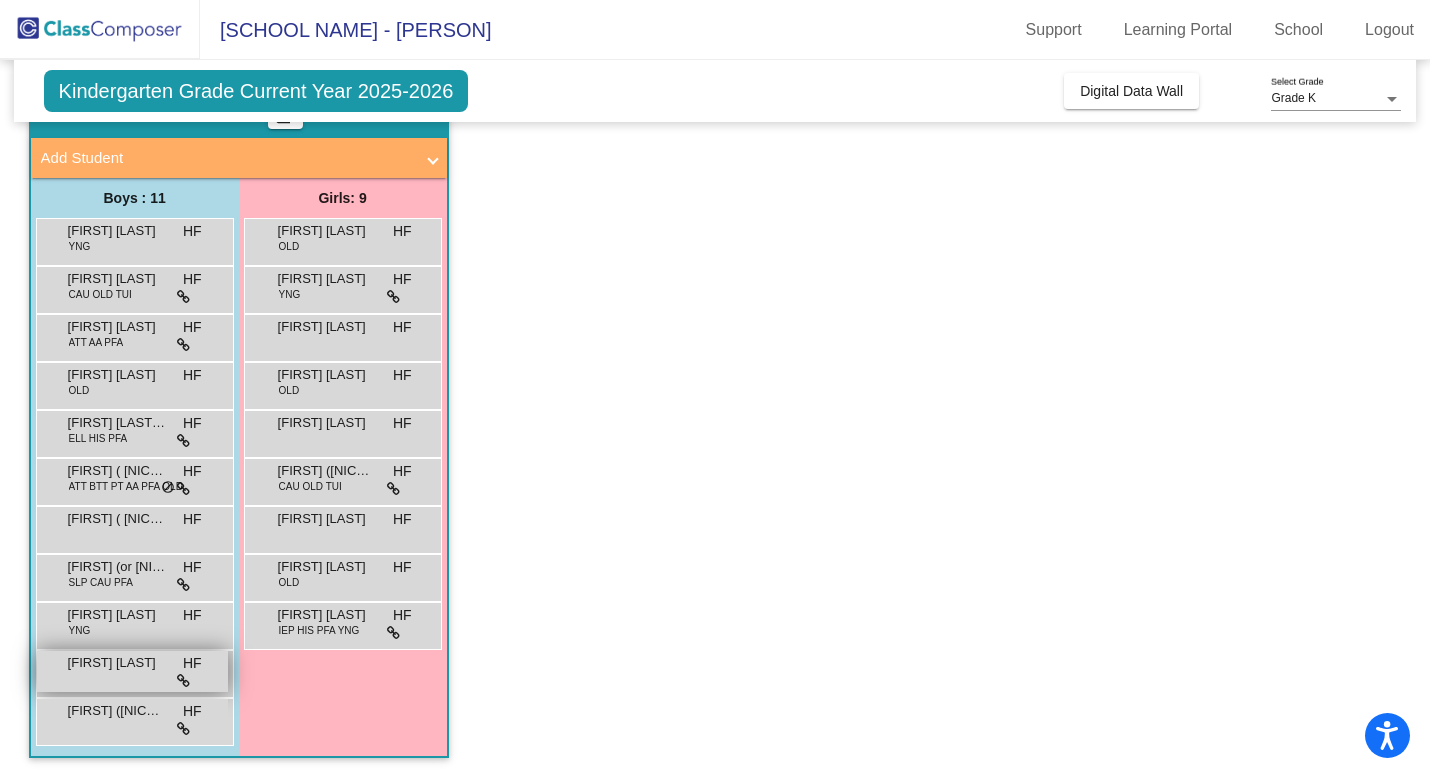 click on "[FIRST] [LAST]" at bounding box center [118, 663] 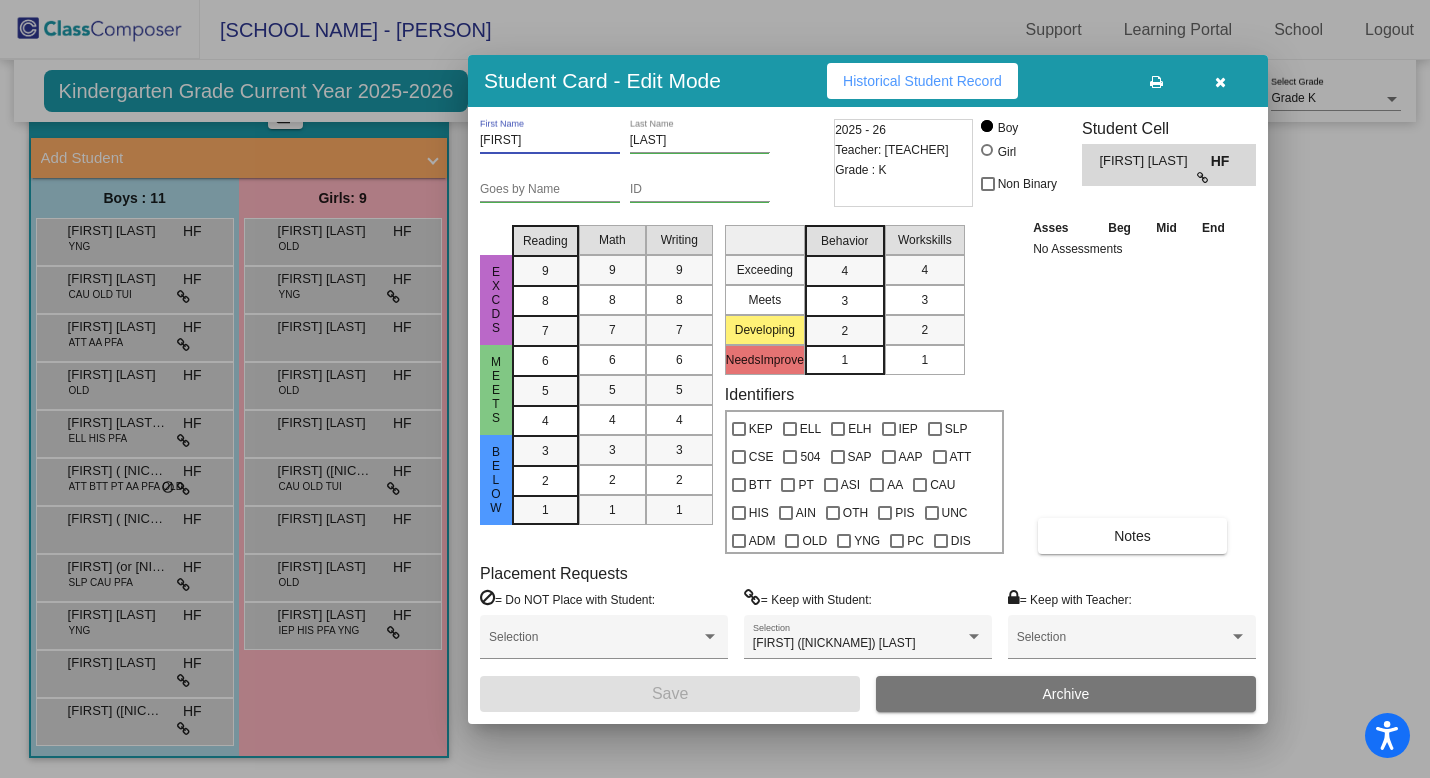 drag, startPoint x: 511, startPoint y: 140, endPoint x: 476, endPoint y: 140, distance: 35 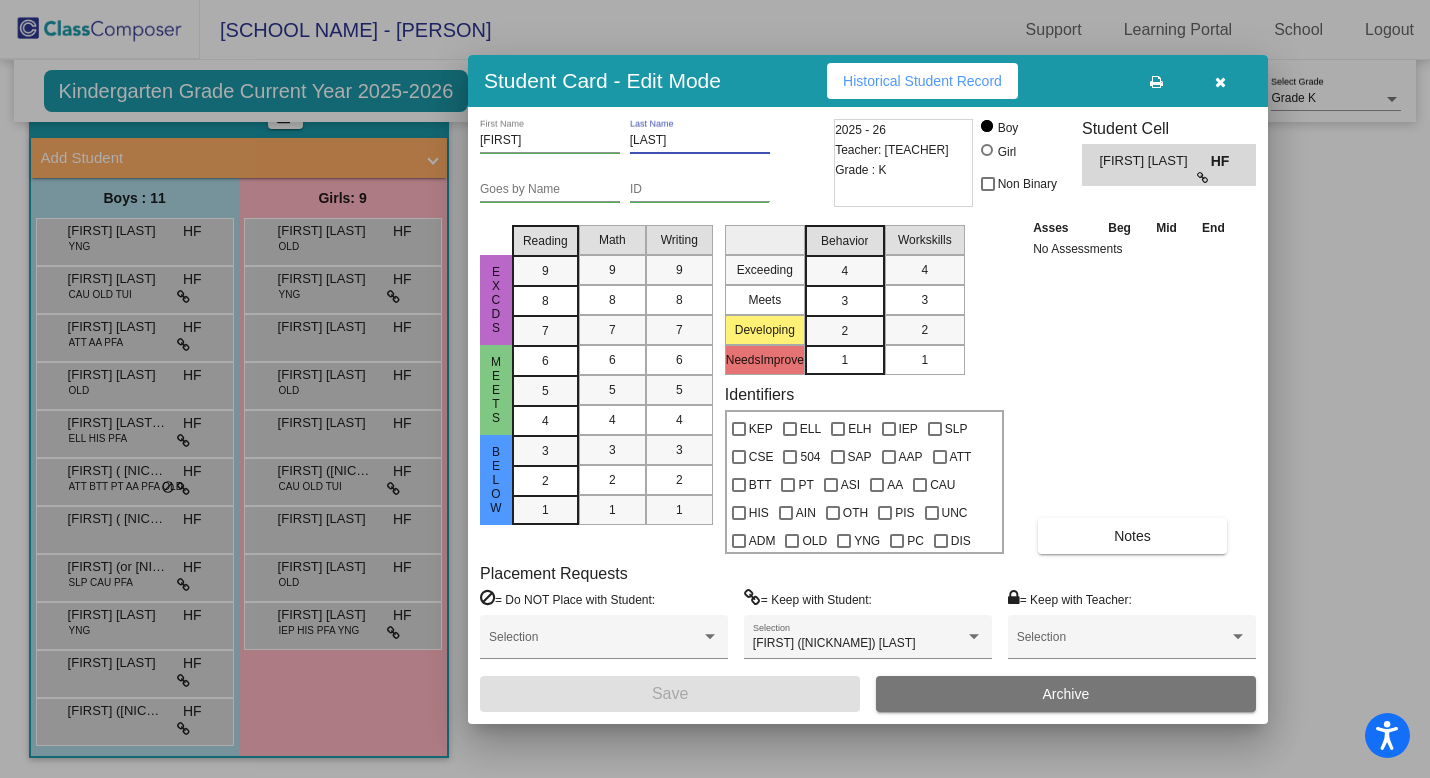 drag, startPoint x: 670, startPoint y: 142, endPoint x: 627, endPoint y: 143, distance: 43.011627 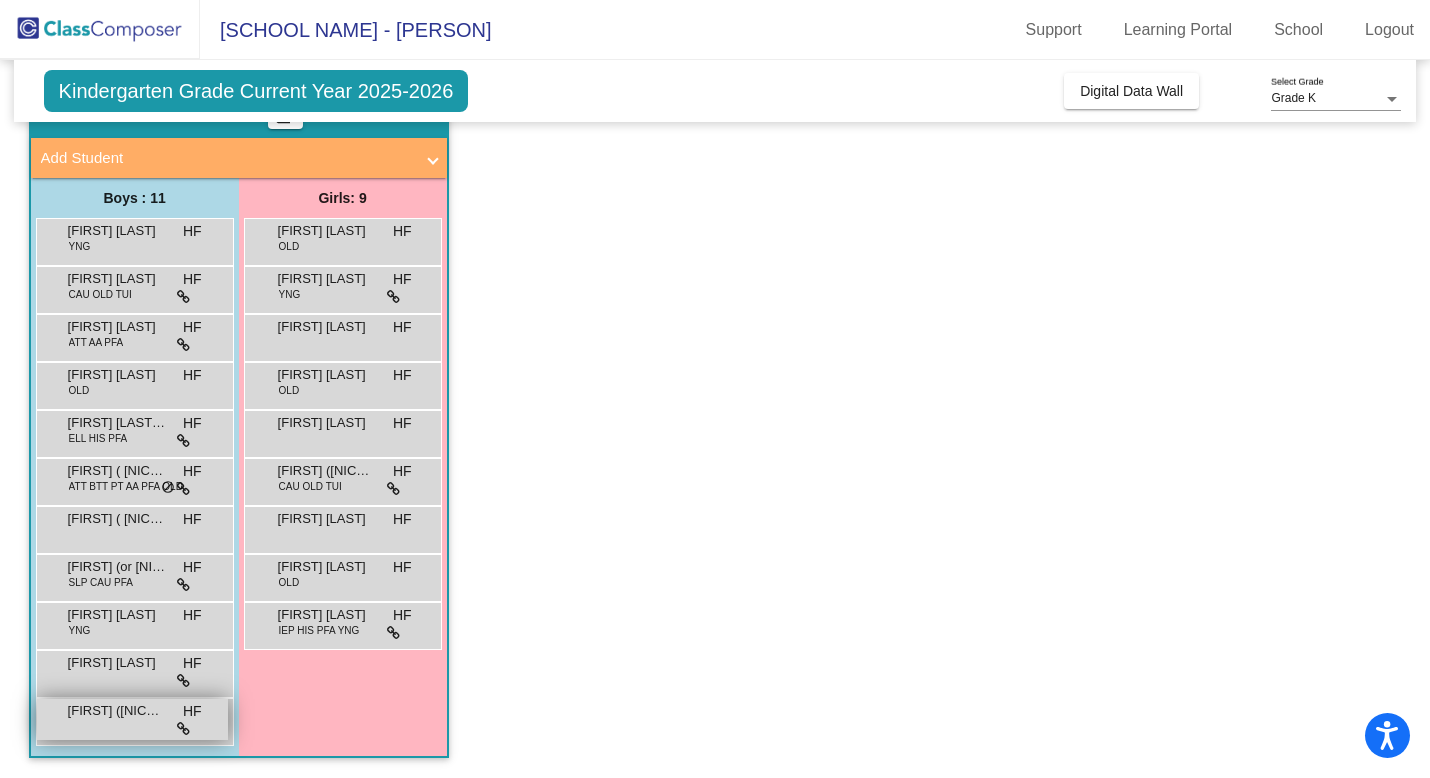 click on "[FIRST] ([NICKNAME]) [LAST] HF lock do_not_disturb_alt" at bounding box center (132, 719) 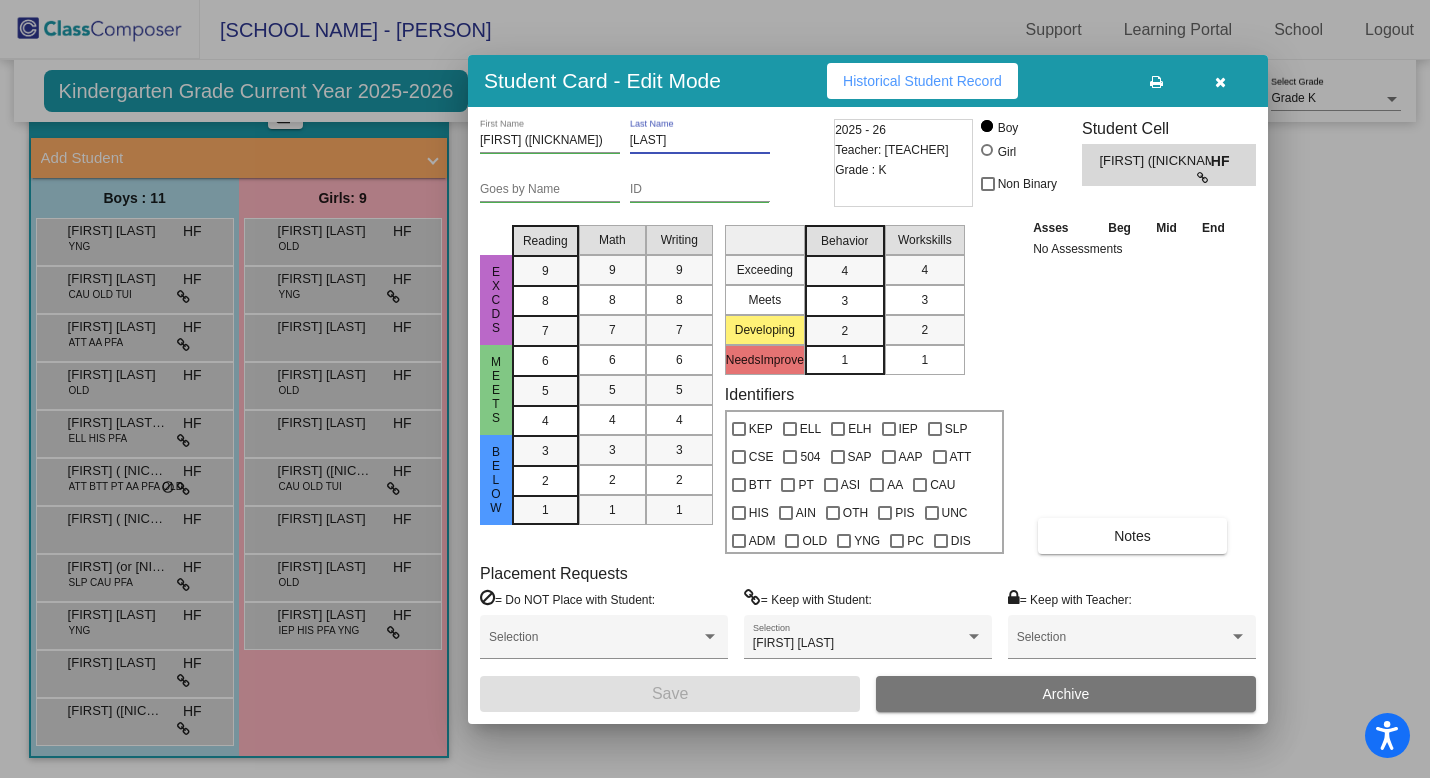 drag, startPoint x: 661, startPoint y: 137, endPoint x: 631, endPoint y: 140, distance: 30.149628 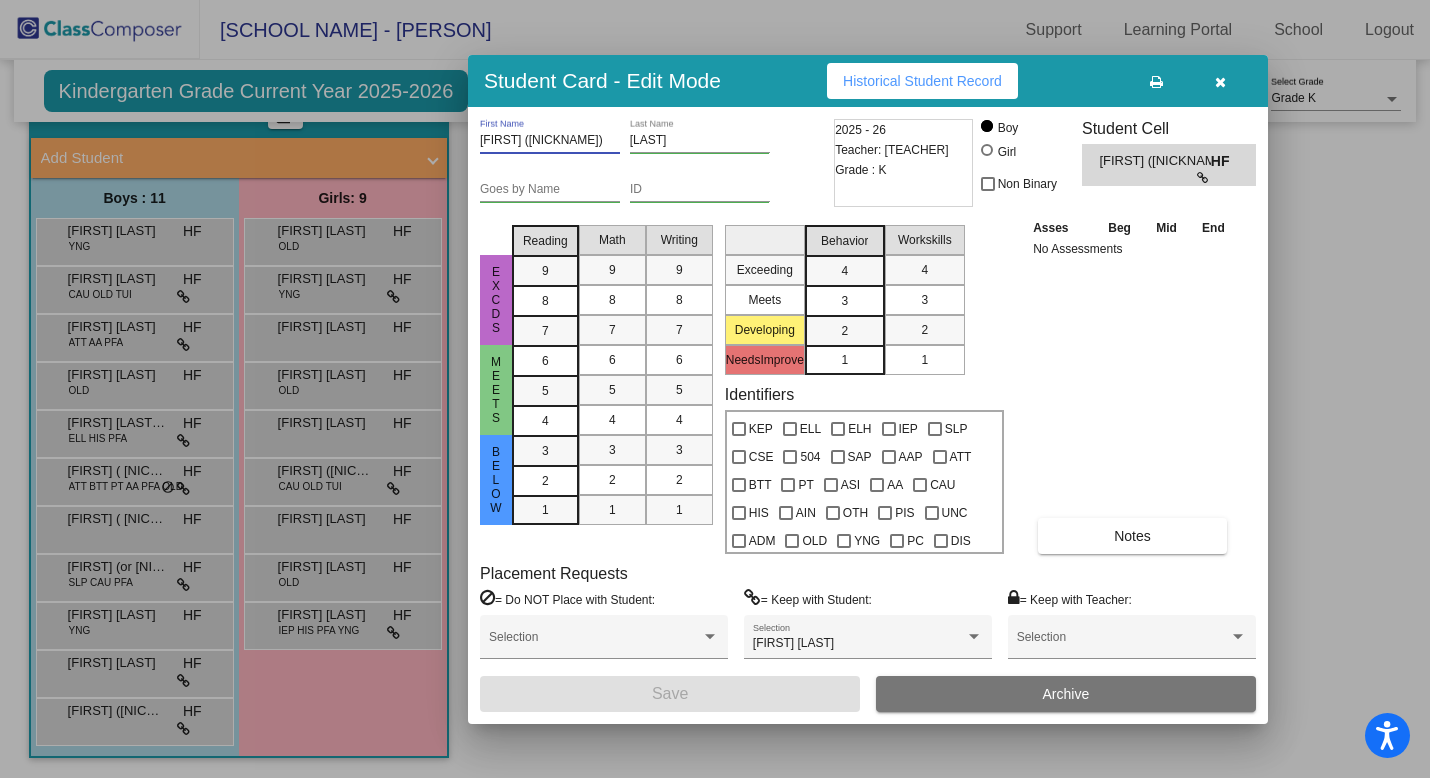 drag, startPoint x: 570, startPoint y: 141, endPoint x: 478, endPoint y: 141, distance: 92 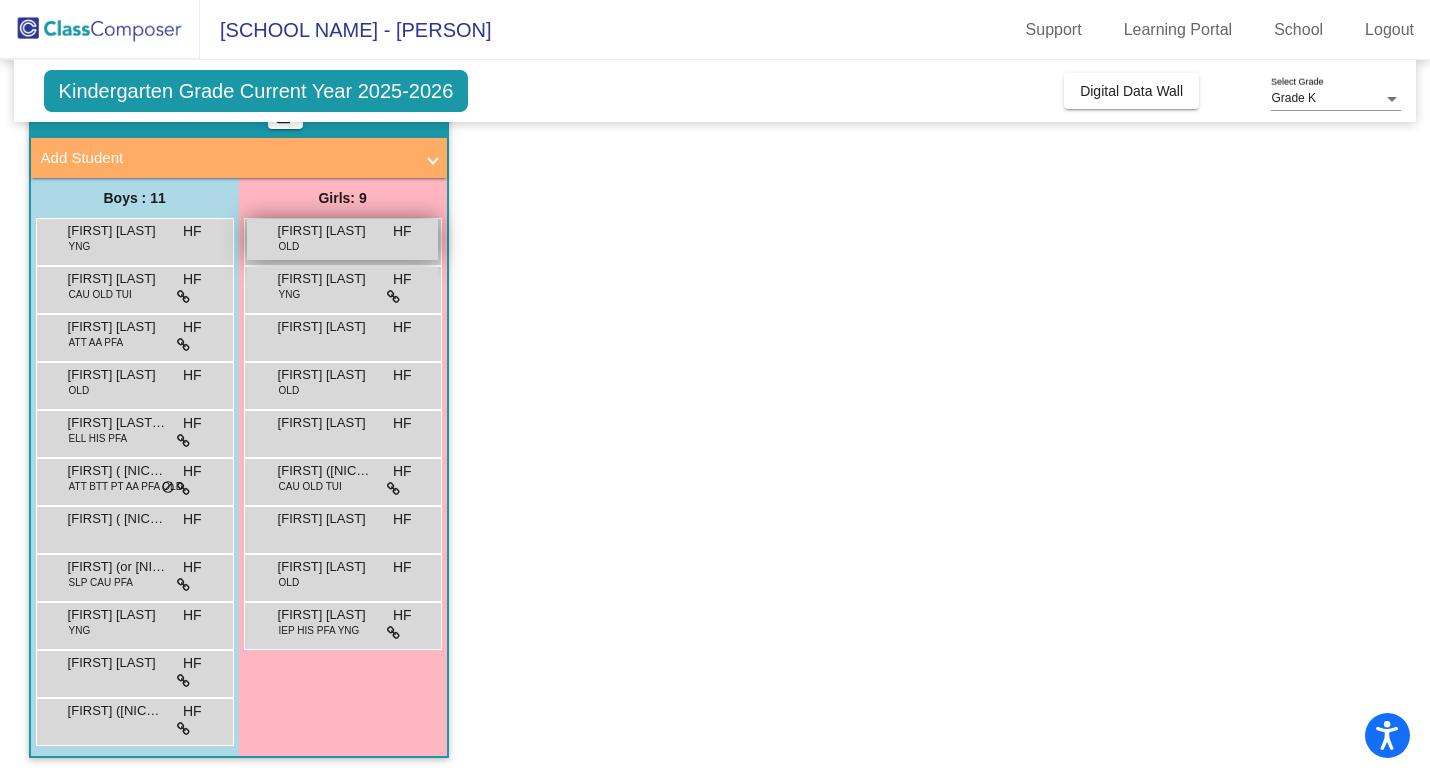click on "[FIRST] [LAST]" at bounding box center [328, 231] 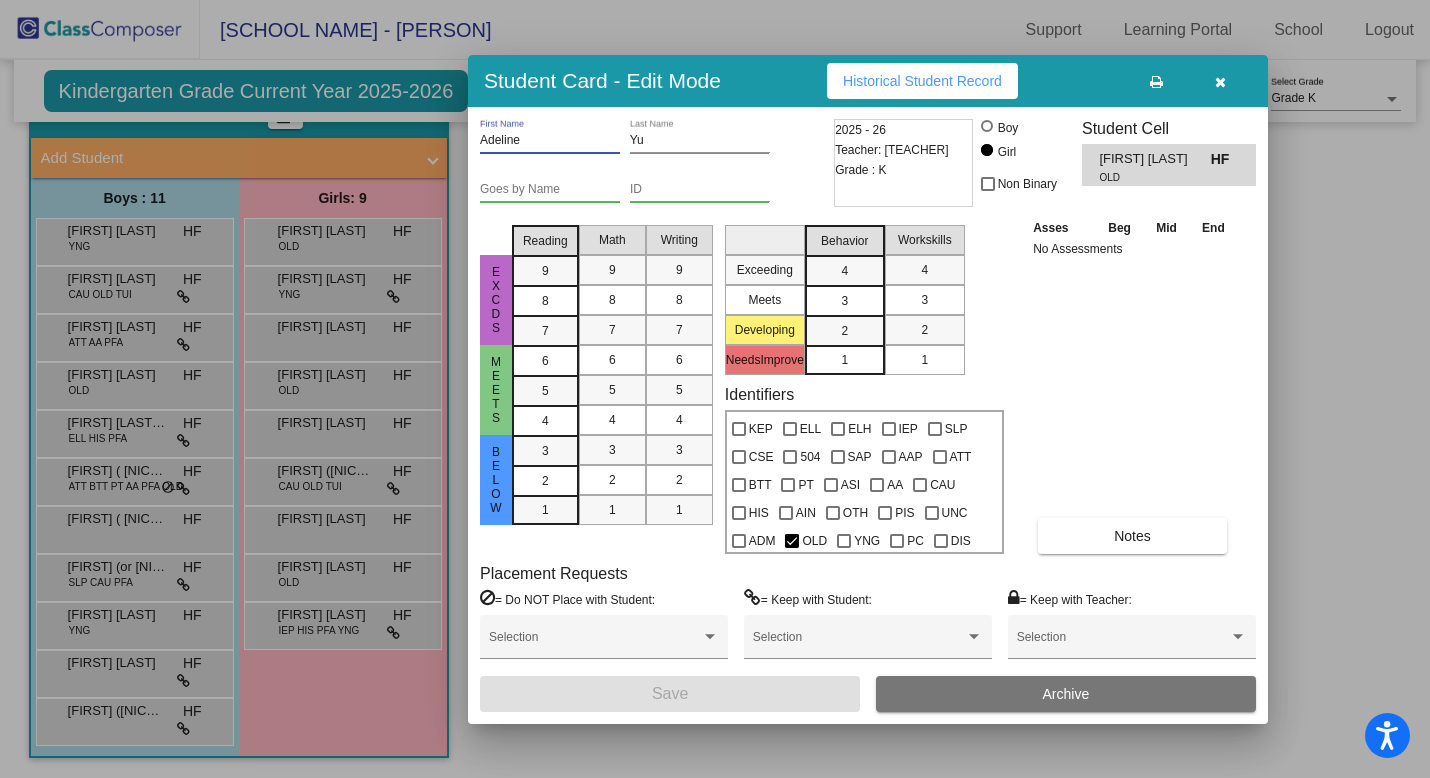 drag, startPoint x: 539, startPoint y: 144, endPoint x: 480, endPoint y: 143, distance: 59.008472 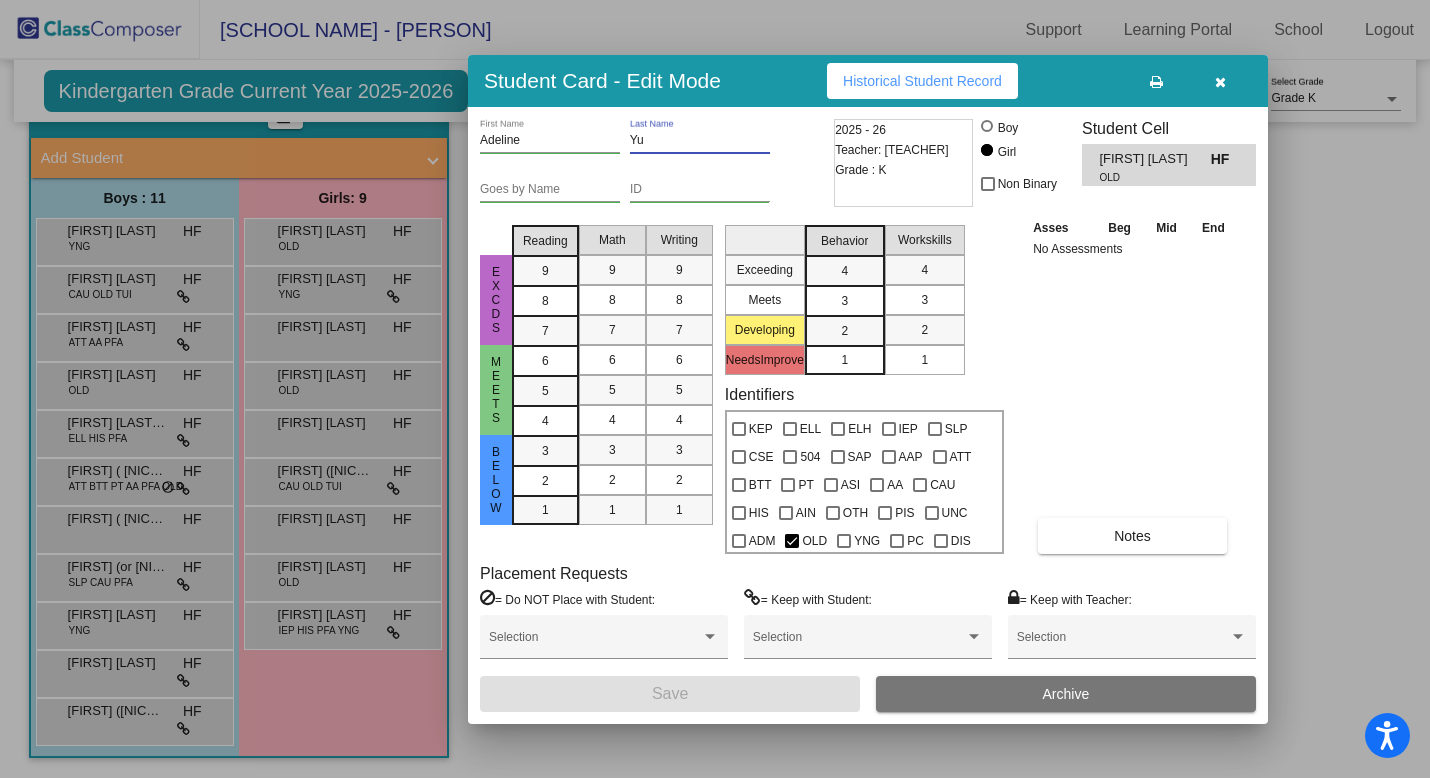 drag, startPoint x: 659, startPoint y: 134, endPoint x: 631, endPoint y: 134, distance: 28 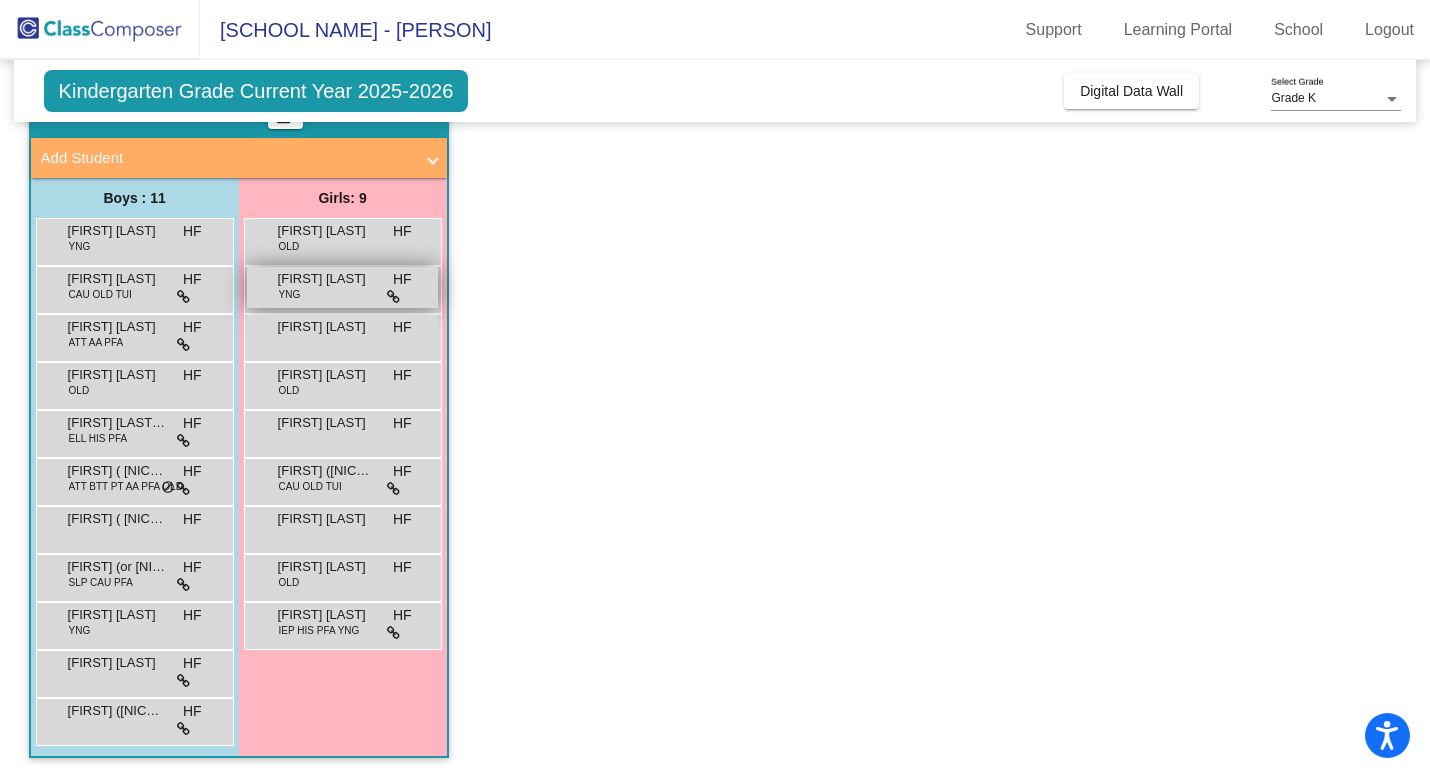 click on "[FIRST] [LAST]" at bounding box center [328, 279] 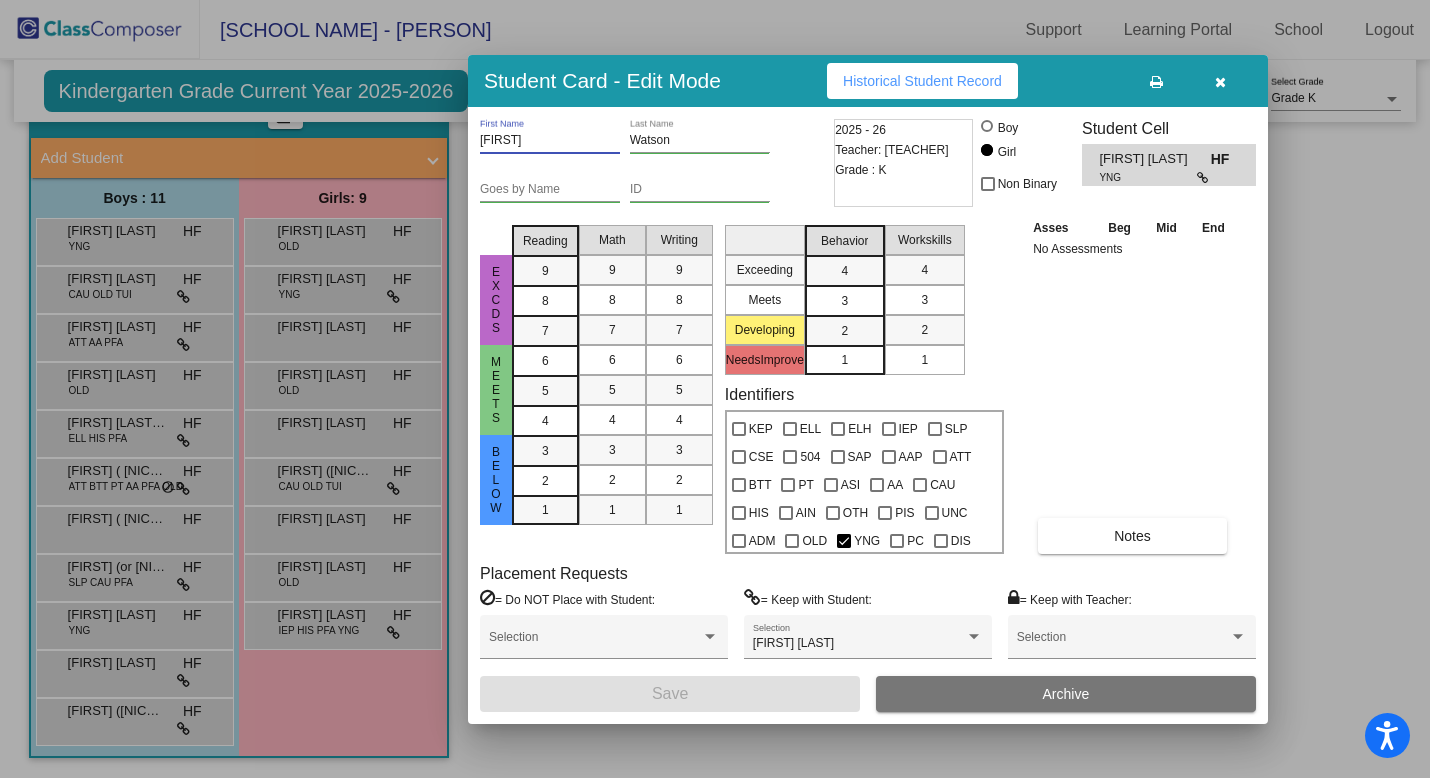 drag, startPoint x: 481, startPoint y: 140, endPoint x: 519, endPoint y: 140, distance: 38 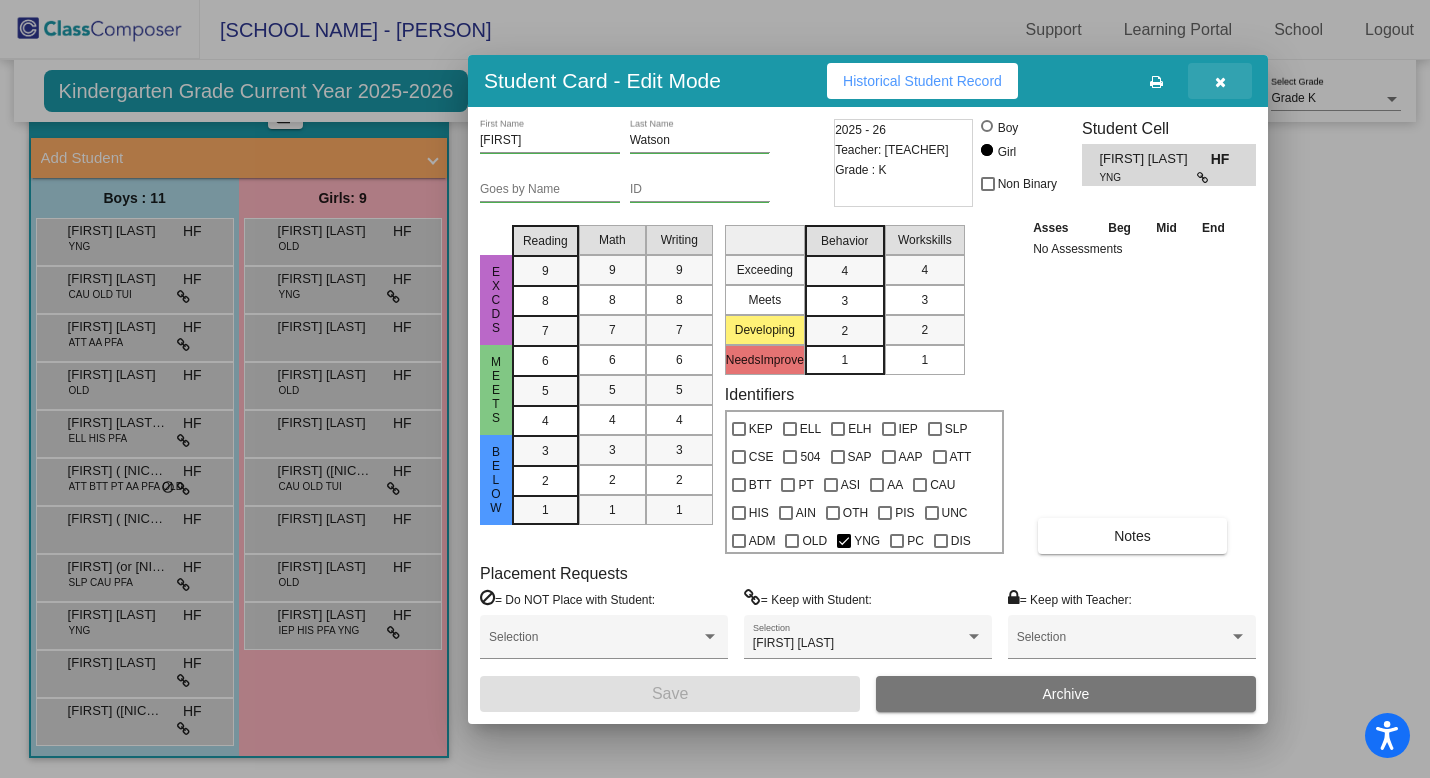 click at bounding box center (1220, 82) 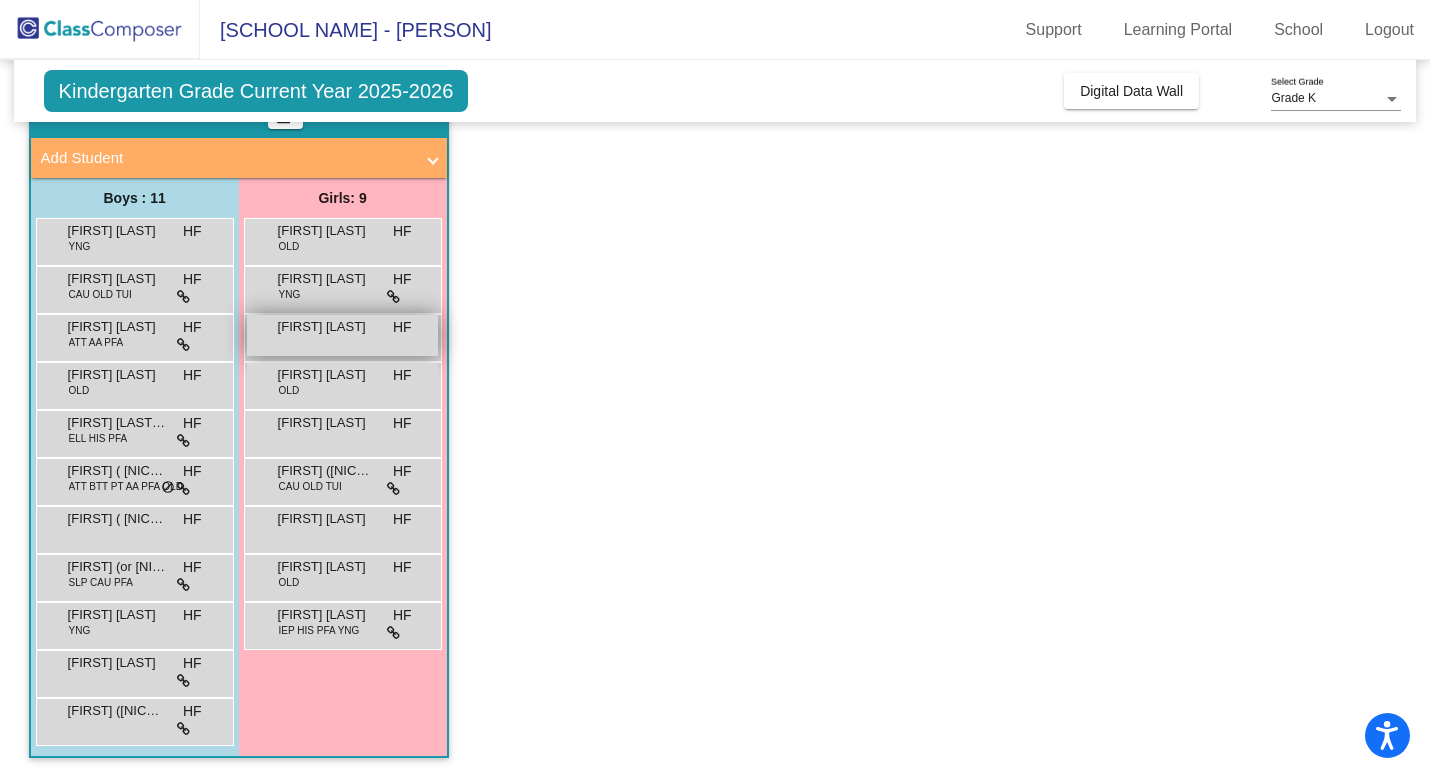 click on "[FIRST] [LAST]" at bounding box center [328, 327] 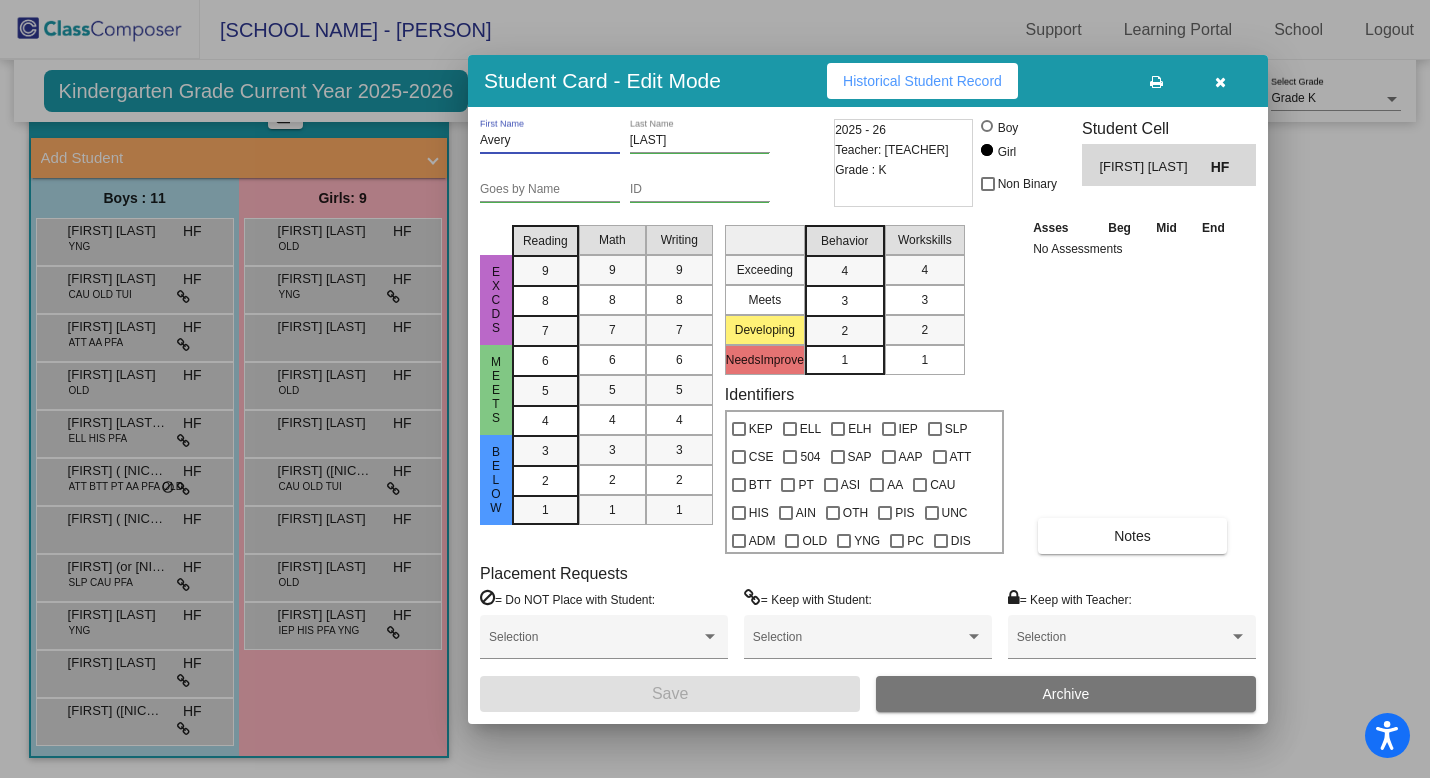 drag, startPoint x: 528, startPoint y: 141, endPoint x: 478, endPoint y: 141, distance: 50 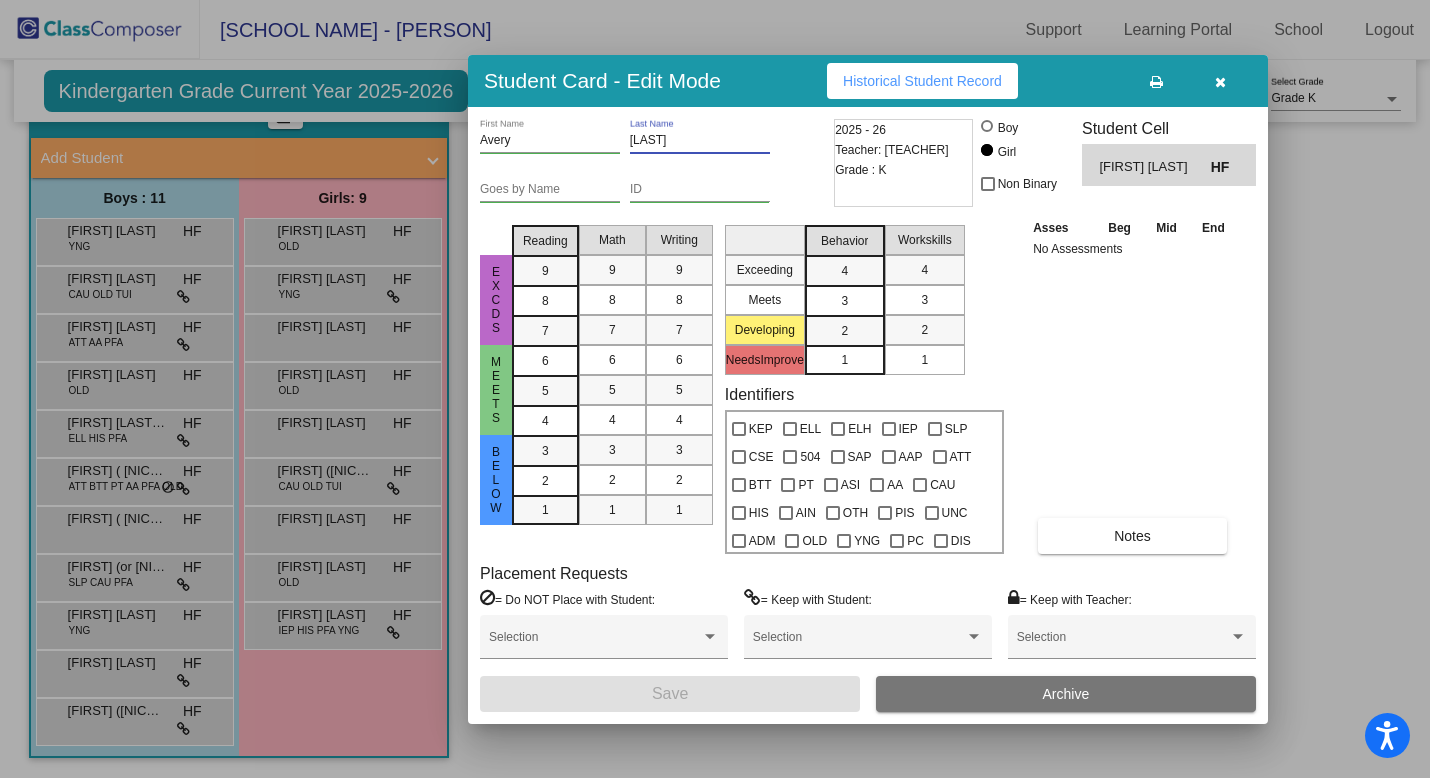 drag, startPoint x: 684, startPoint y: 142, endPoint x: 626, endPoint y: 141, distance: 58.00862 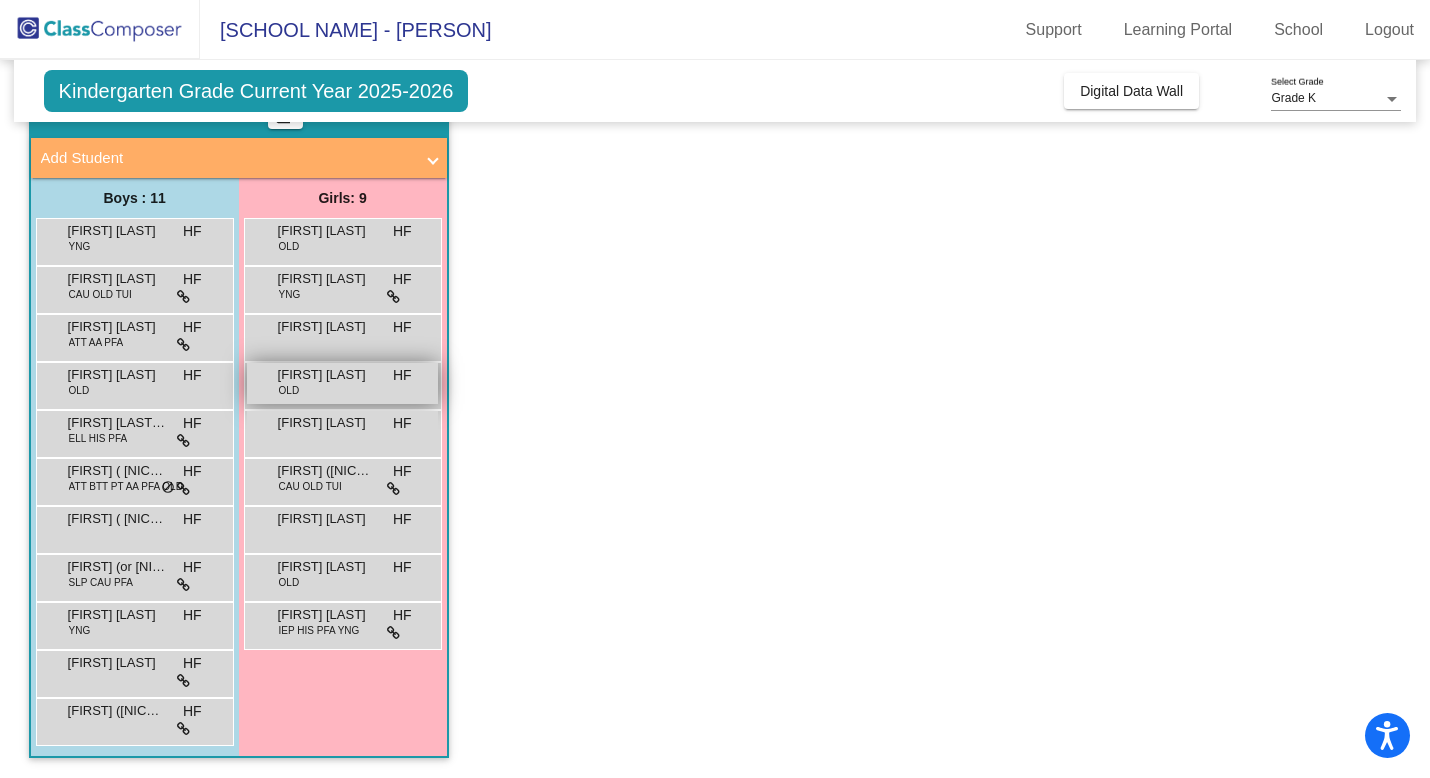 click on "[FIRST] [LAST] OLD HF lock do_not_disturb_alt" at bounding box center (342, 383) 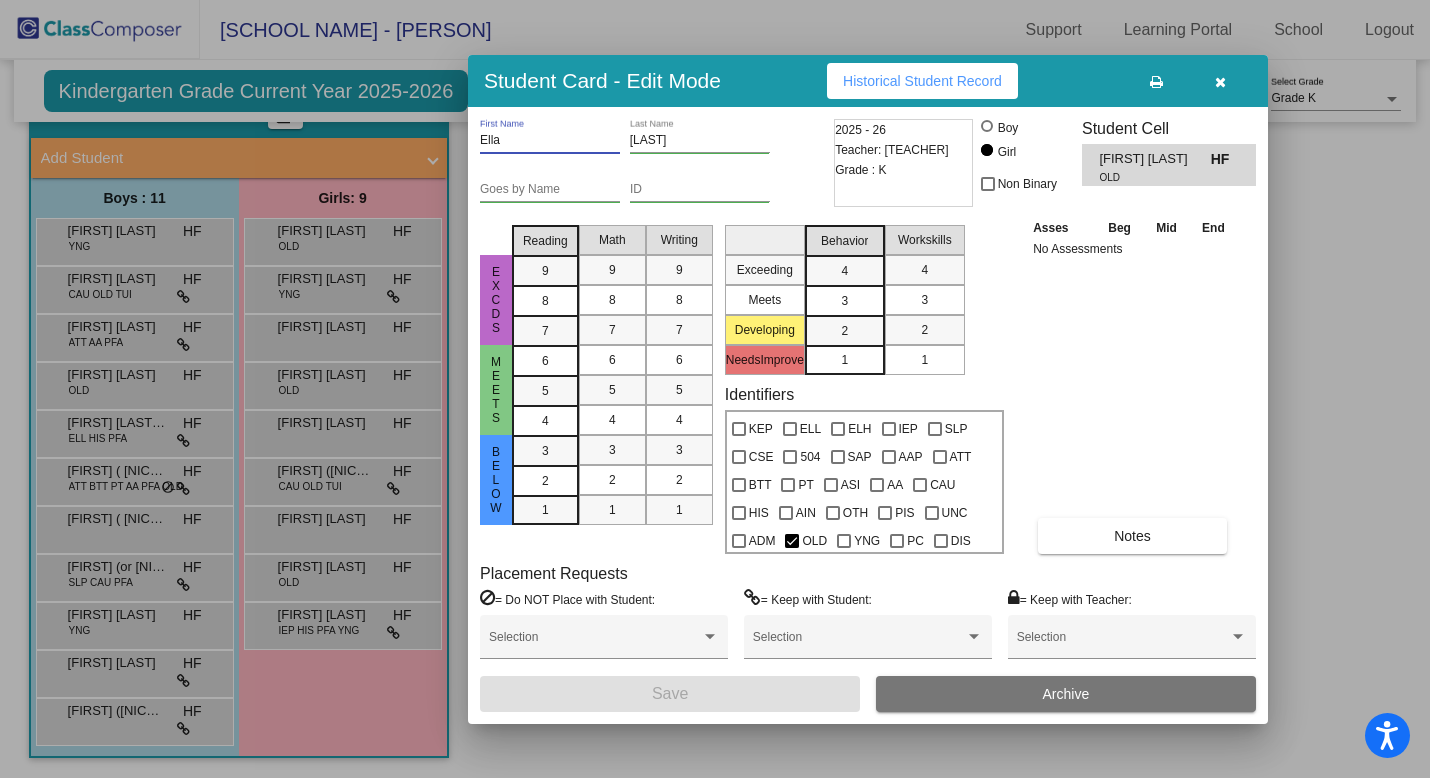 drag, startPoint x: 512, startPoint y: 136, endPoint x: 472, endPoint y: 137, distance: 40.012497 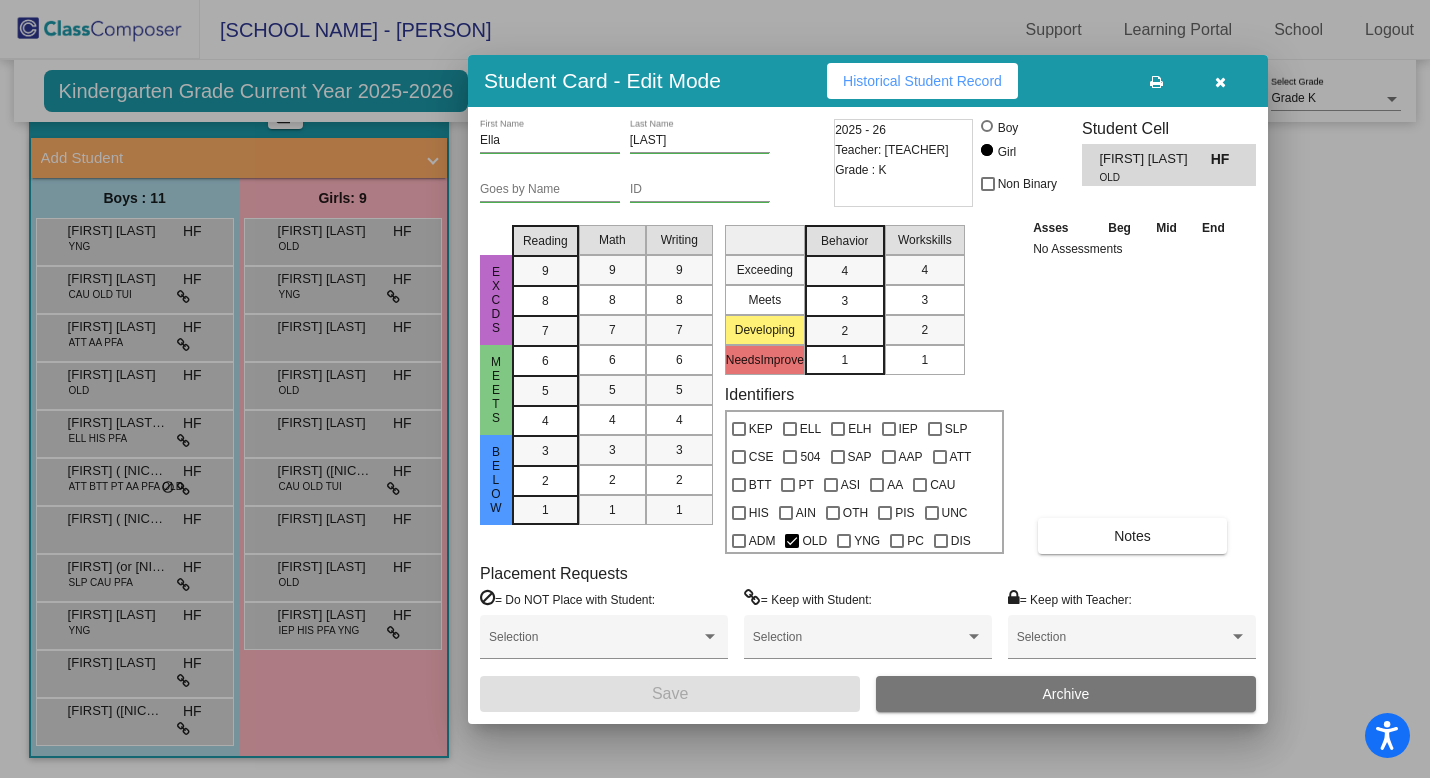 drag, startPoint x: 671, startPoint y: 131, endPoint x: 638, endPoint y: 143, distance: 35.1141 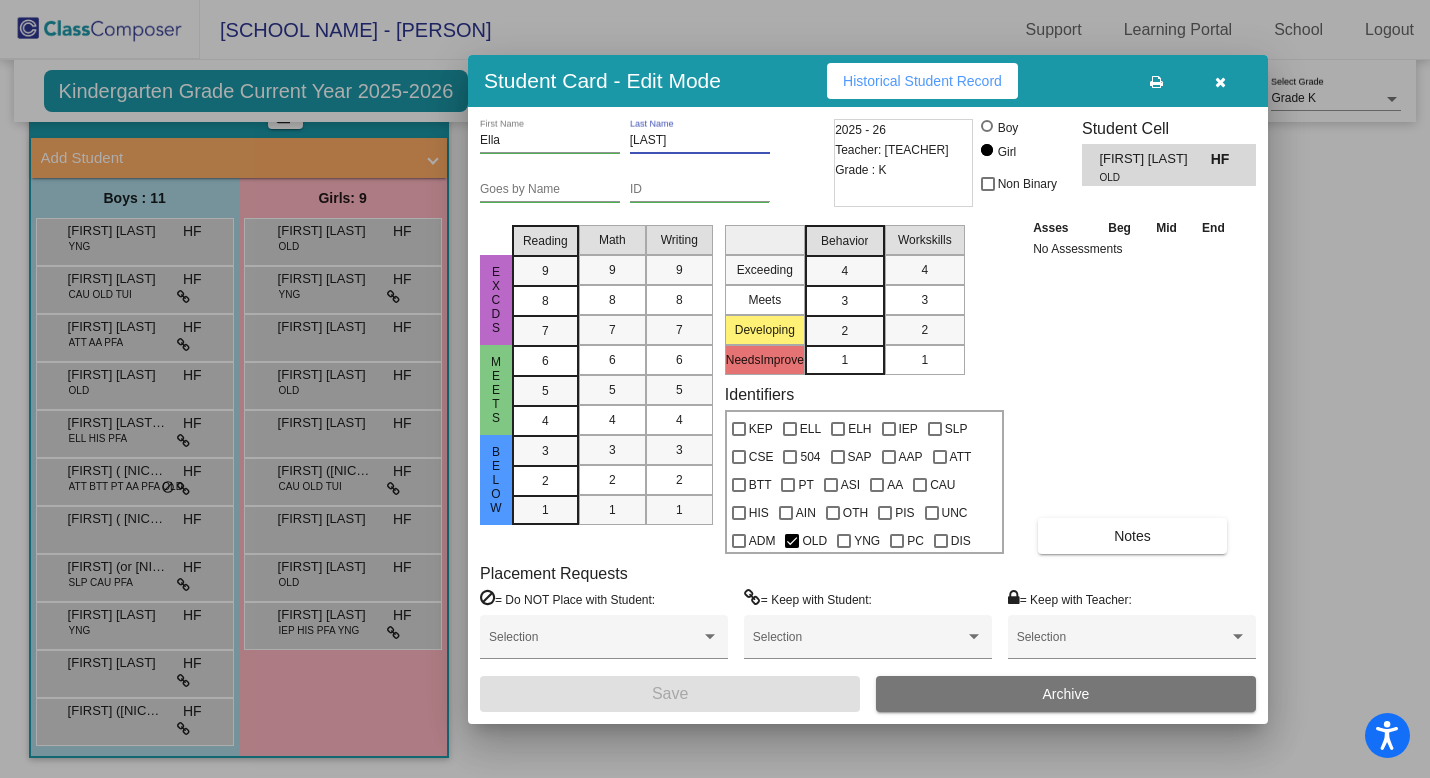 click on "[LAST]" at bounding box center [700, 141] 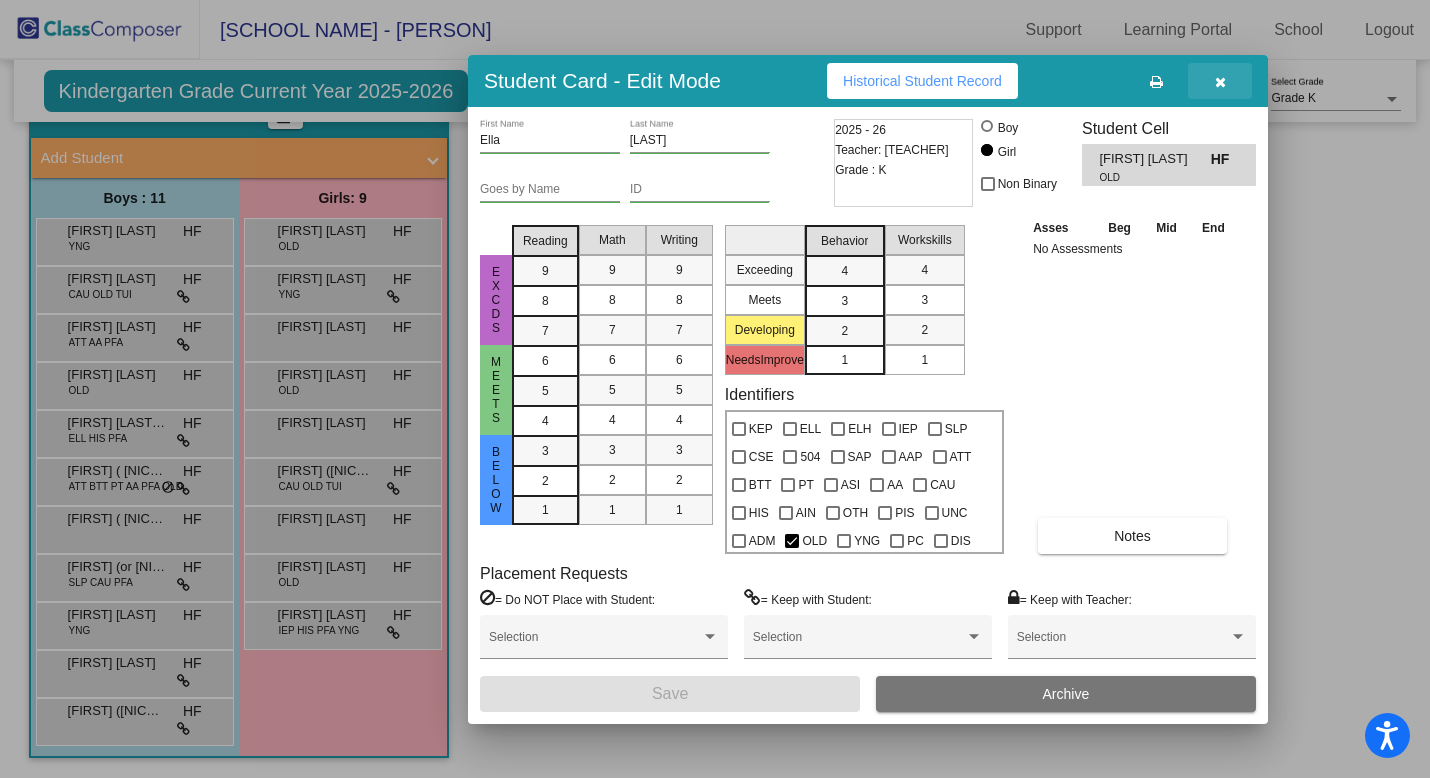 click at bounding box center (1220, 82) 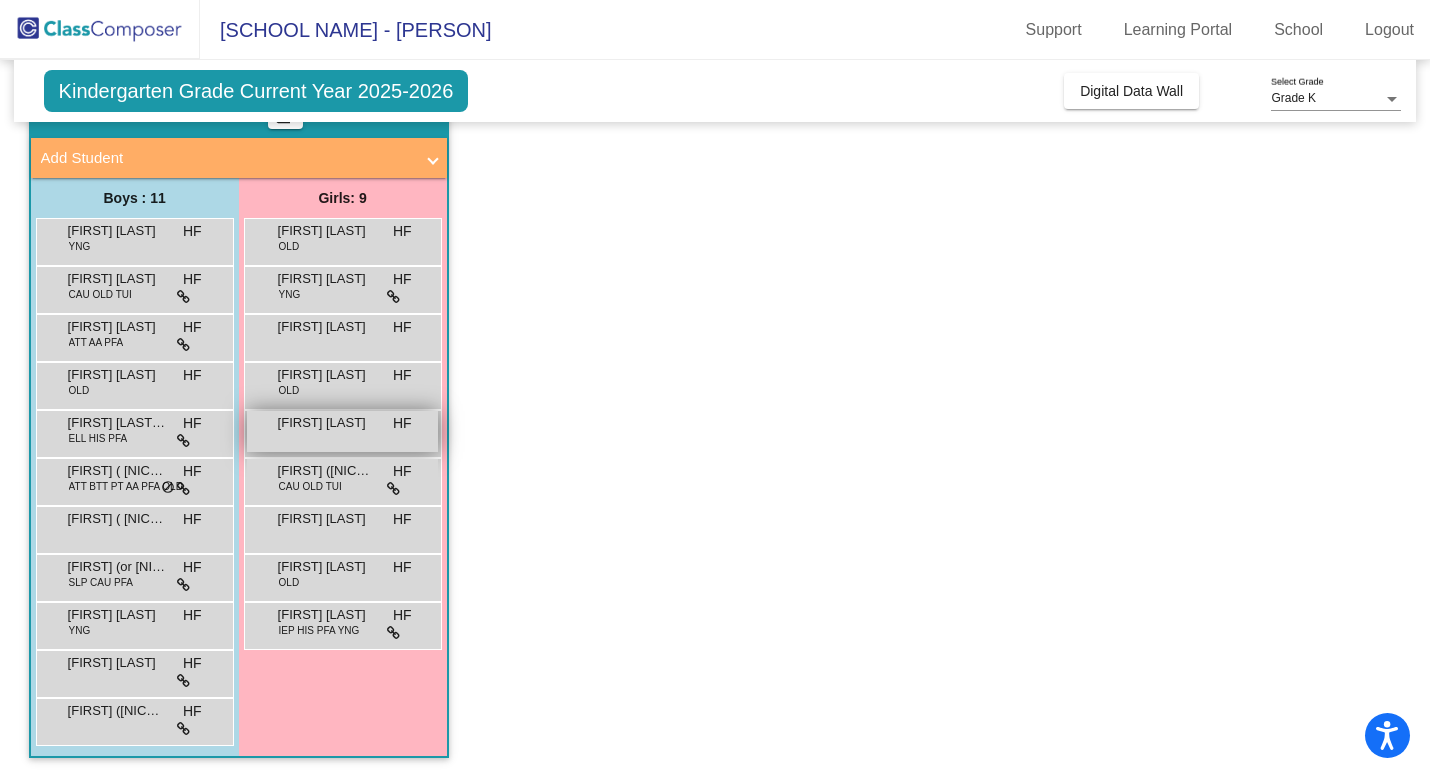 click on "[FIRST] [LAST]" at bounding box center (328, 423) 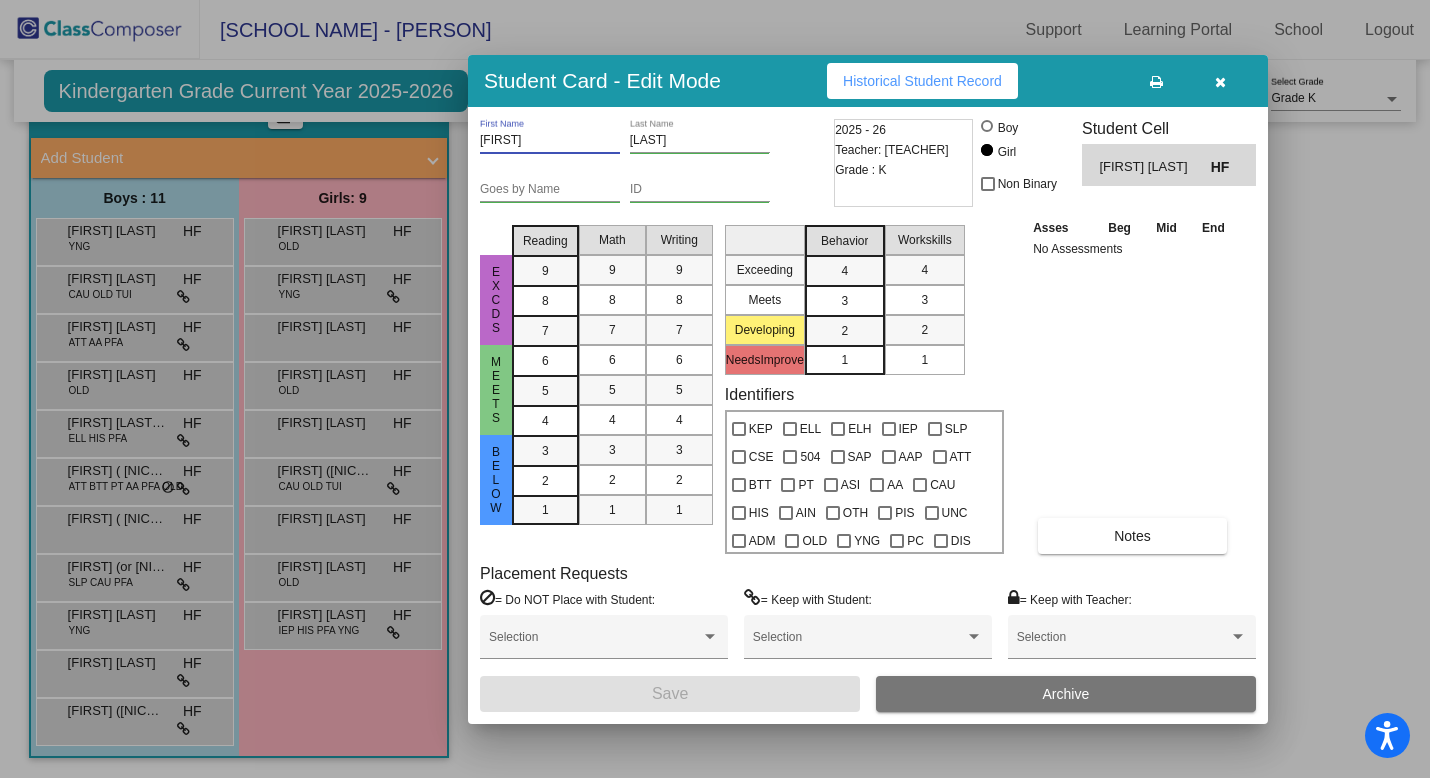 drag, startPoint x: 556, startPoint y: 137, endPoint x: 478, endPoint y: 137, distance: 78 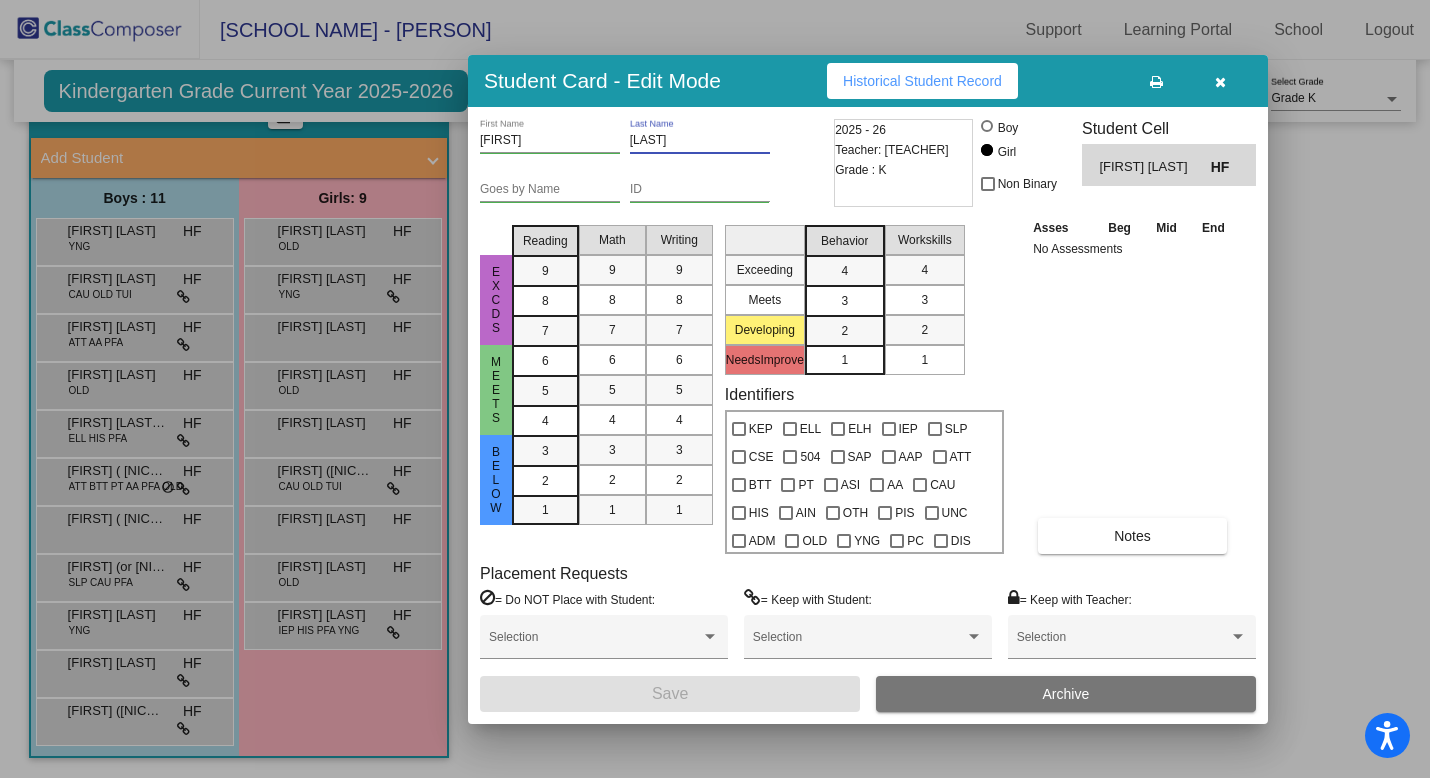 click on "[LAST]" at bounding box center (700, 141) 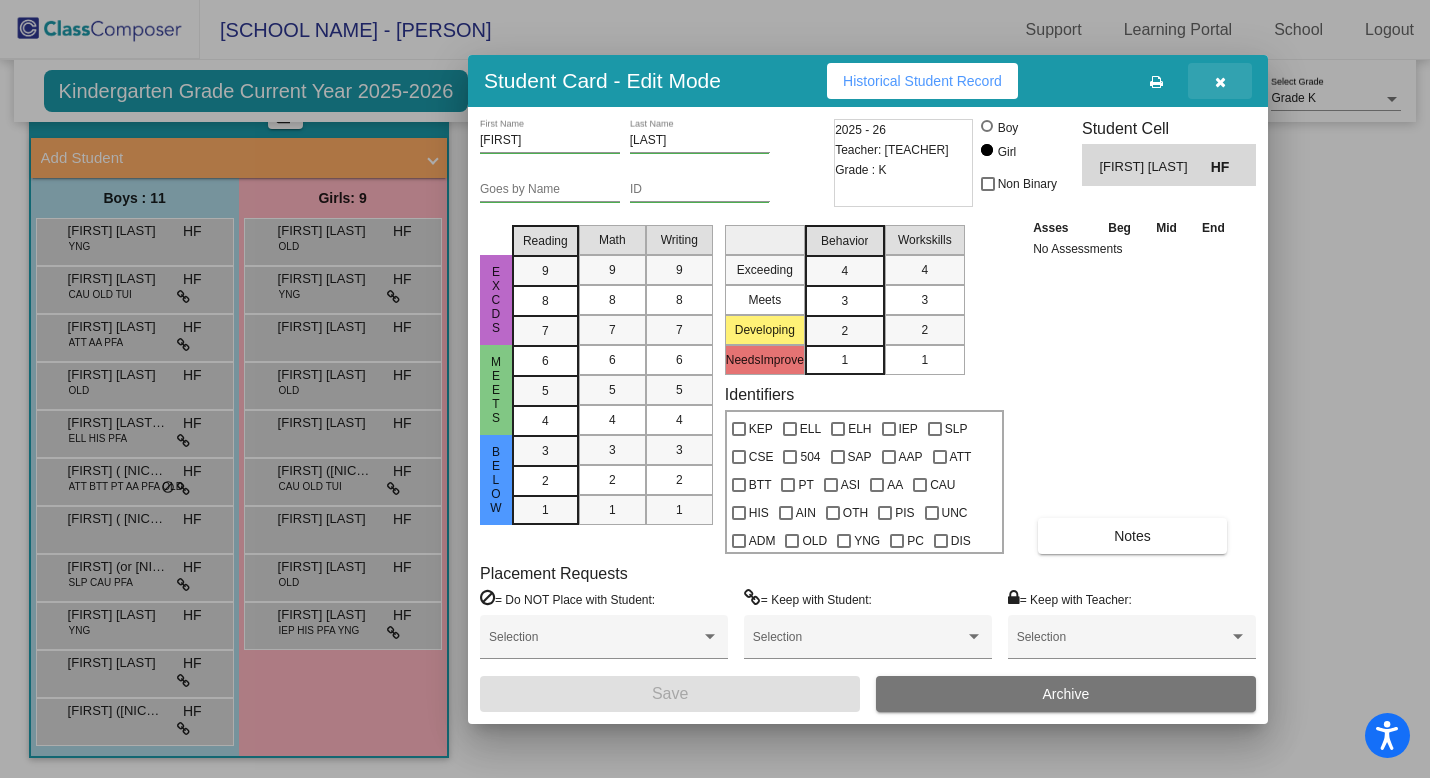 click at bounding box center (1220, 82) 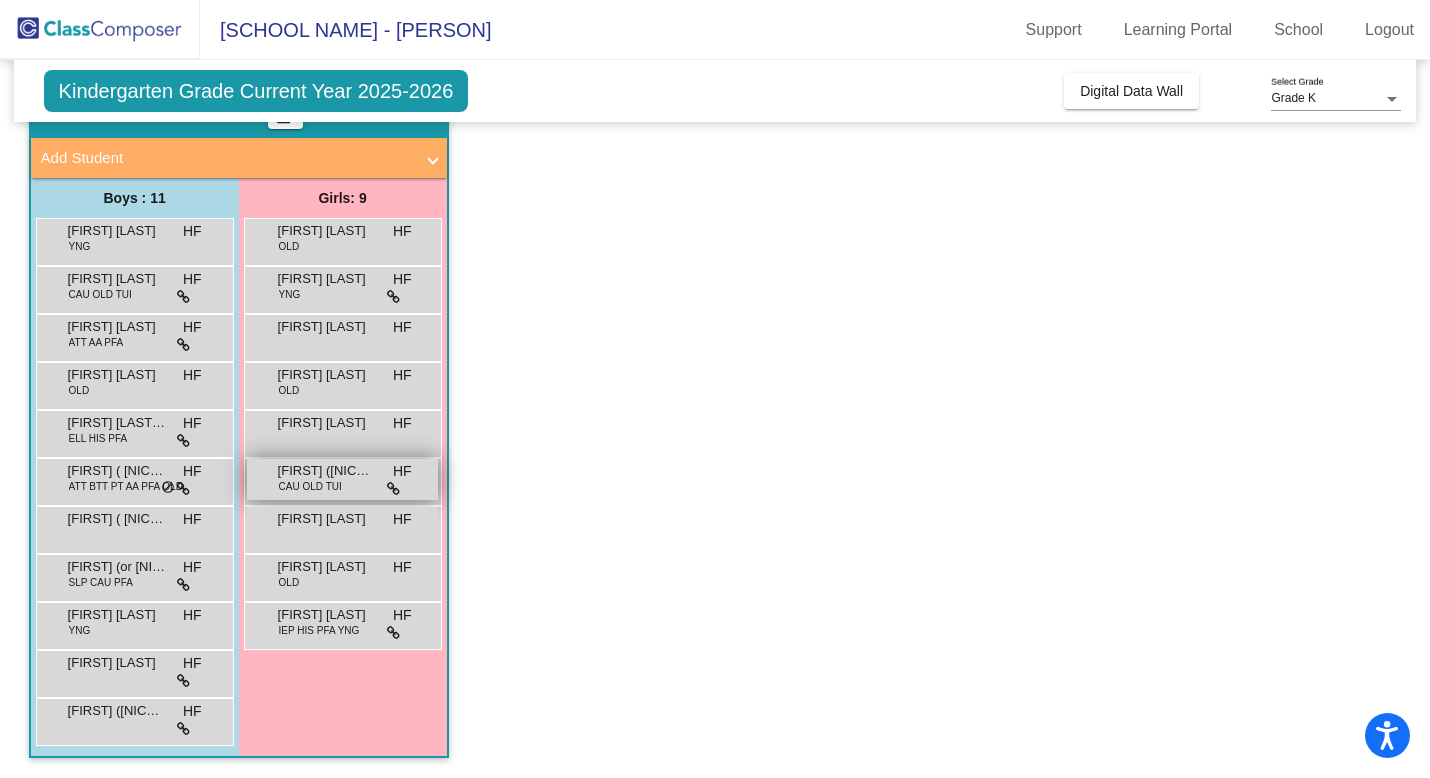 click on "[FIRST] ([NICKNAME]) [LAST]" at bounding box center (328, 471) 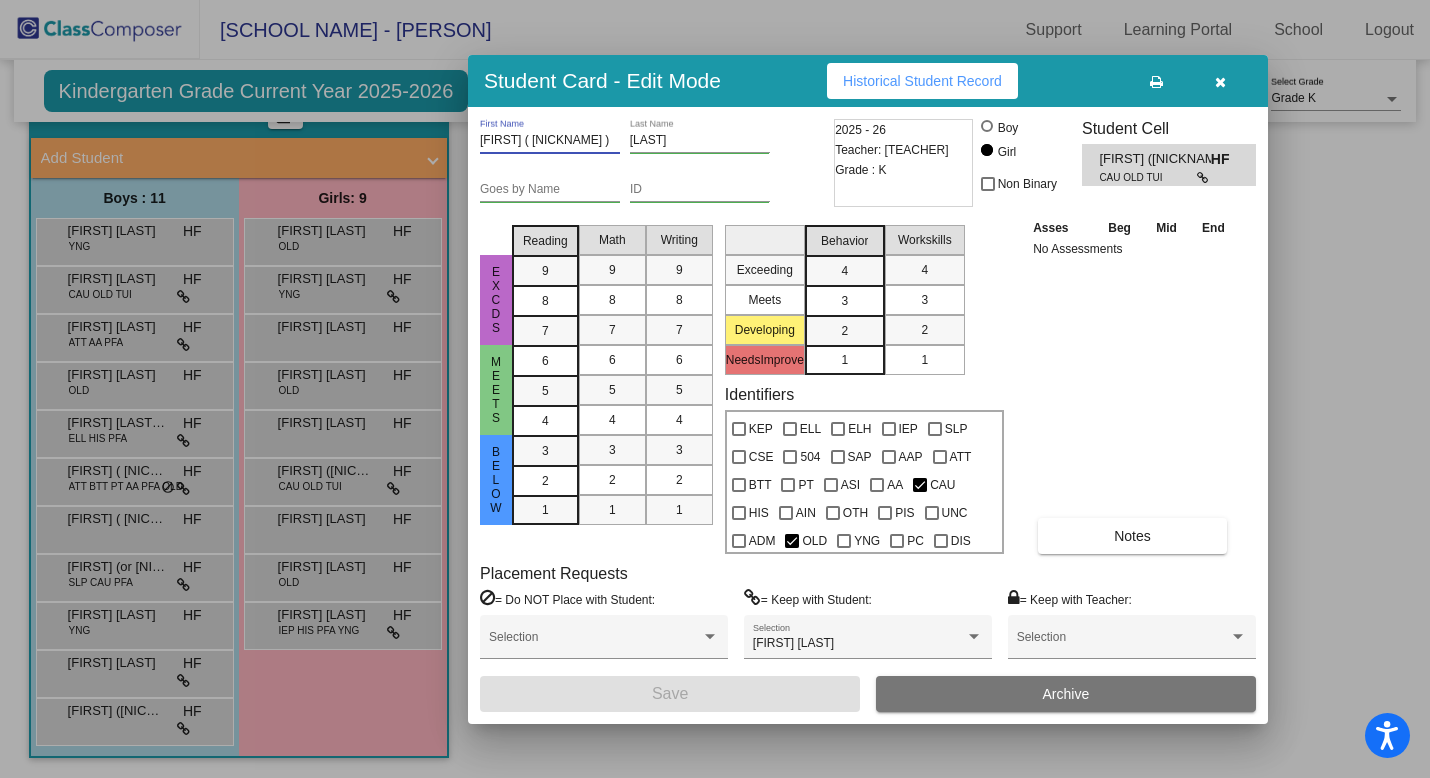 drag, startPoint x: 571, startPoint y: 141, endPoint x: 479, endPoint y: 139, distance: 92.021736 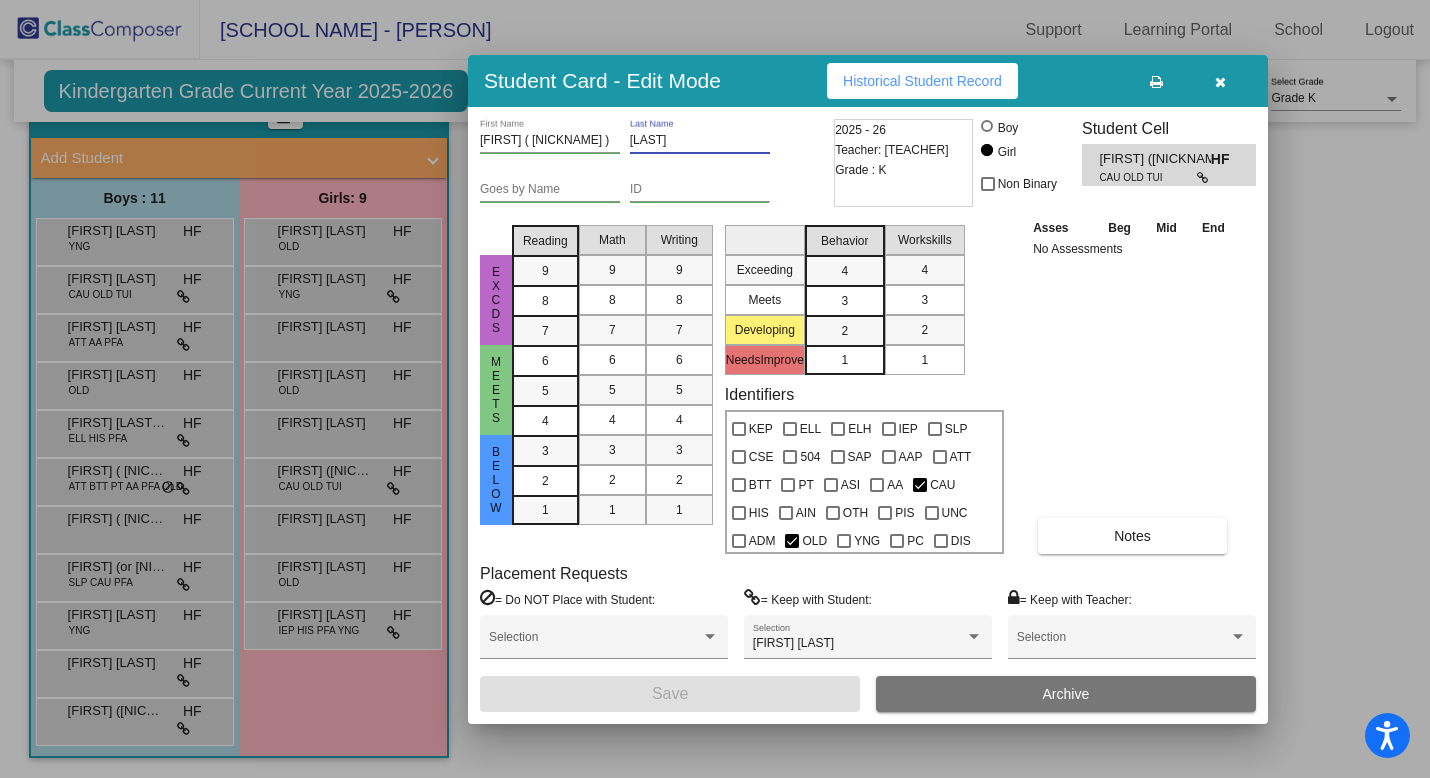 drag, startPoint x: 693, startPoint y: 146, endPoint x: 655, endPoint y: 146, distance: 38 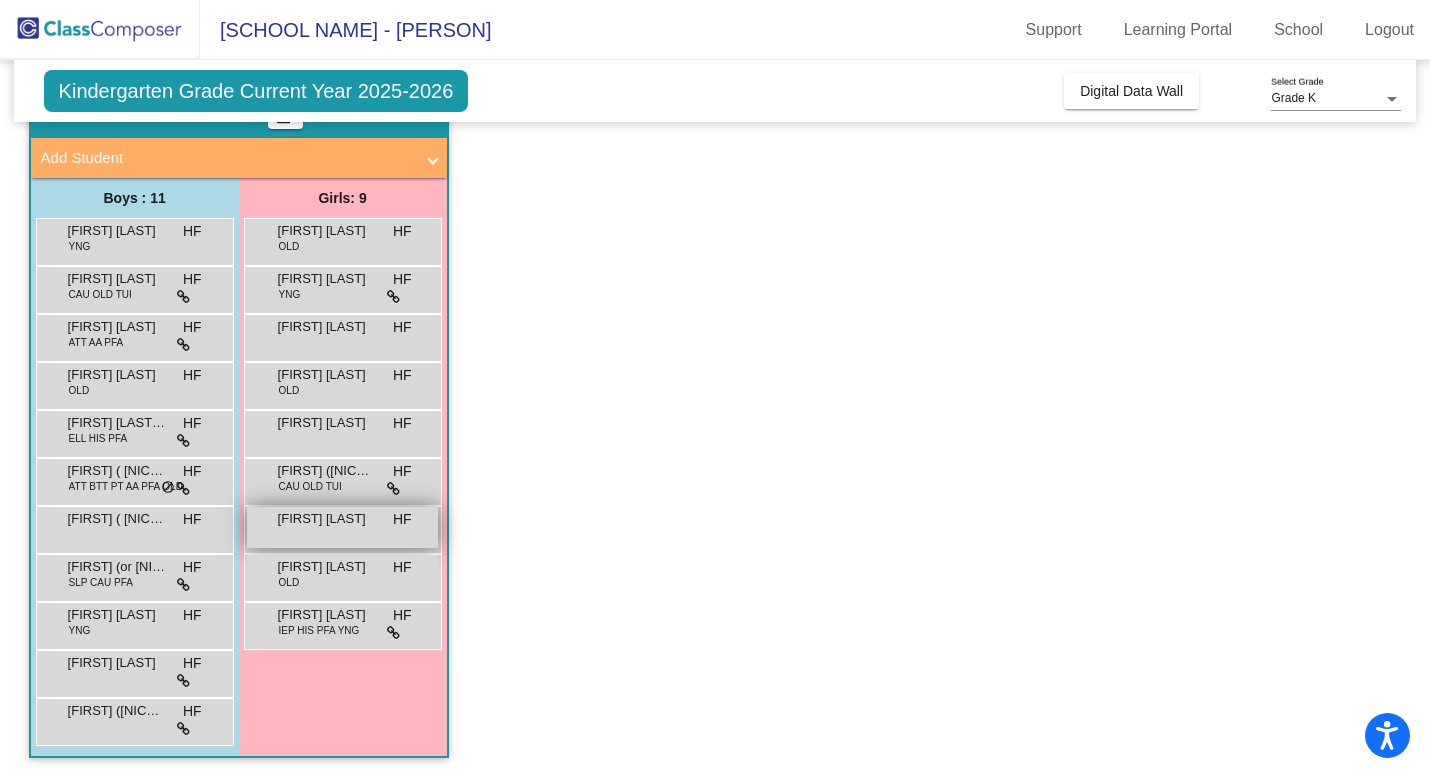 click on "[FIRST] [LAST]" at bounding box center (328, 519) 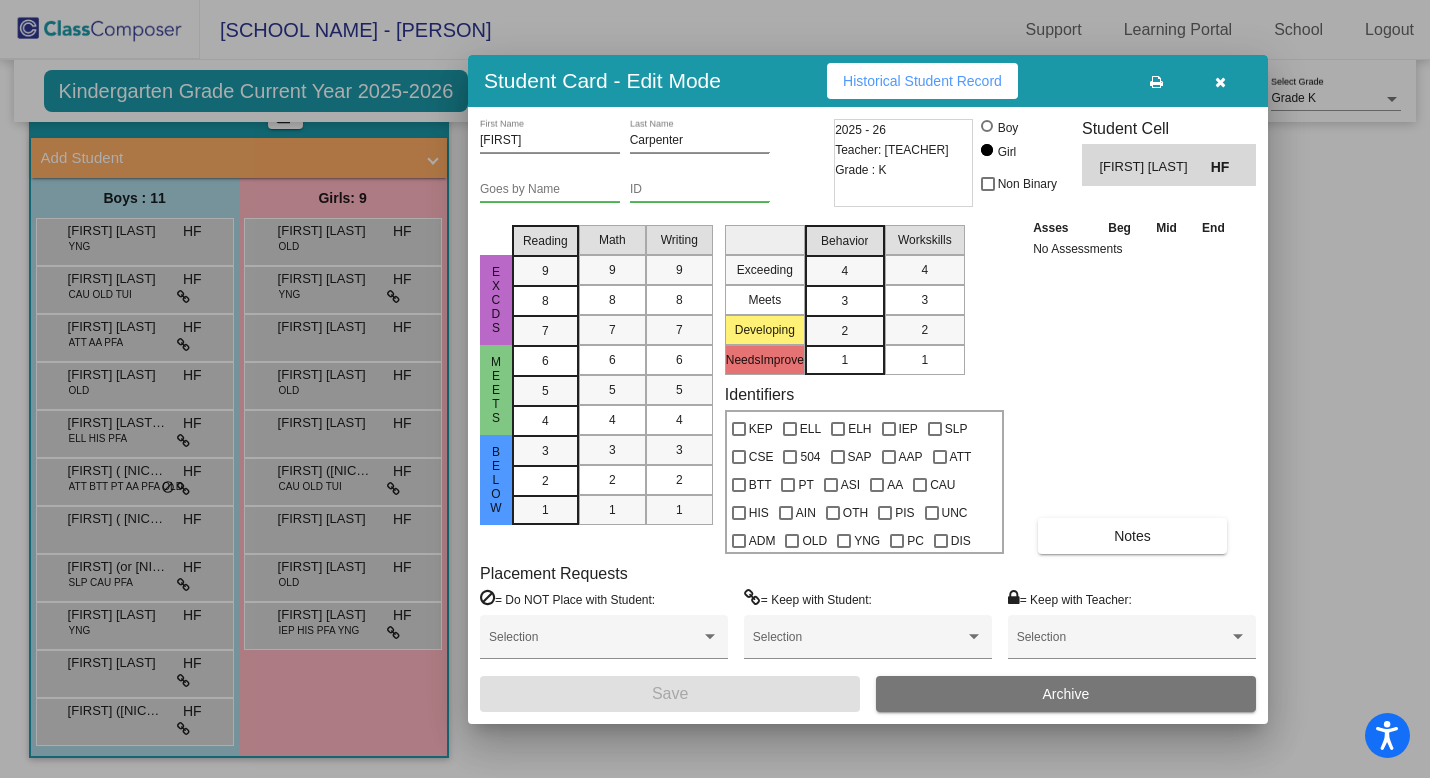 click on "[FIRST] First Name" at bounding box center (550, 136) 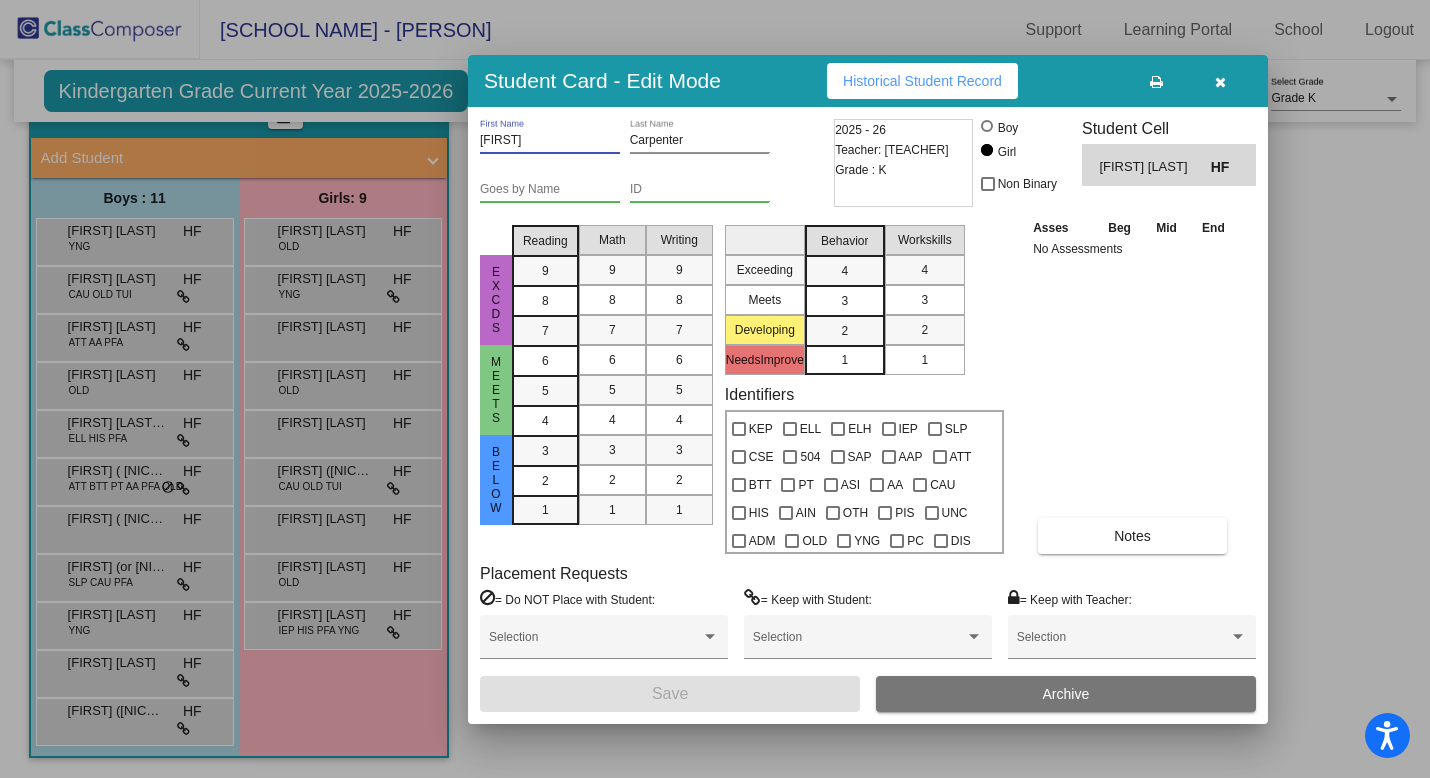 drag, startPoint x: 514, startPoint y: 140, endPoint x: 473, endPoint y: 140, distance: 41 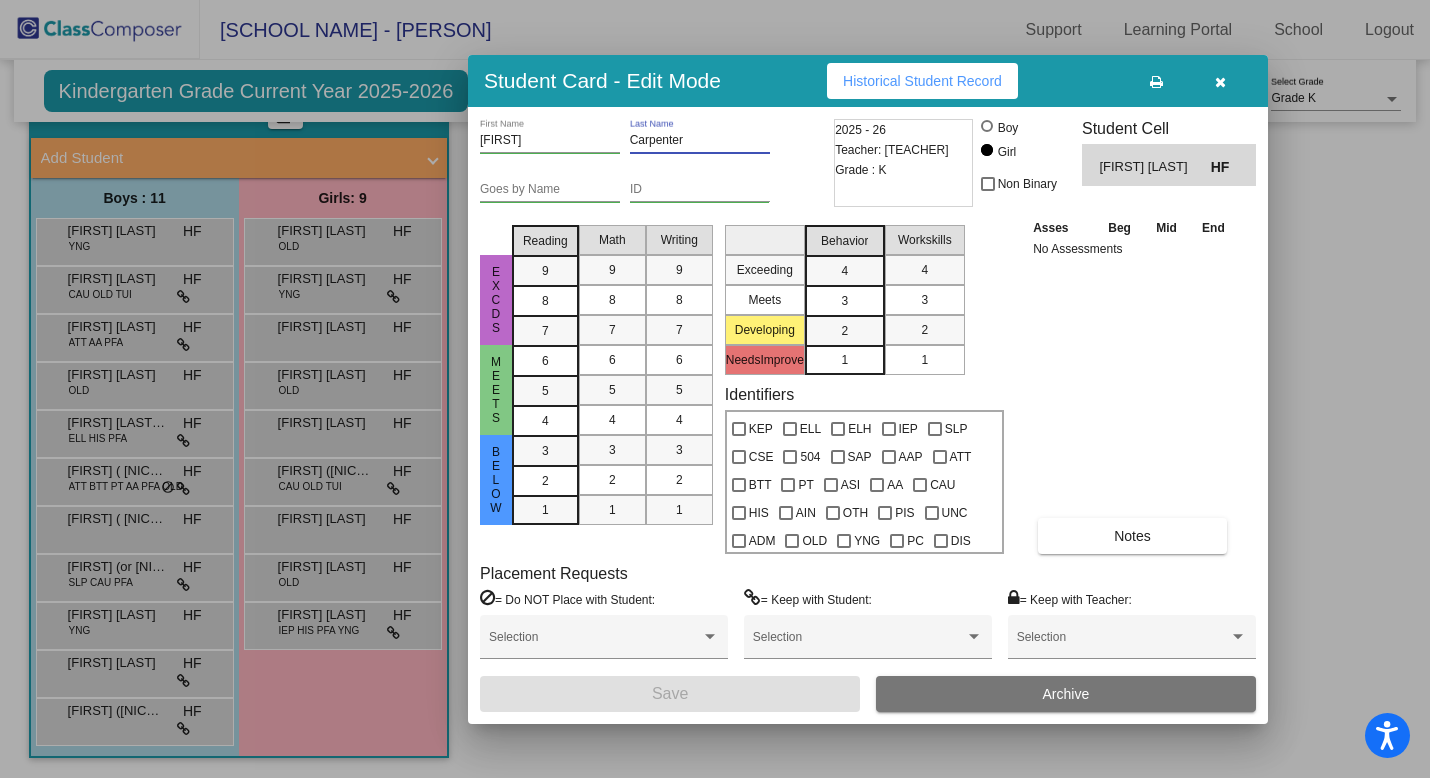drag, startPoint x: 688, startPoint y: 140, endPoint x: 630, endPoint y: 140, distance: 58 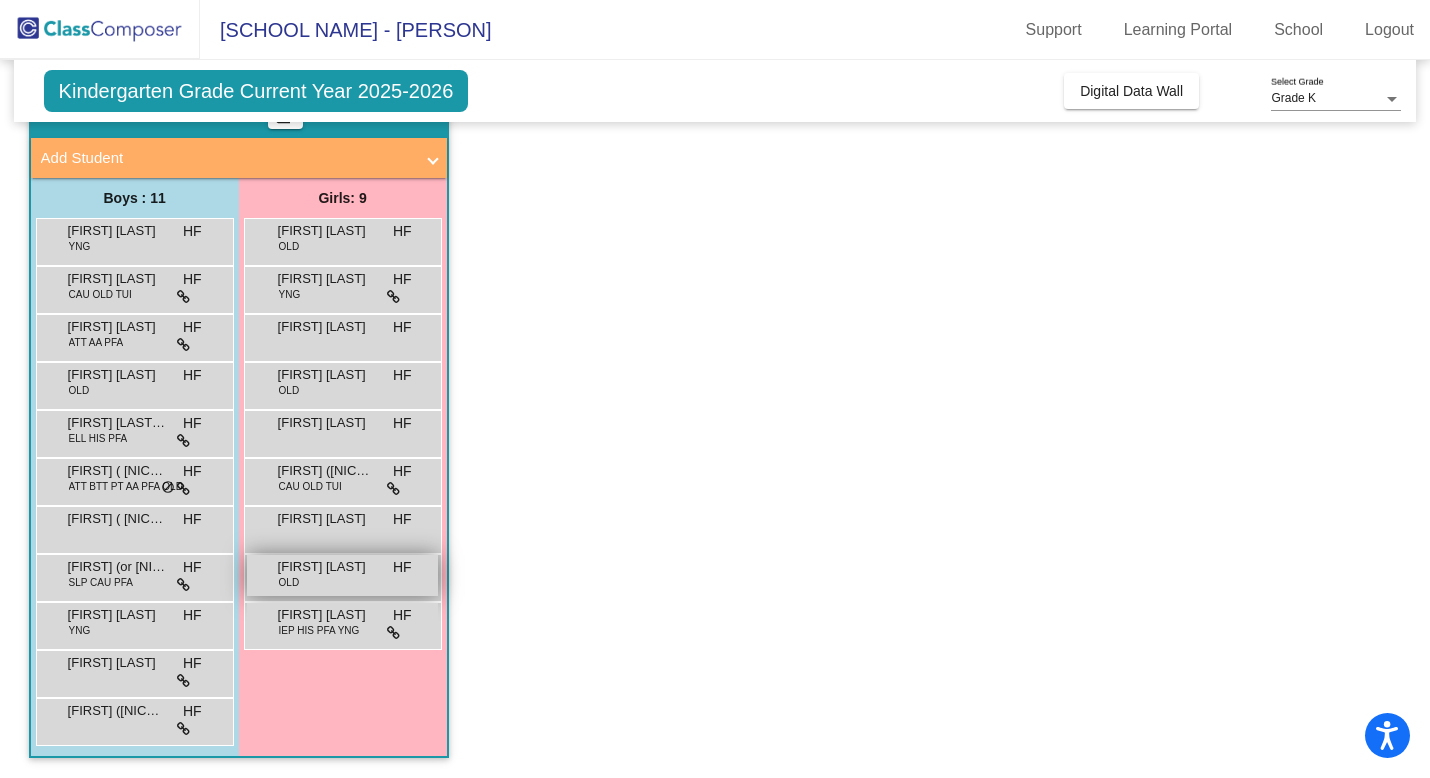 click on "[FIRST] [LAST]" at bounding box center [328, 567] 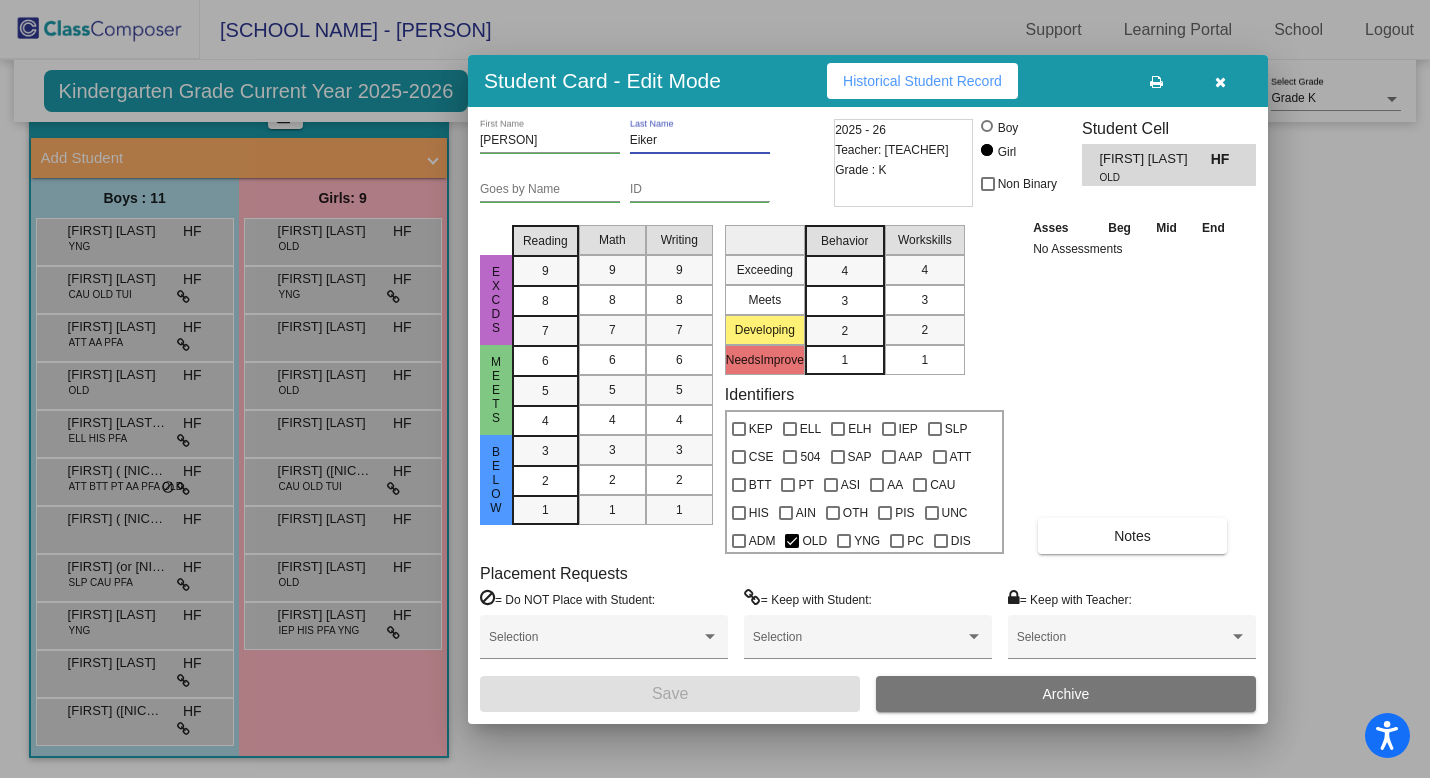 drag, startPoint x: 678, startPoint y: 137, endPoint x: 628, endPoint y: 137, distance: 50 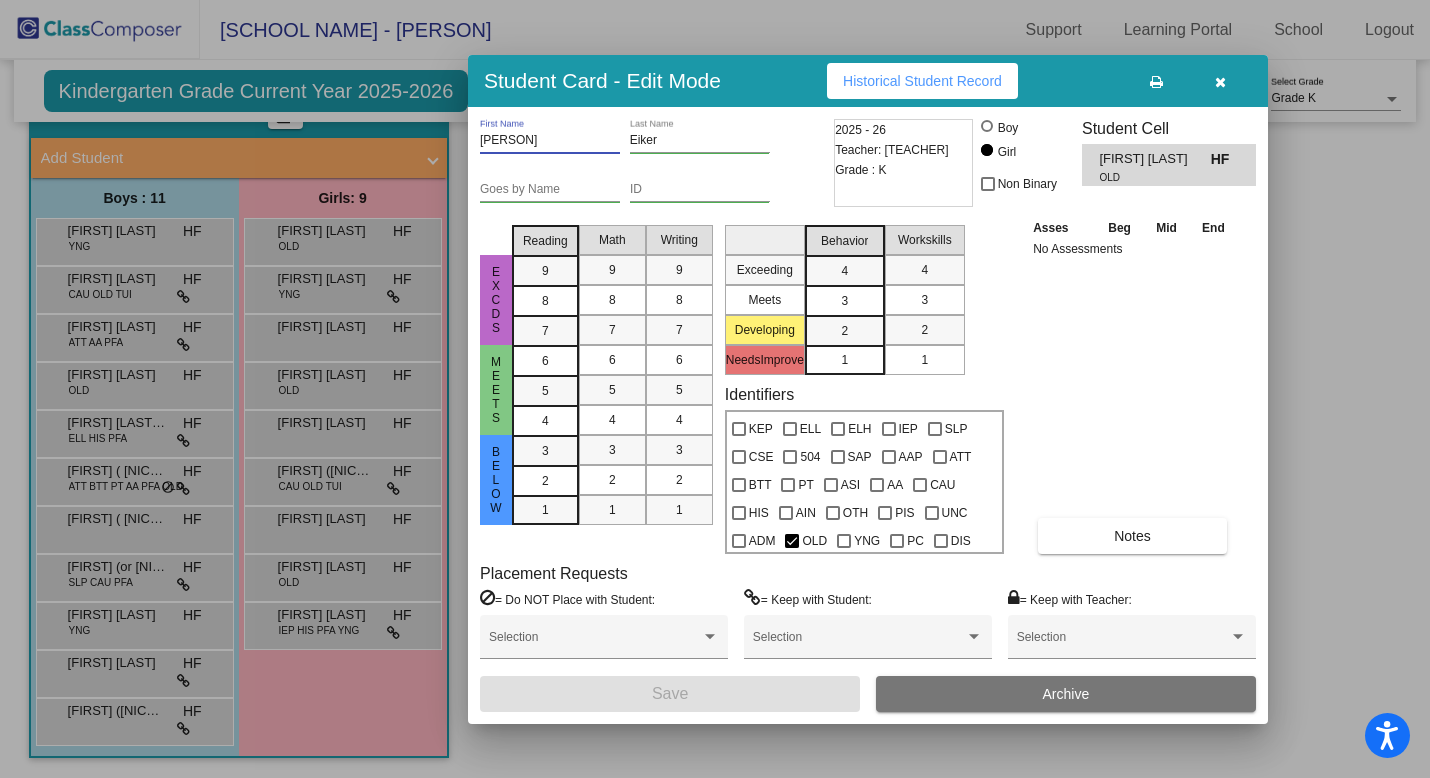 drag, startPoint x: 527, startPoint y: 142, endPoint x: 473, endPoint y: 139, distance: 54.08327 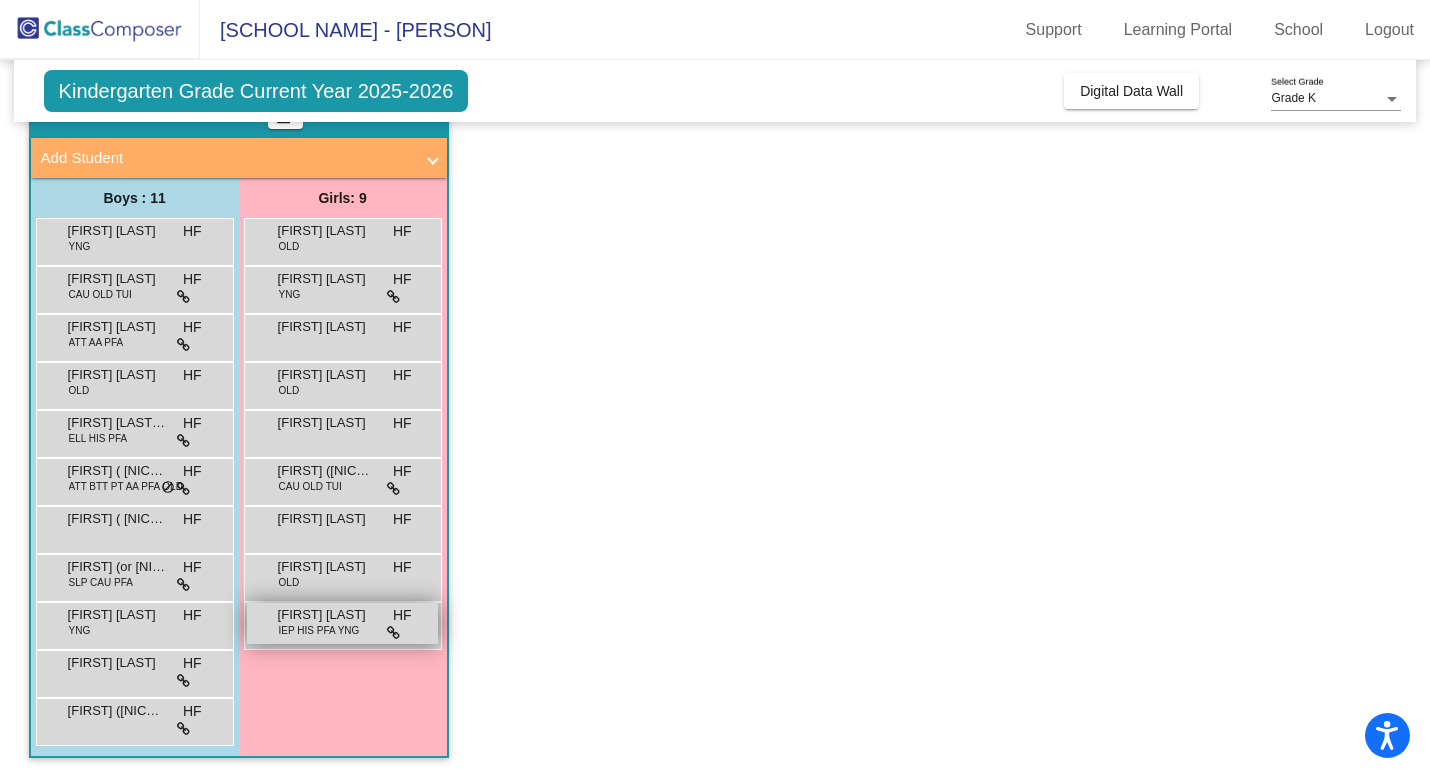 click on "IEP HIS PFA YNG" at bounding box center (319, 630) 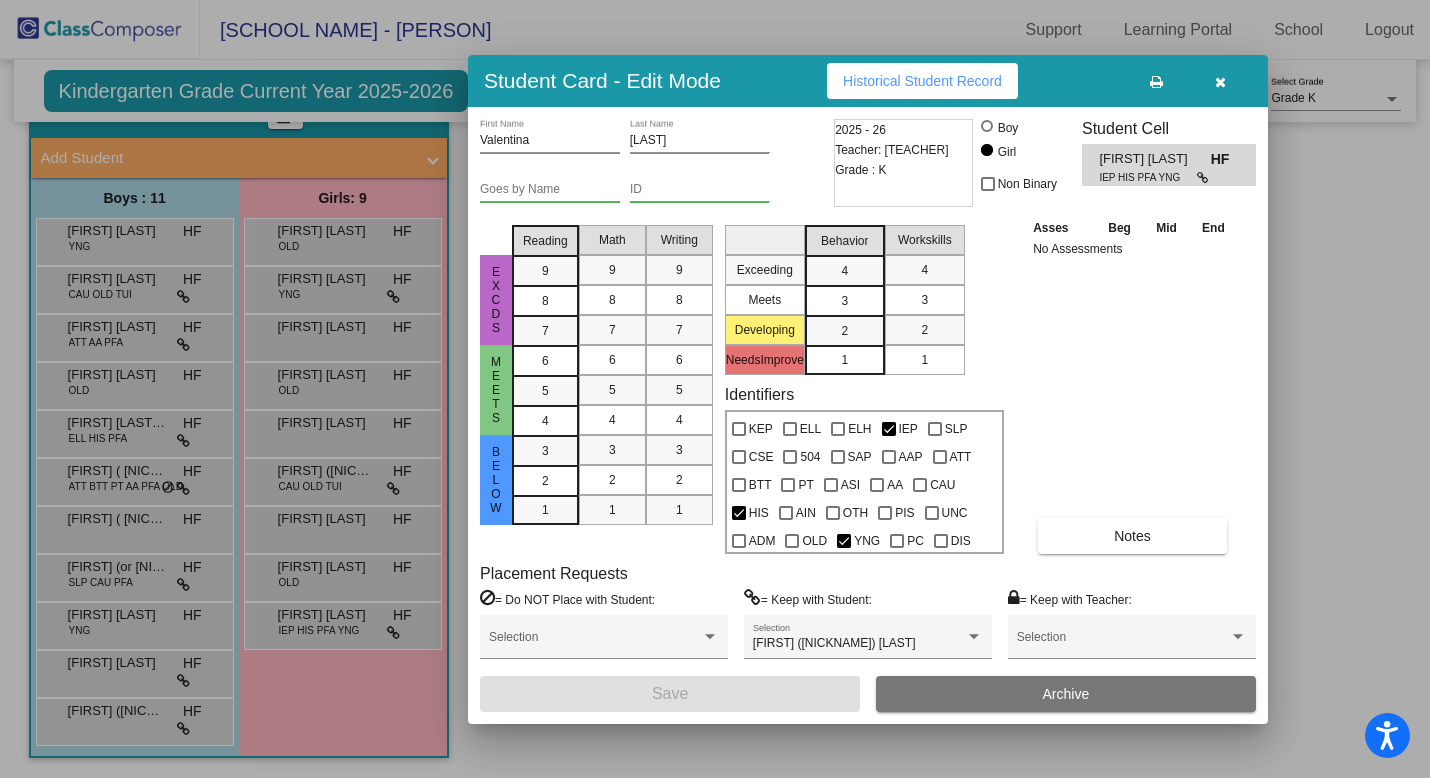 drag, startPoint x: 548, startPoint y: 147, endPoint x: 490, endPoint y: 139, distance: 58.549126 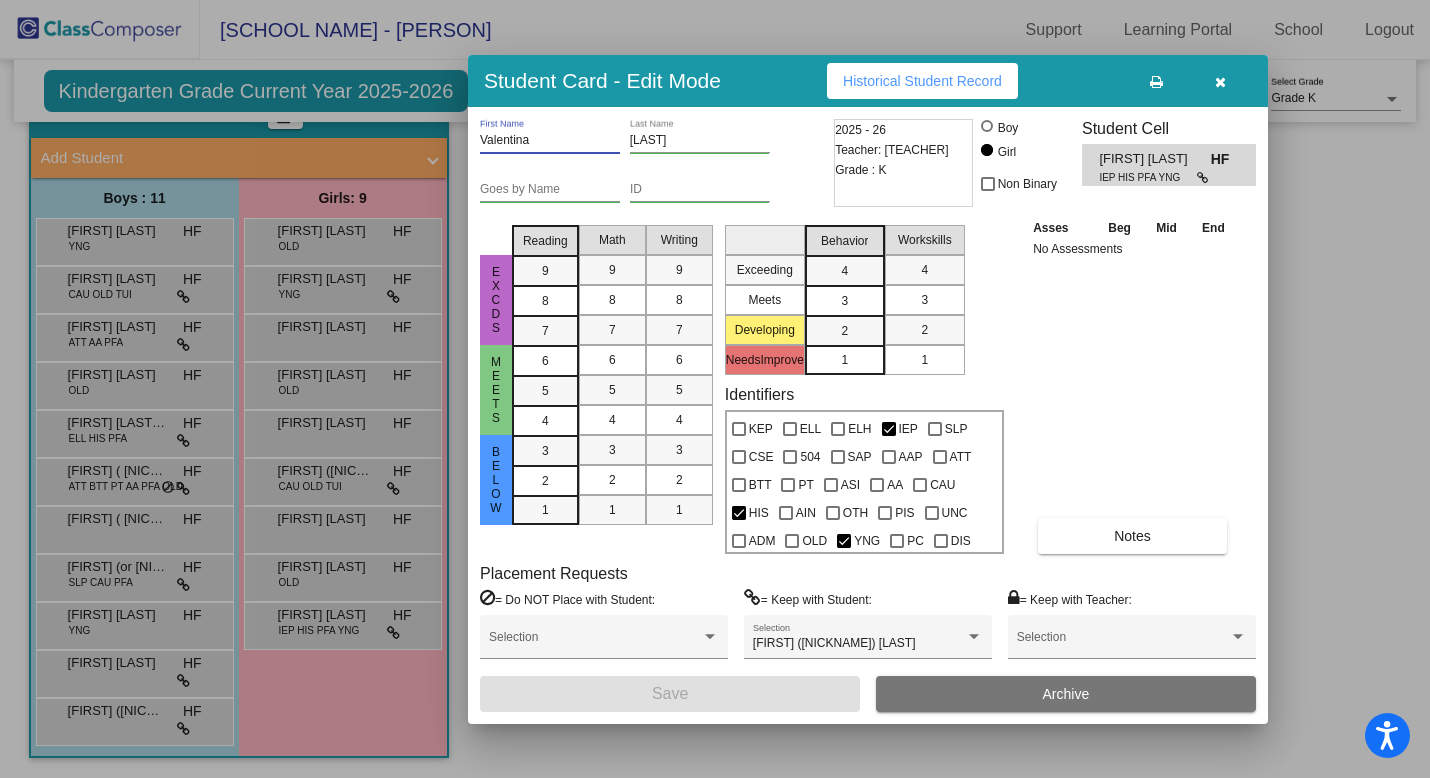 drag, startPoint x: 483, startPoint y: 139, endPoint x: 546, endPoint y: 136, distance: 63.07139 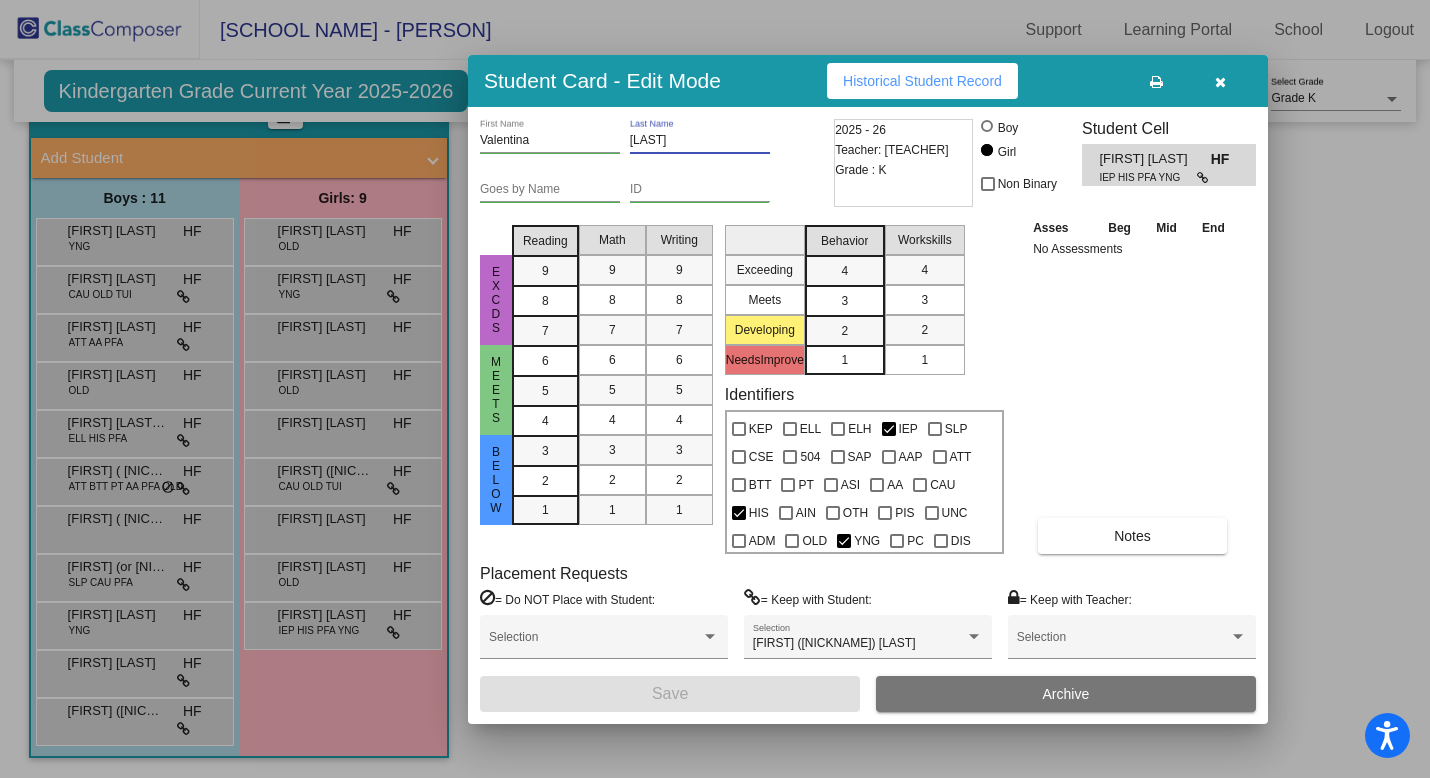 click on "[LAST]" at bounding box center [700, 141] 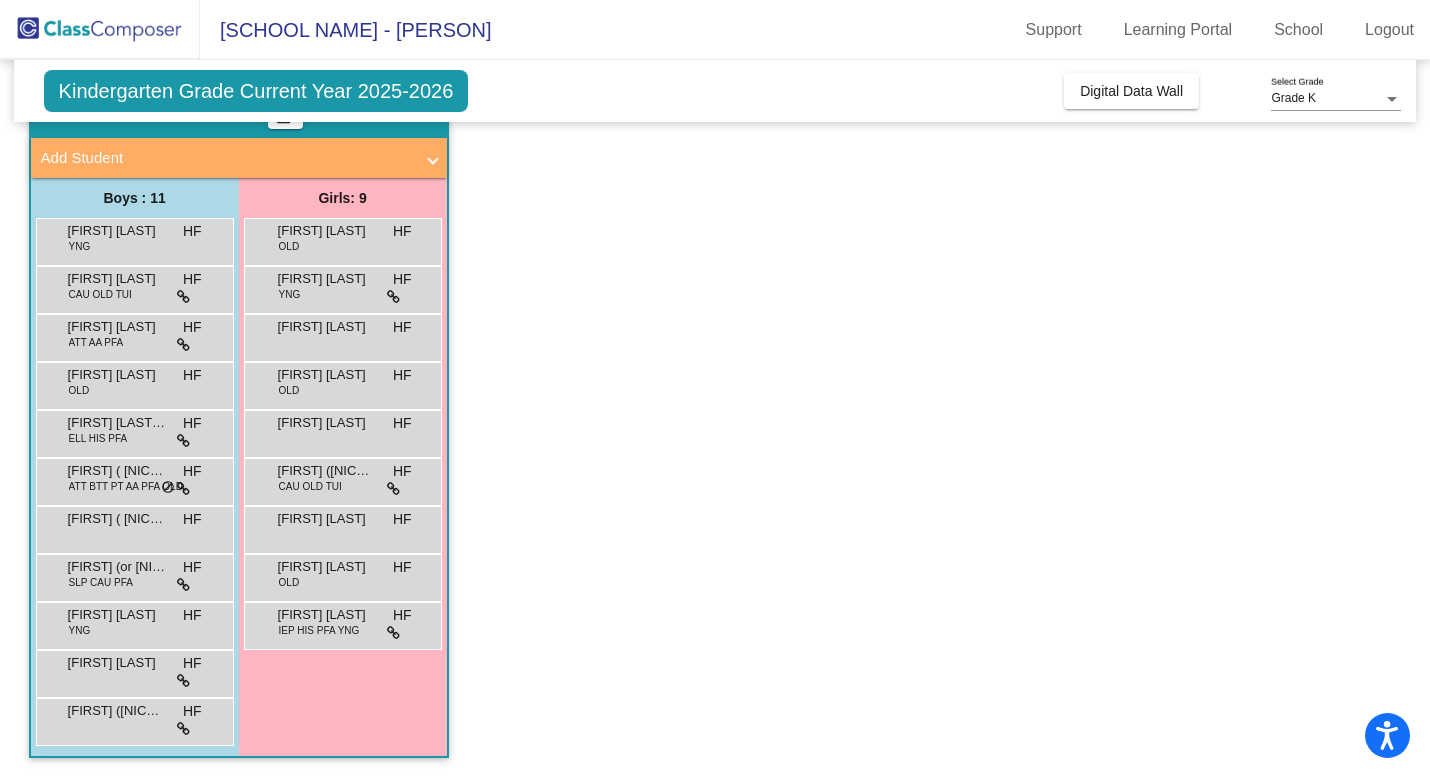 drag, startPoint x: 747, startPoint y: 153, endPoint x: 455, endPoint y: 161, distance: 292.10956 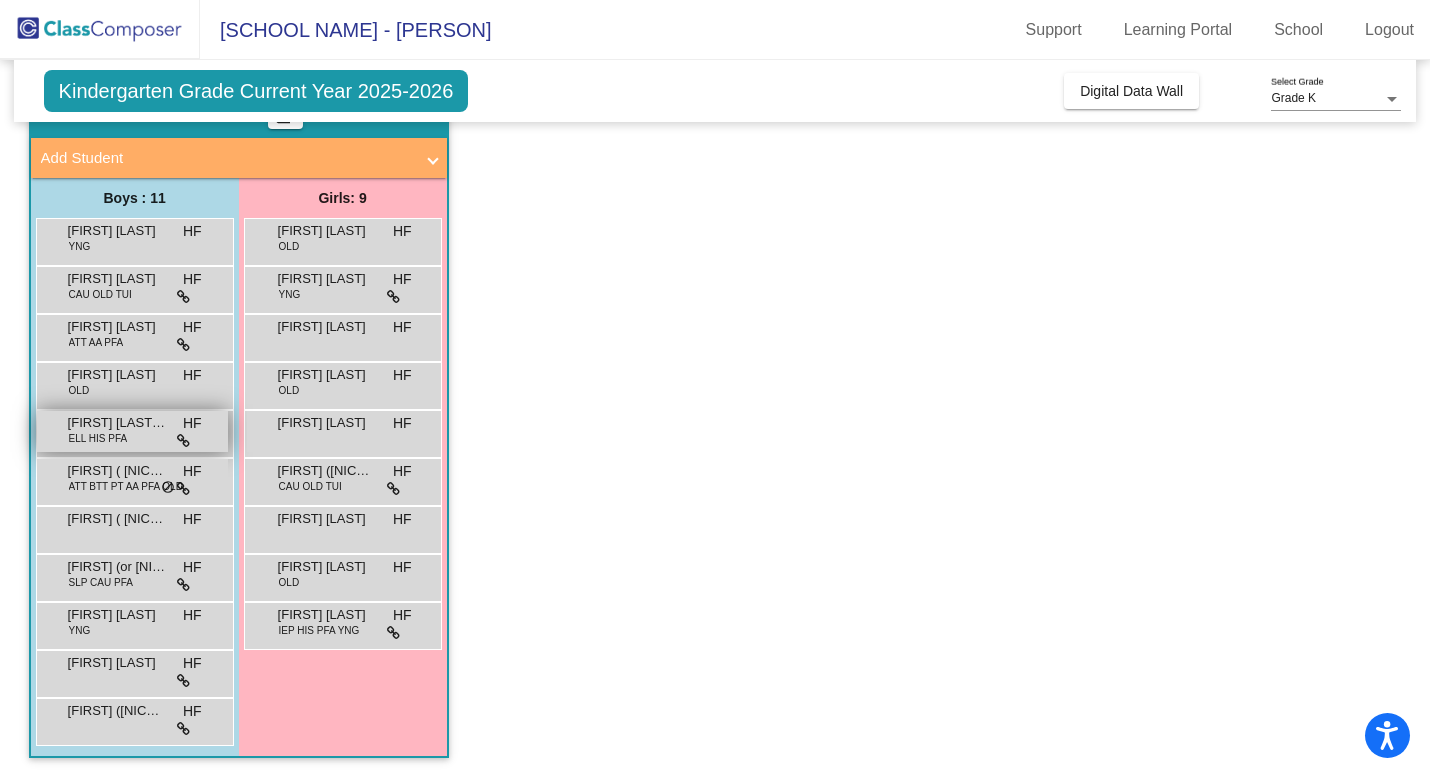 click on "[FIRST] [LAST] [LAST]" at bounding box center [118, 423] 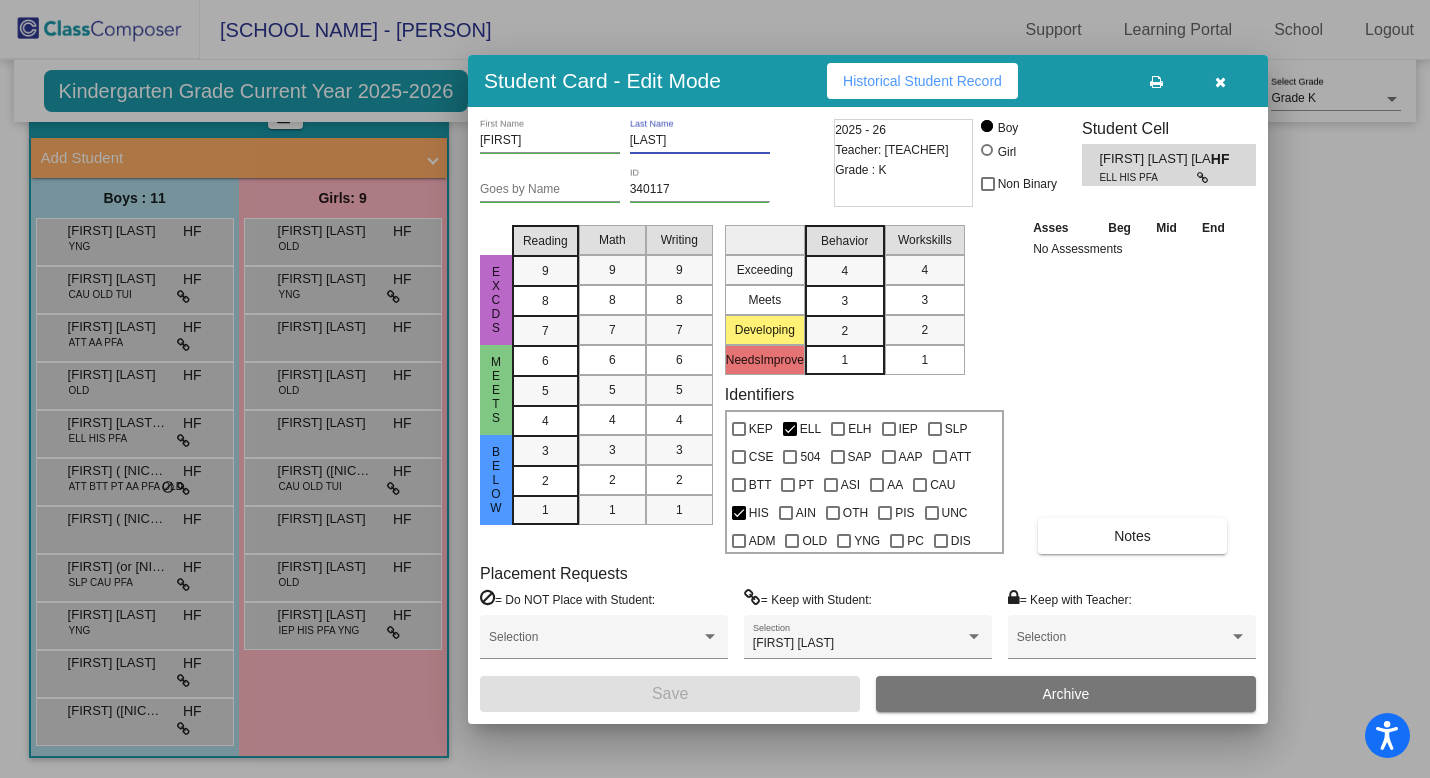 drag, startPoint x: 744, startPoint y: 143, endPoint x: 623, endPoint y: 142, distance: 121.004135 